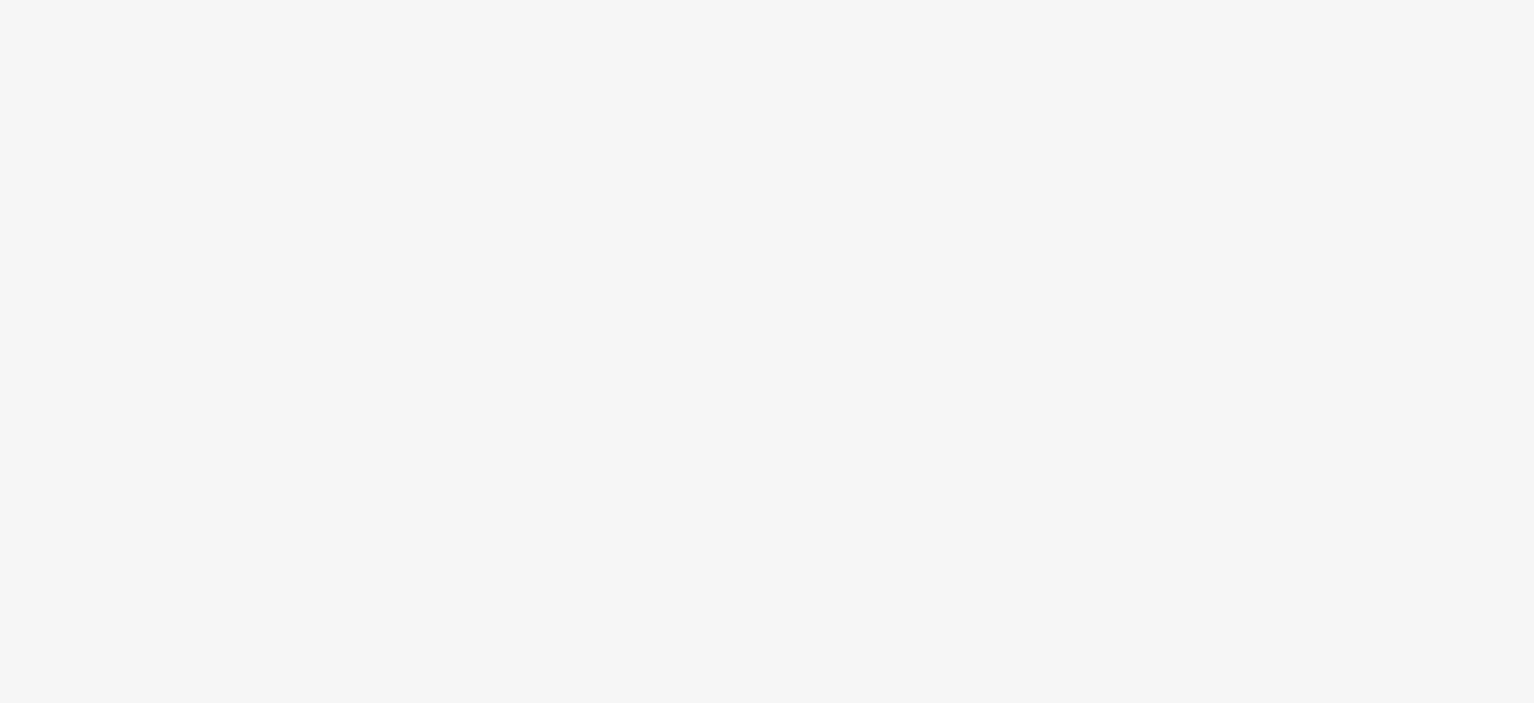 scroll, scrollTop: 0, scrollLeft: 0, axis: both 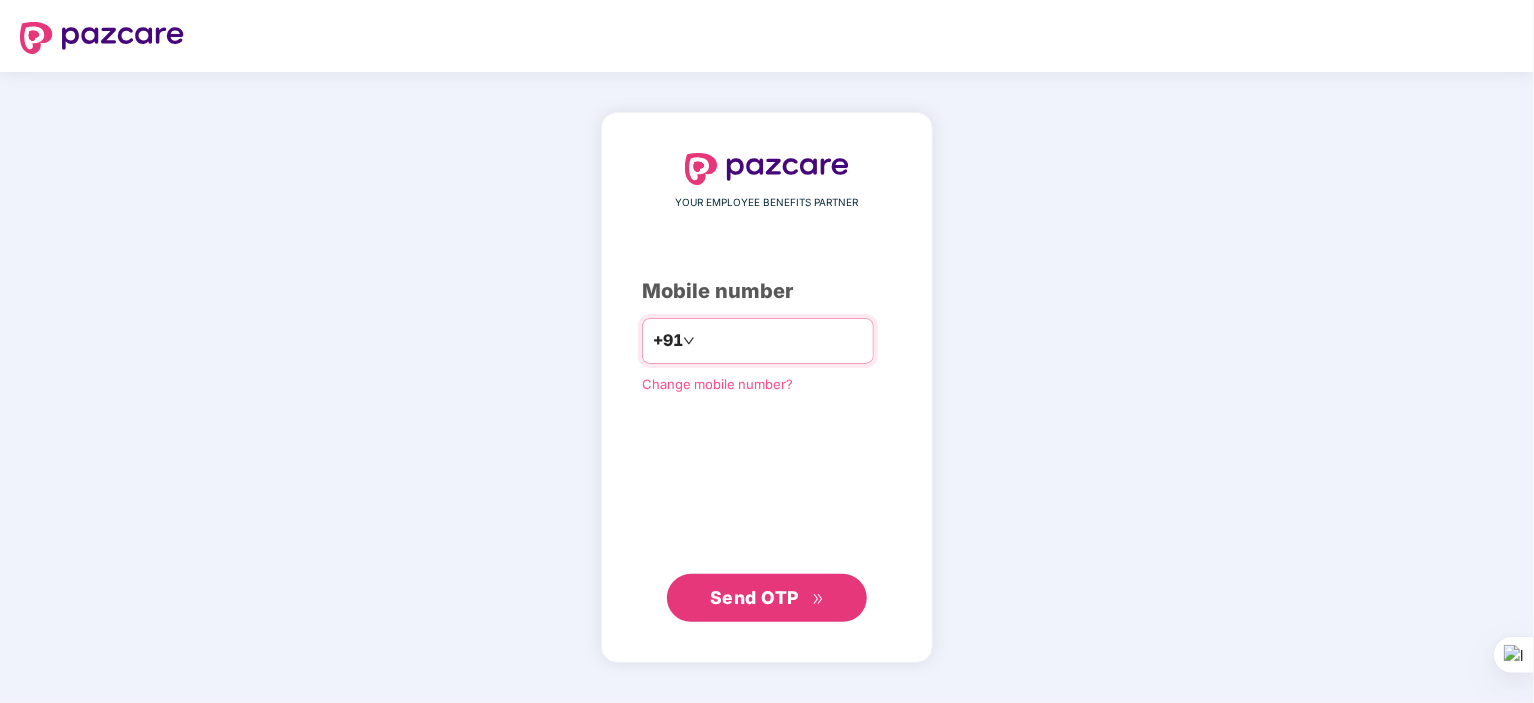 click at bounding box center [781, 341] 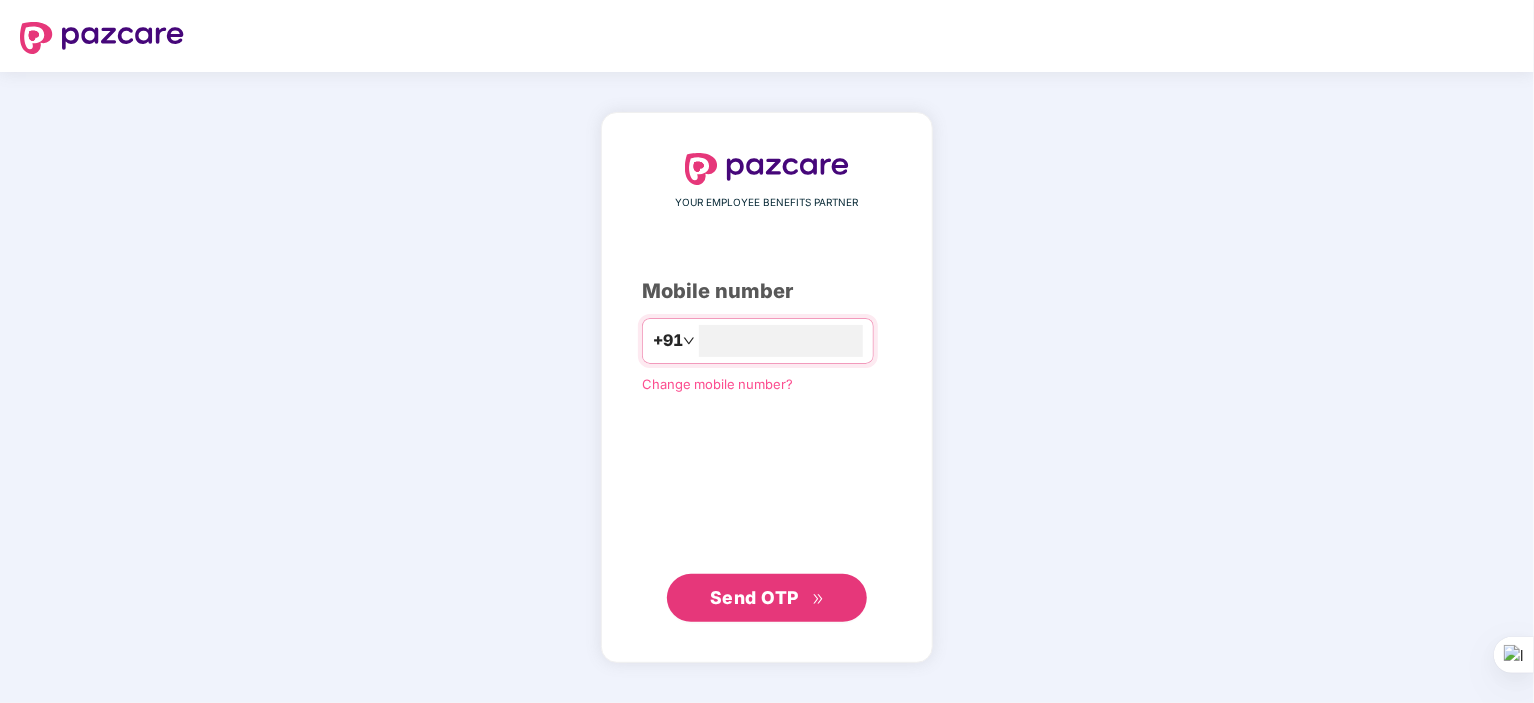 type on "**********" 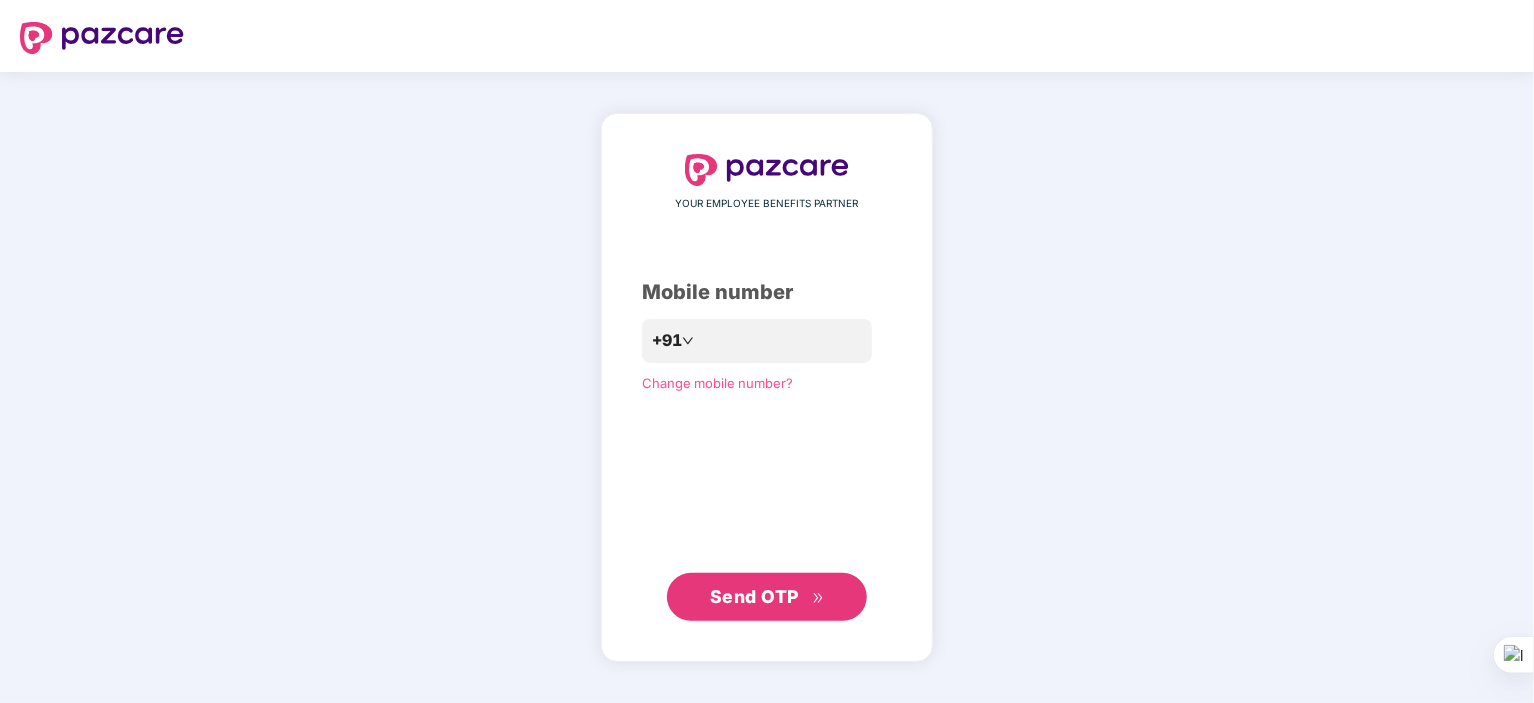 click on "Send OTP" at bounding box center [754, 596] 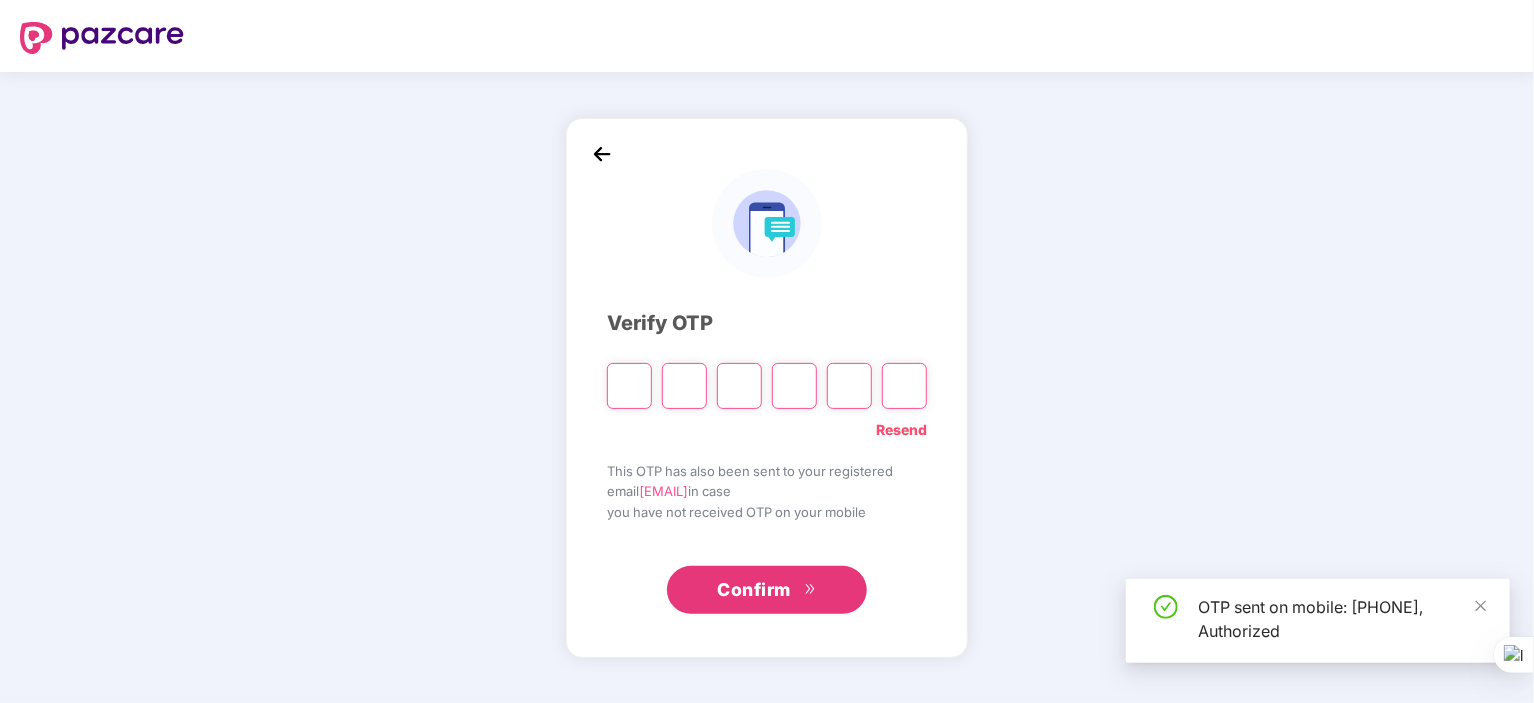 click at bounding box center [629, 386] 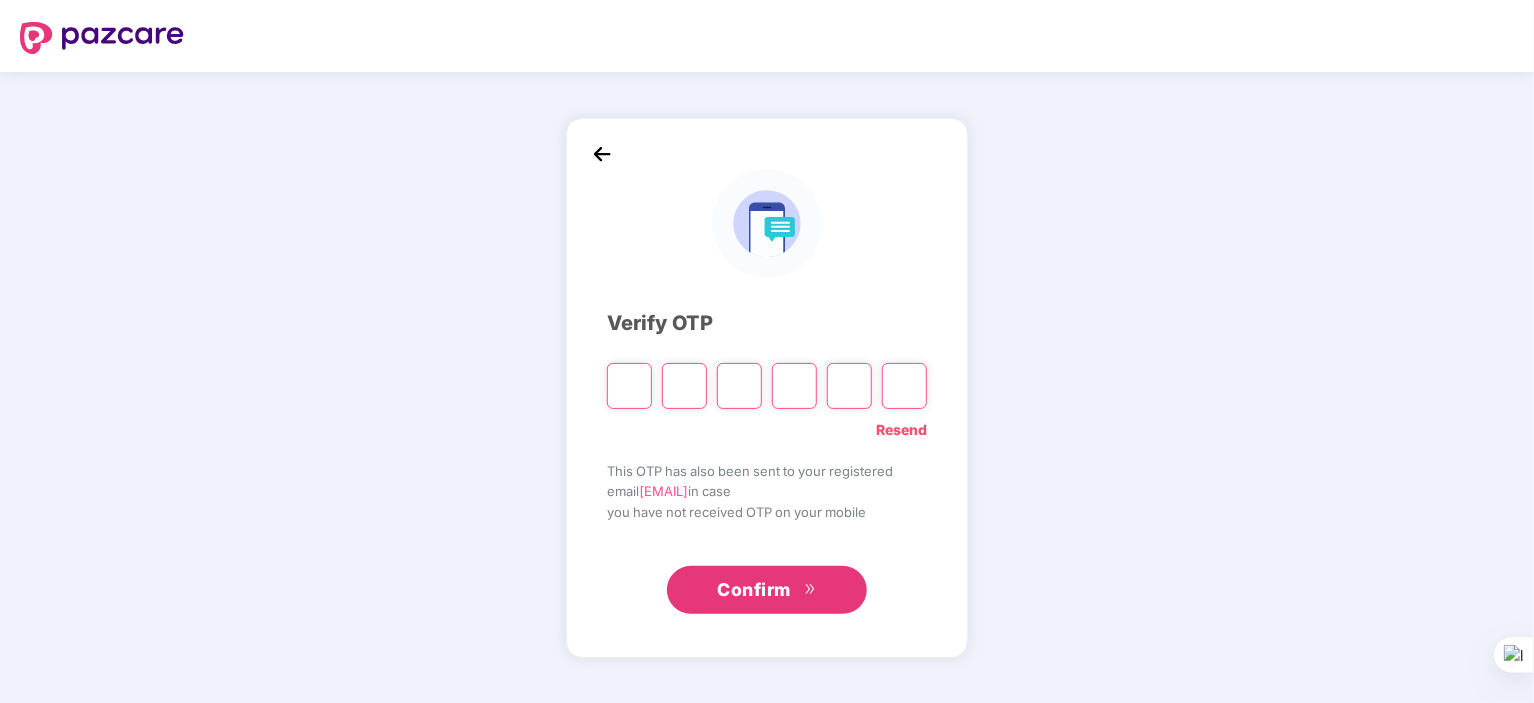 type on "*" 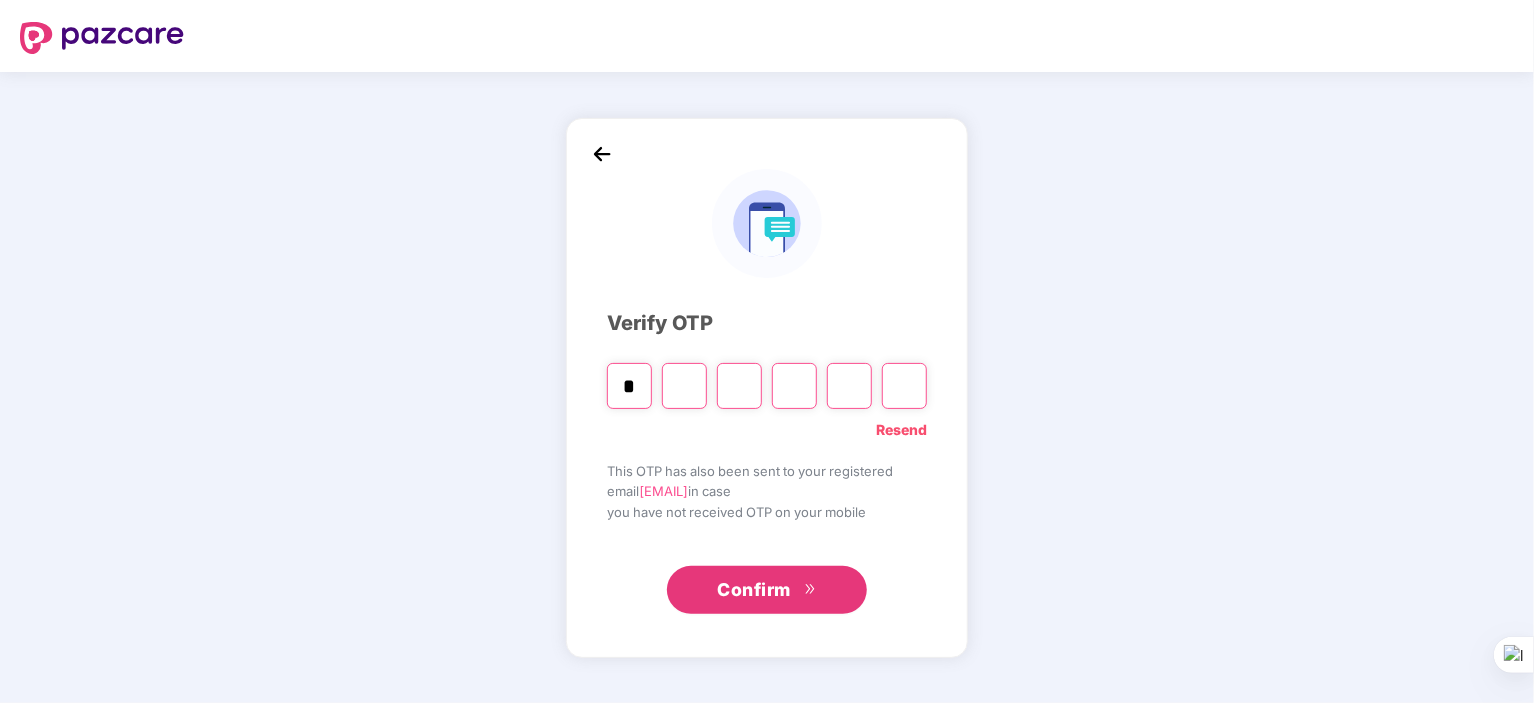 type on "*" 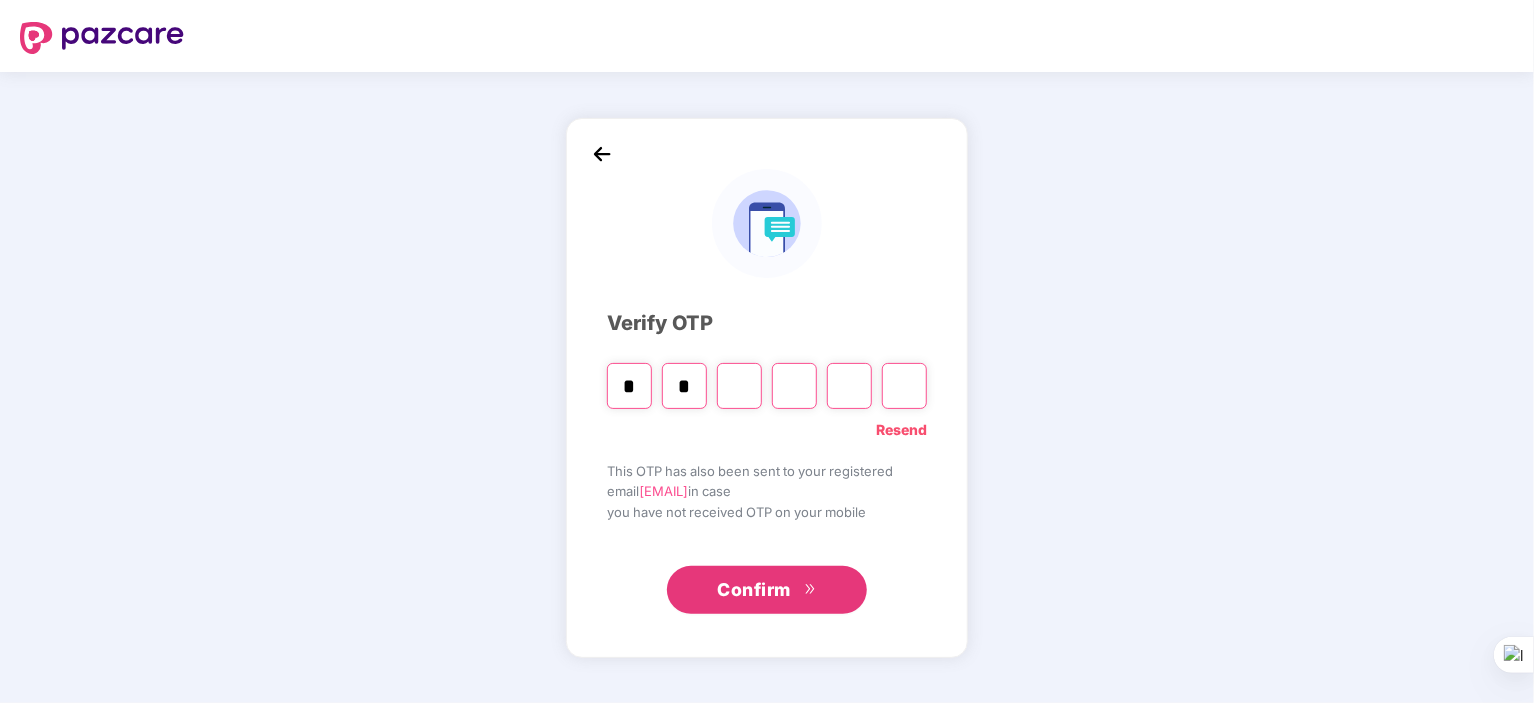 type on "*" 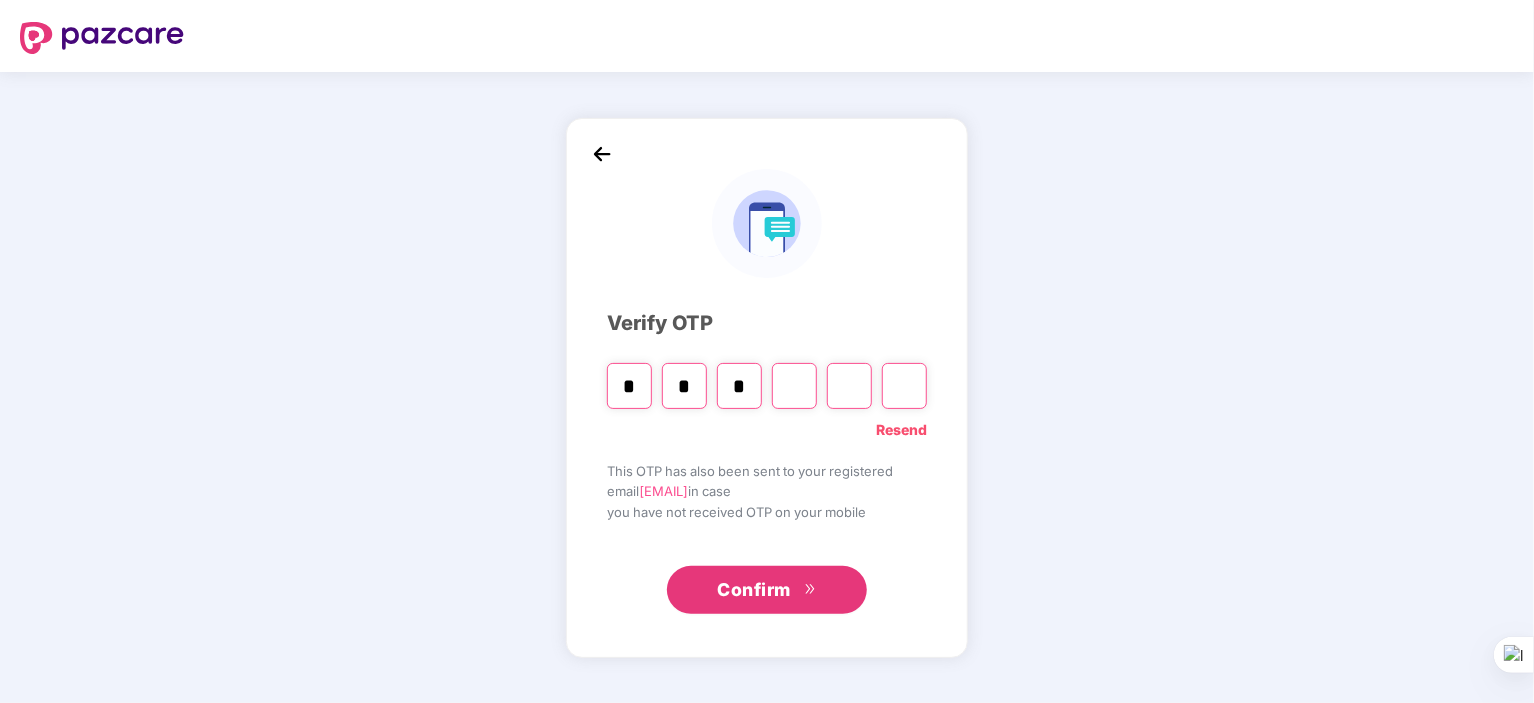 type on "*" 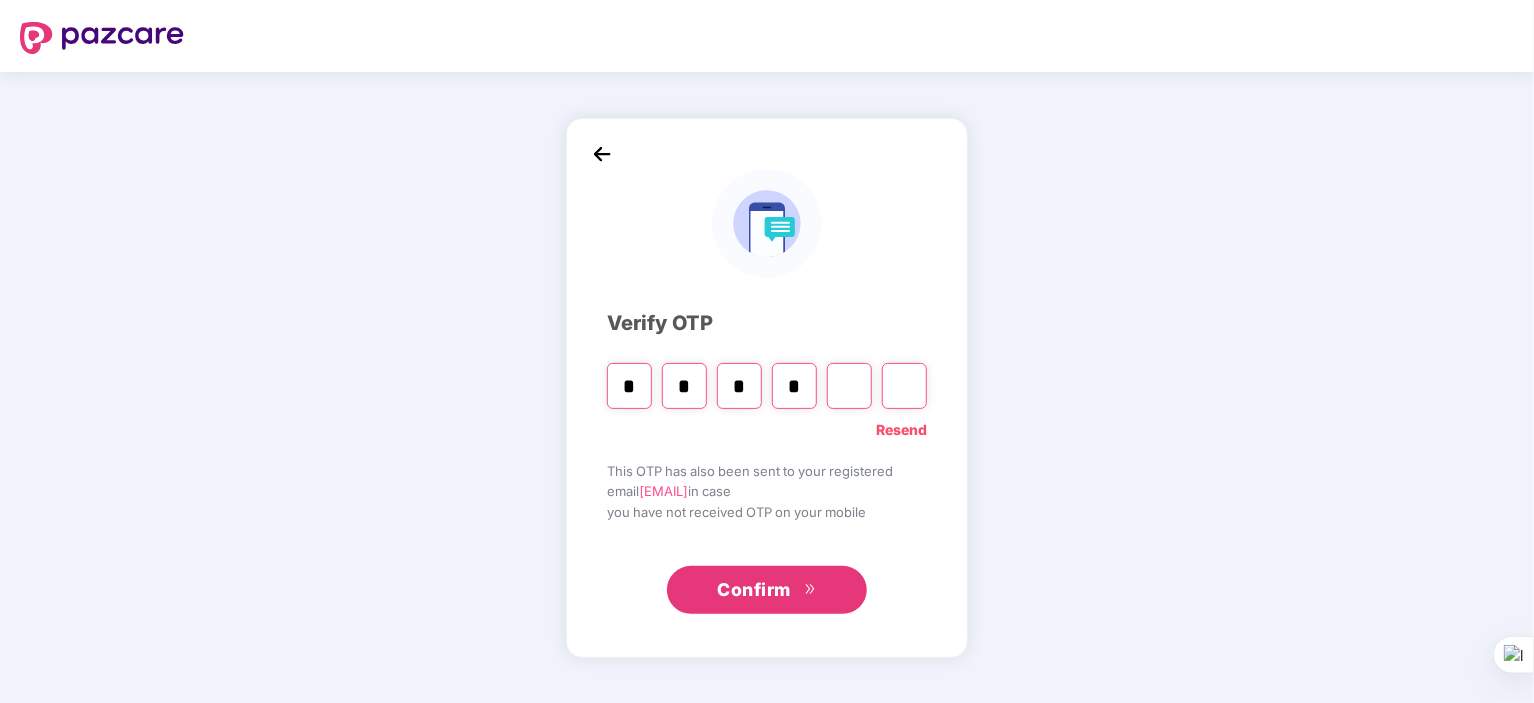 type on "*" 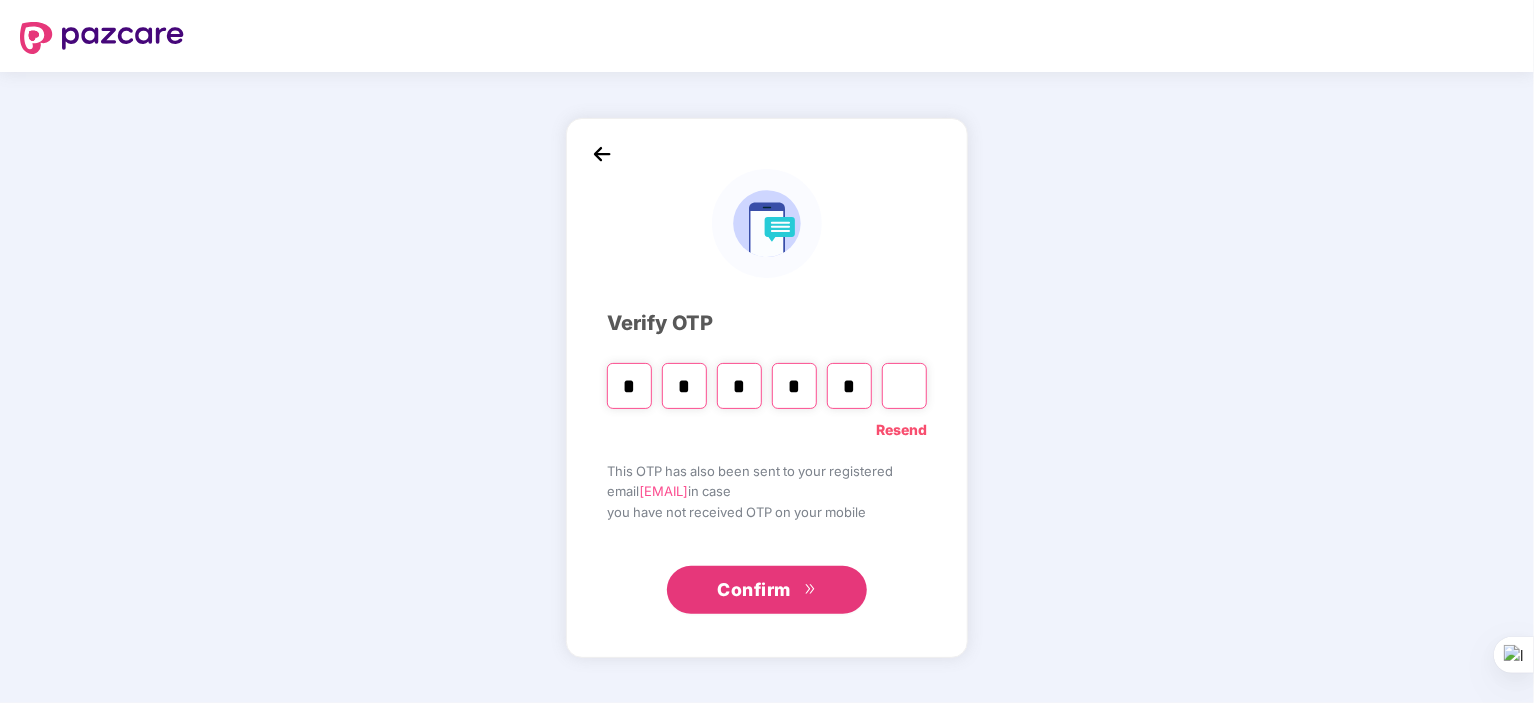 type on "*" 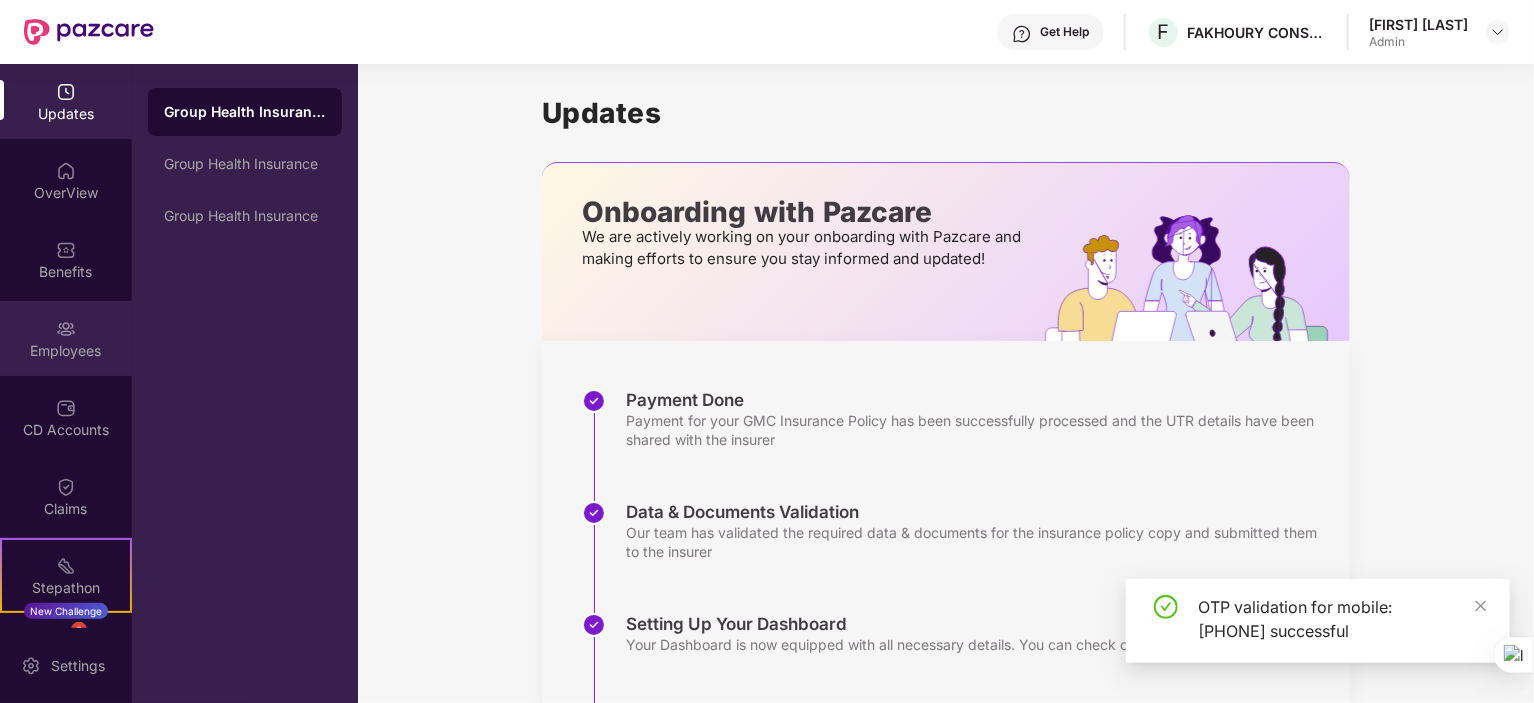 click on "Employees" at bounding box center (66, 351) 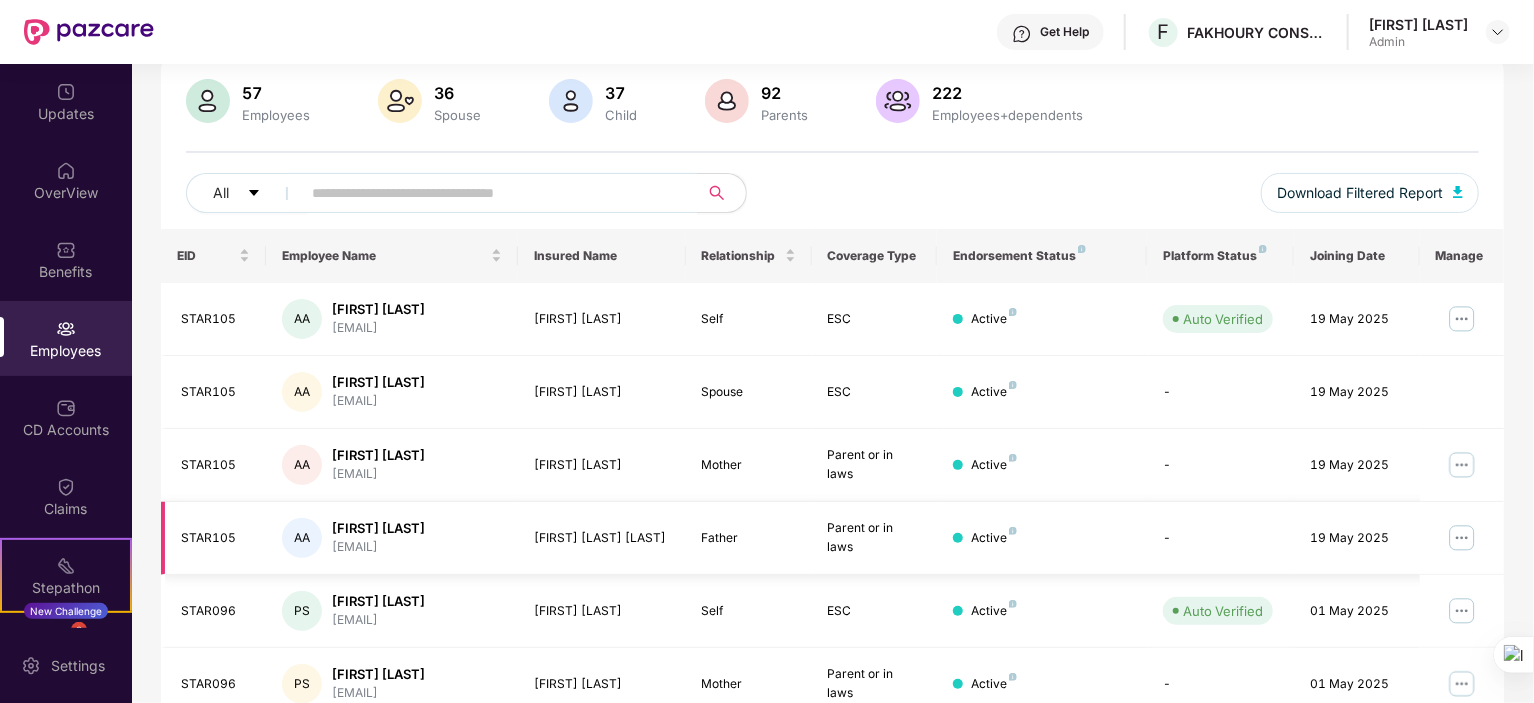 scroll, scrollTop: 0, scrollLeft: 0, axis: both 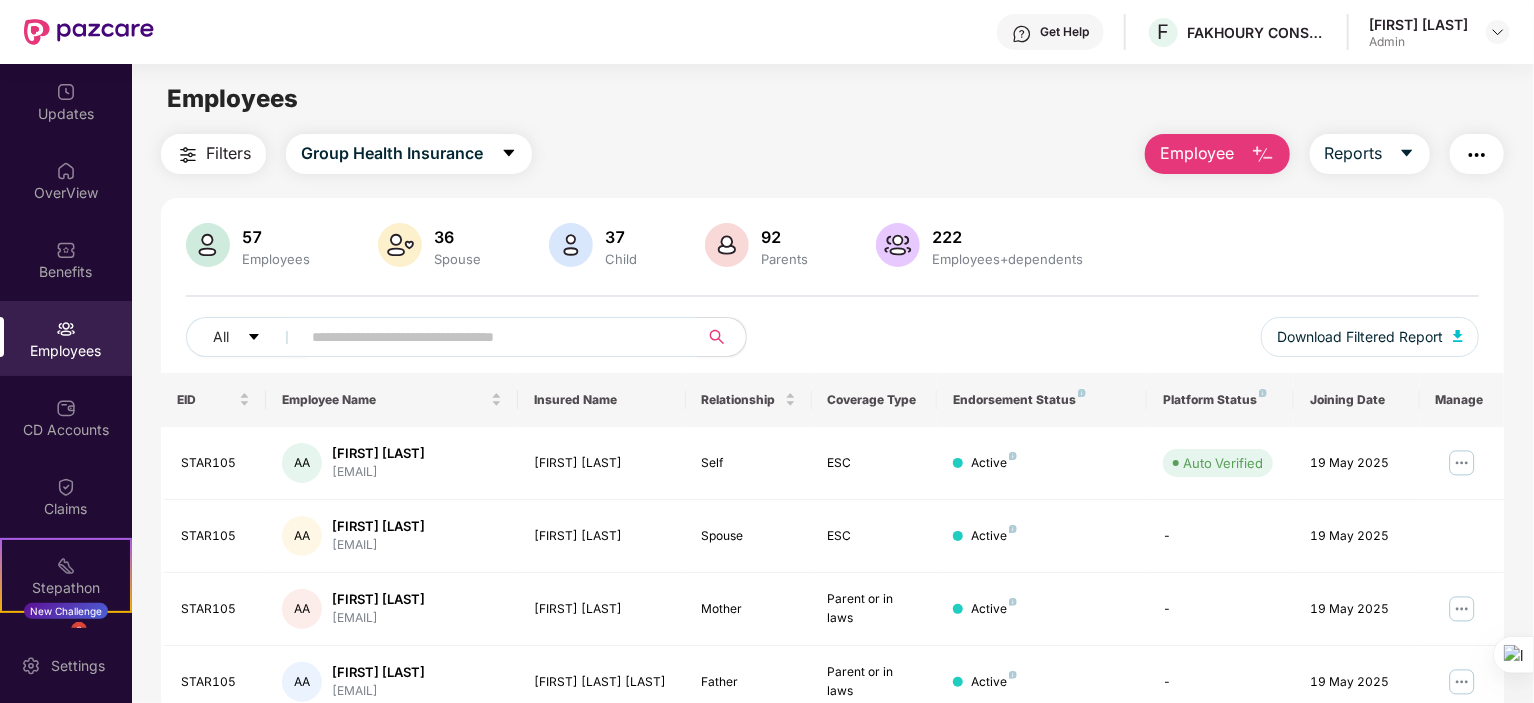 click on "Employee" at bounding box center (1217, 154) 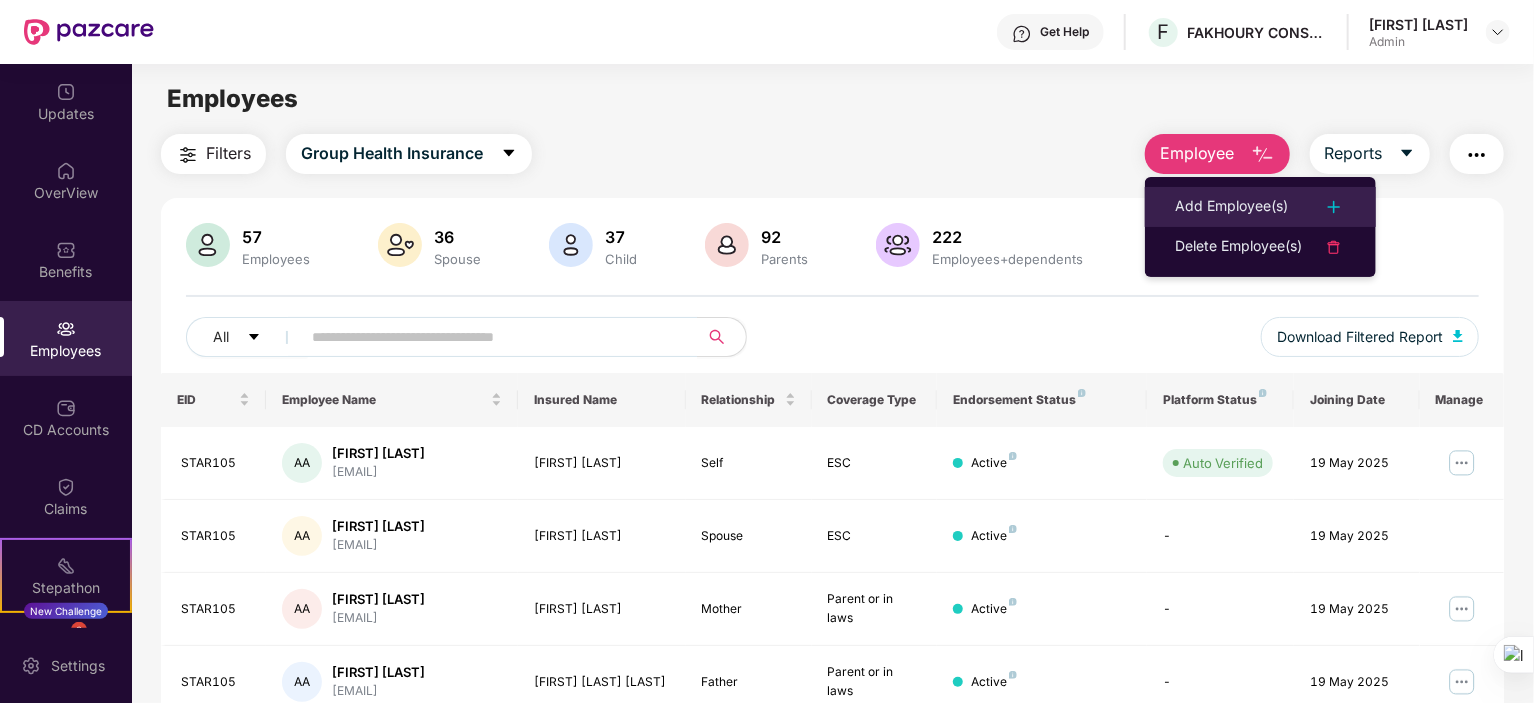 click on "Add Employee(s)" at bounding box center (1231, 207) 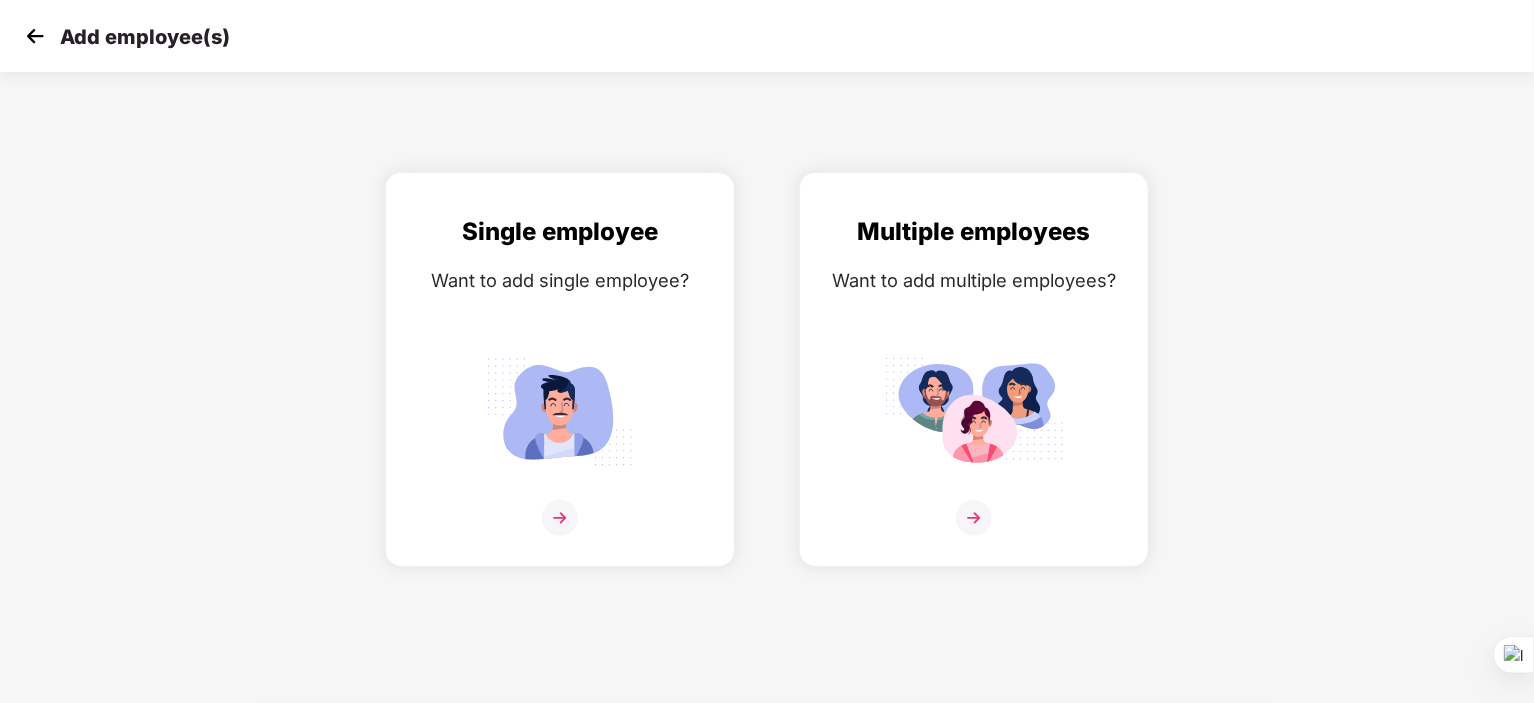 click at bounding box center [35, 36] 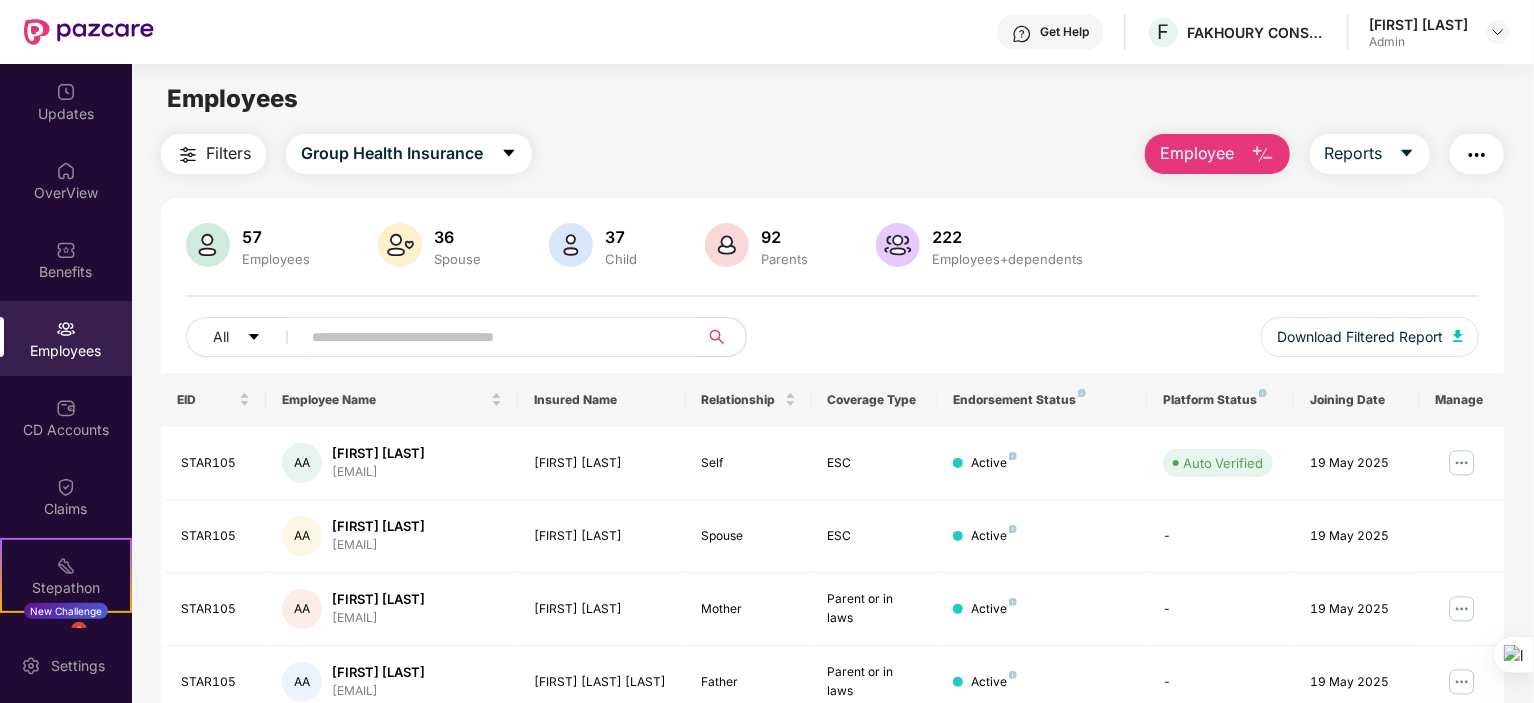 click on "Employee" at bounding box center (1197, 153) 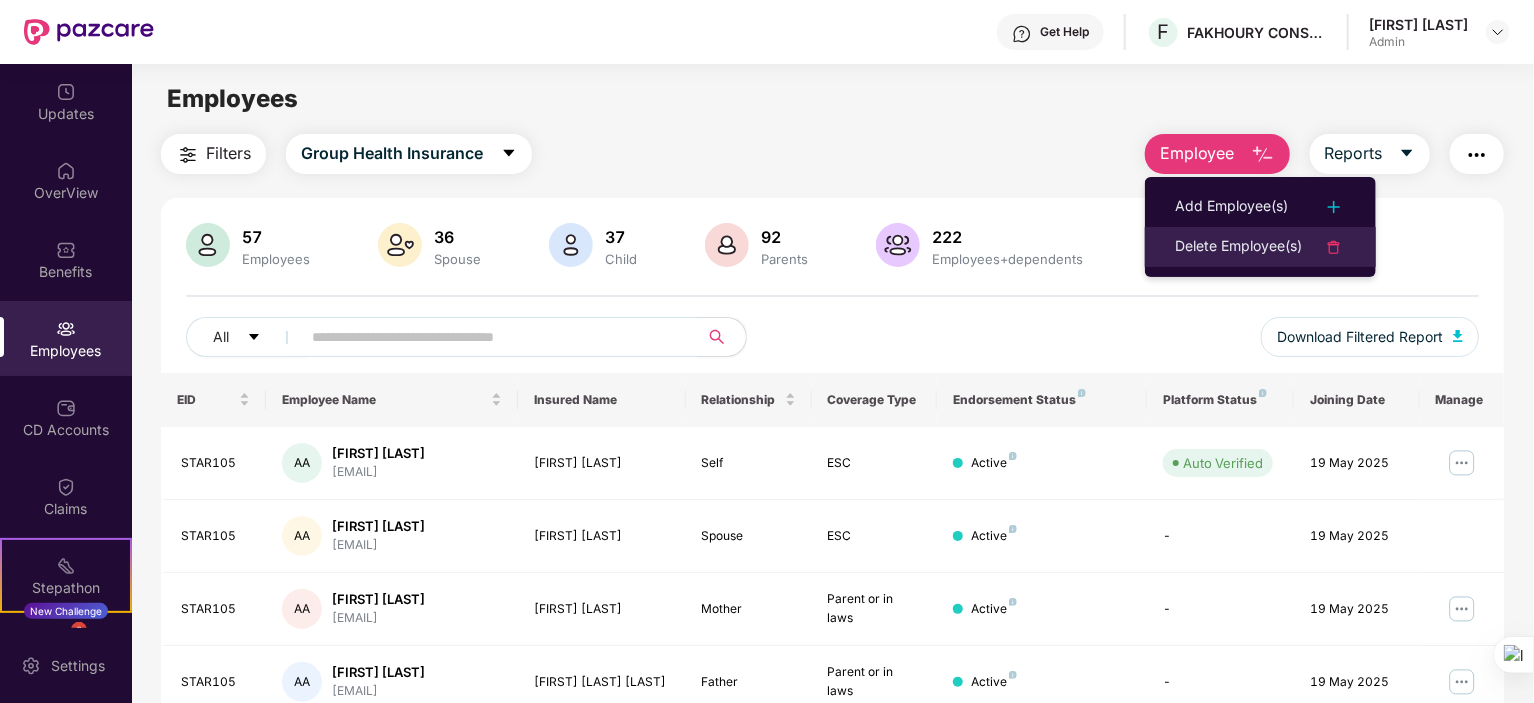 click on "Delete Employee(s)" at bounding box center [1238, 247] 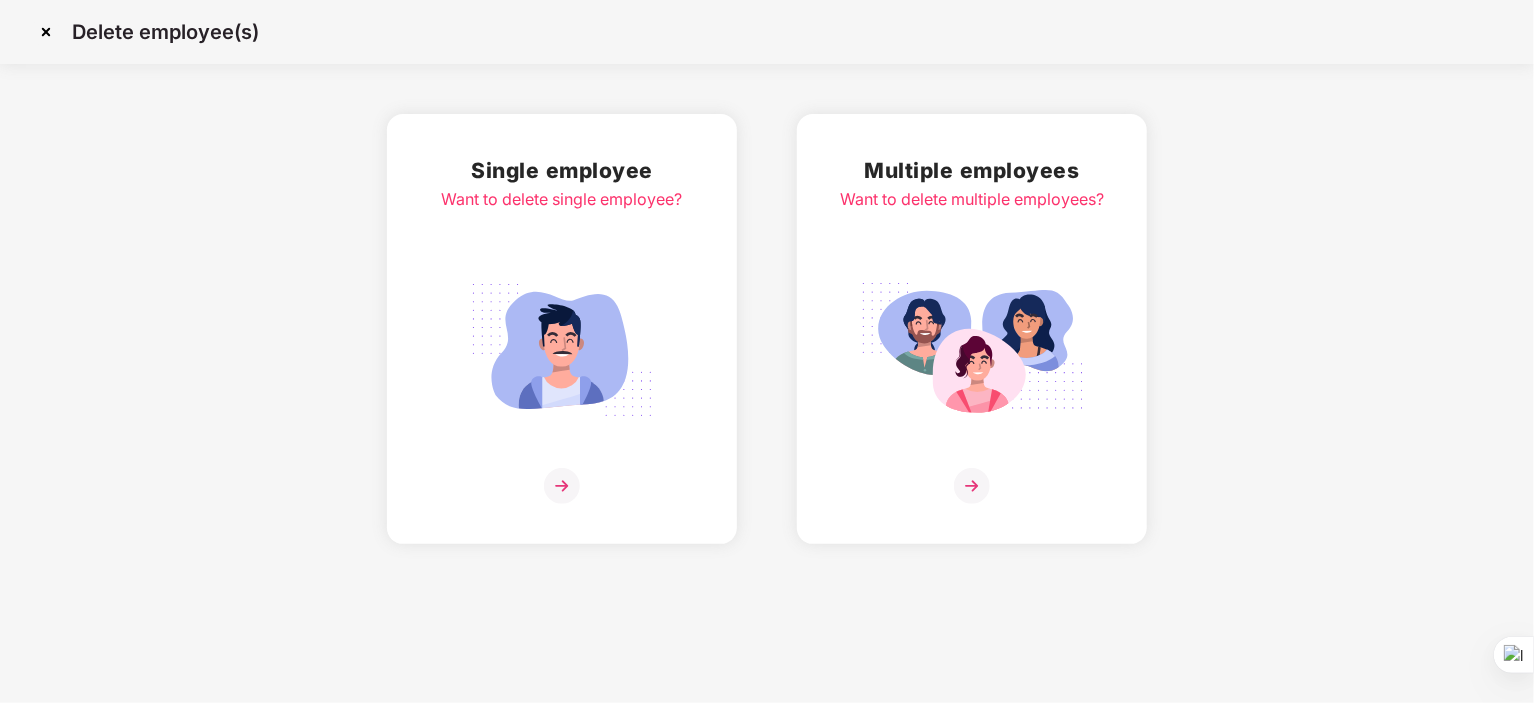 click at bounding box center (562, 486) 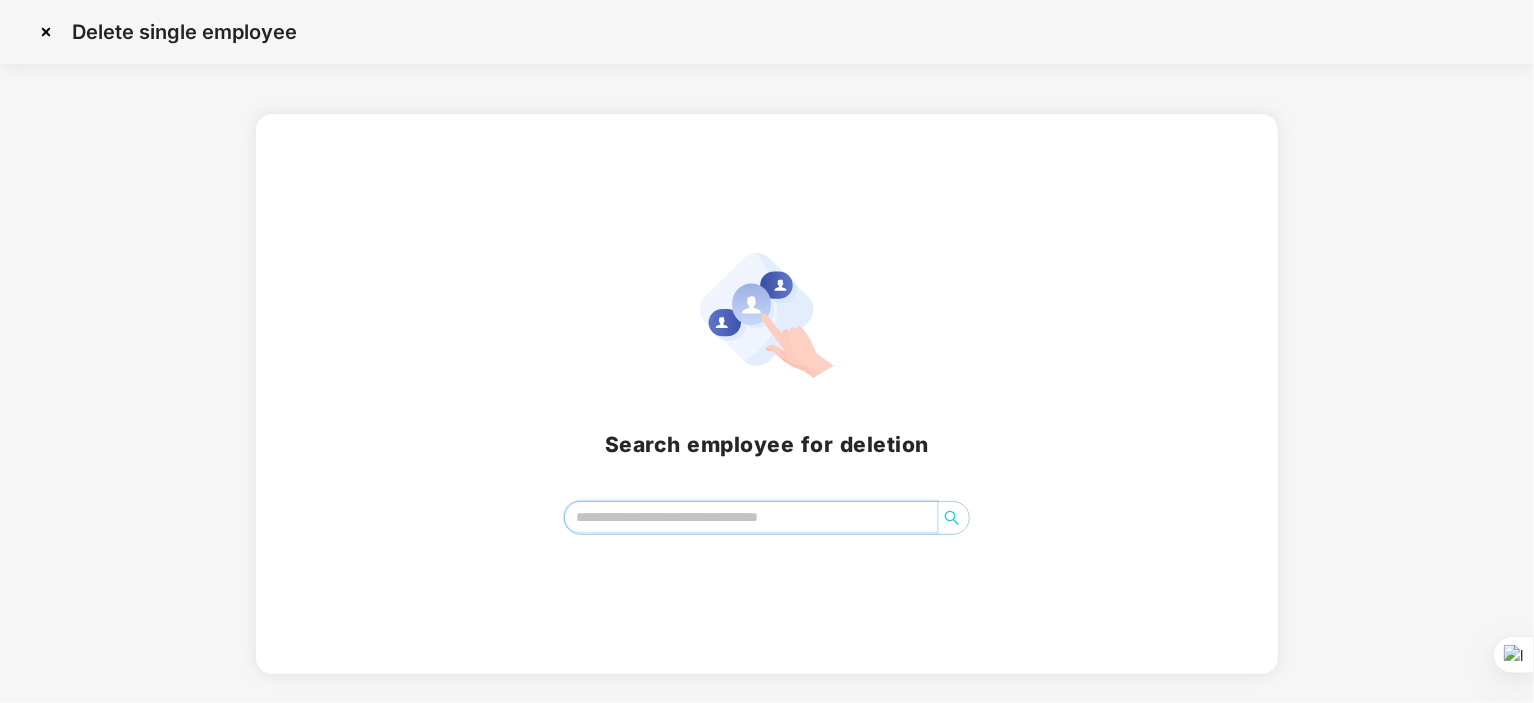 click at bounding box center [751, 517] 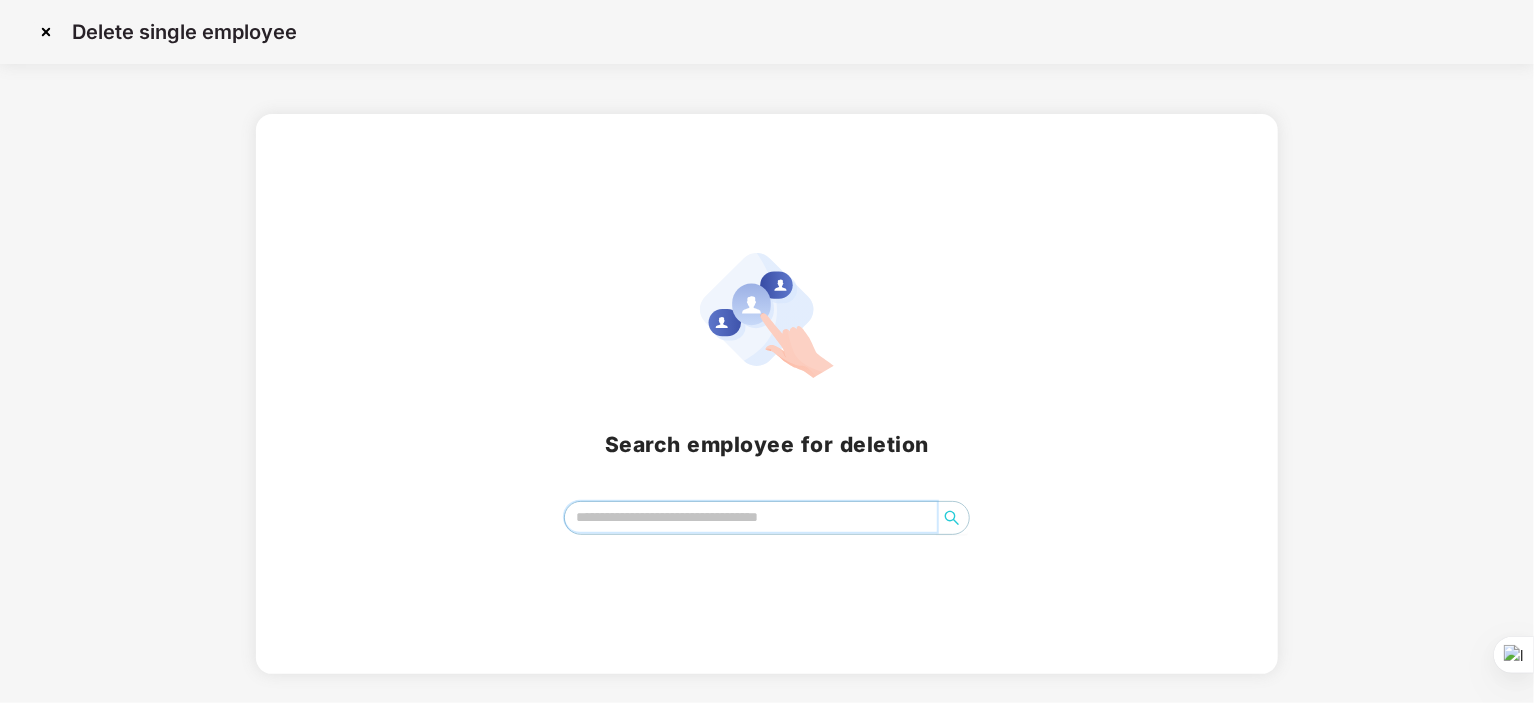 click at bounding box center [751, 517] 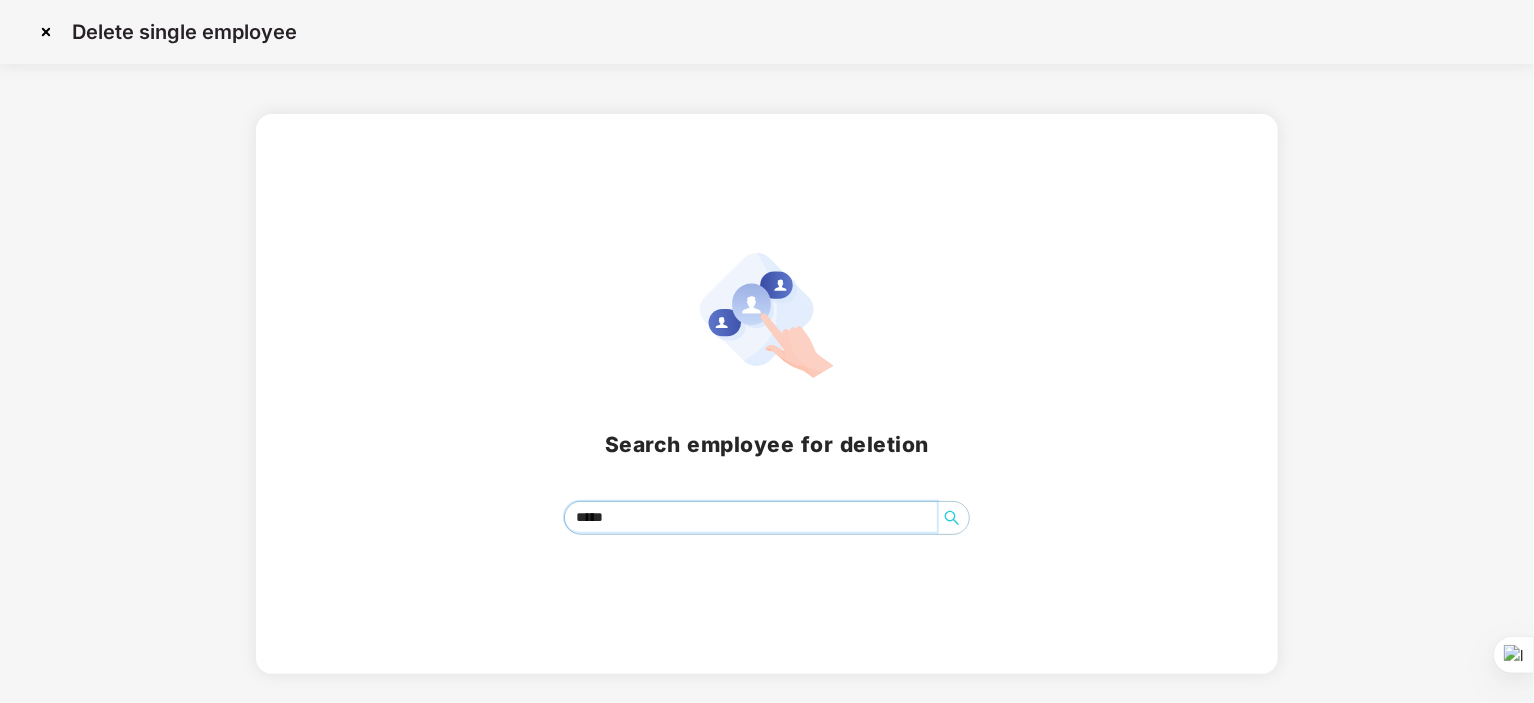 type on "*****" 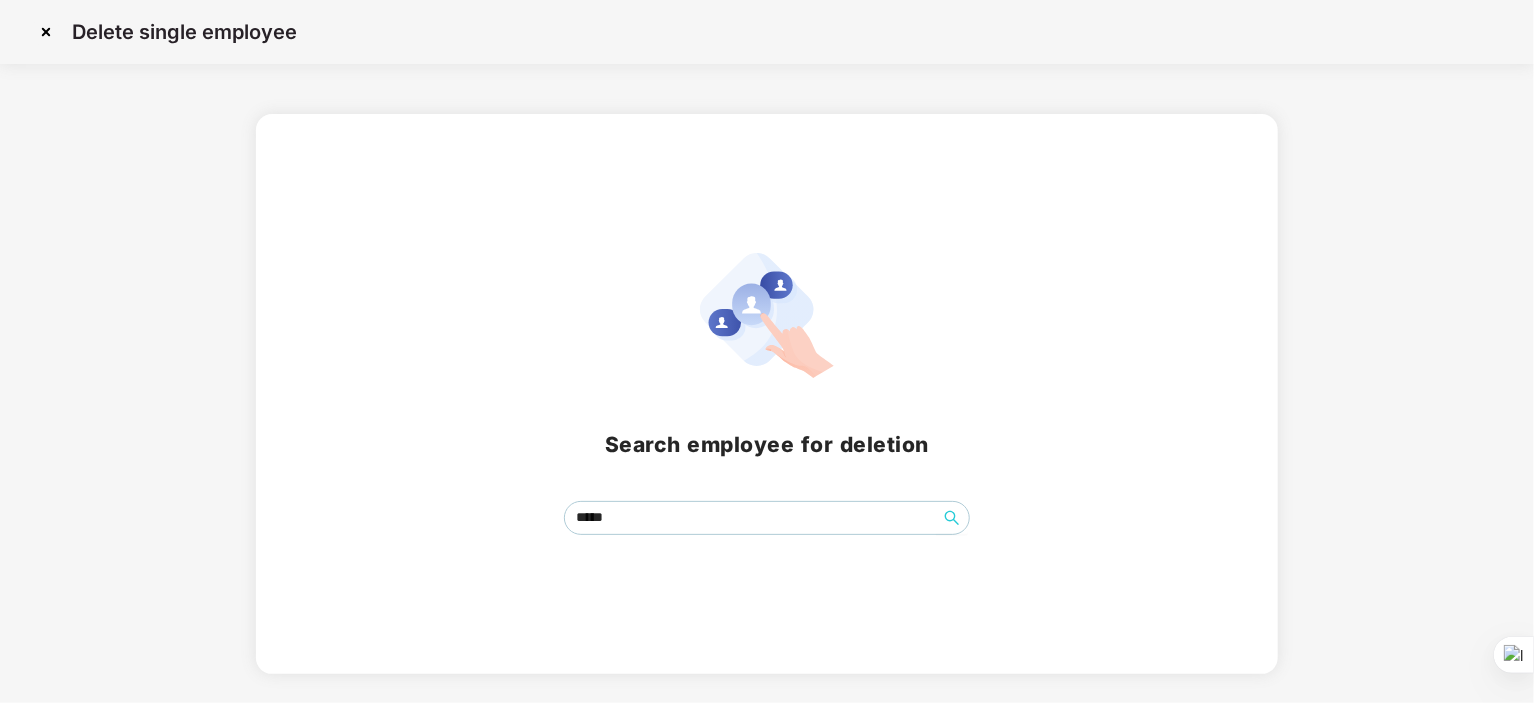 click at bounding box center (46, 32) 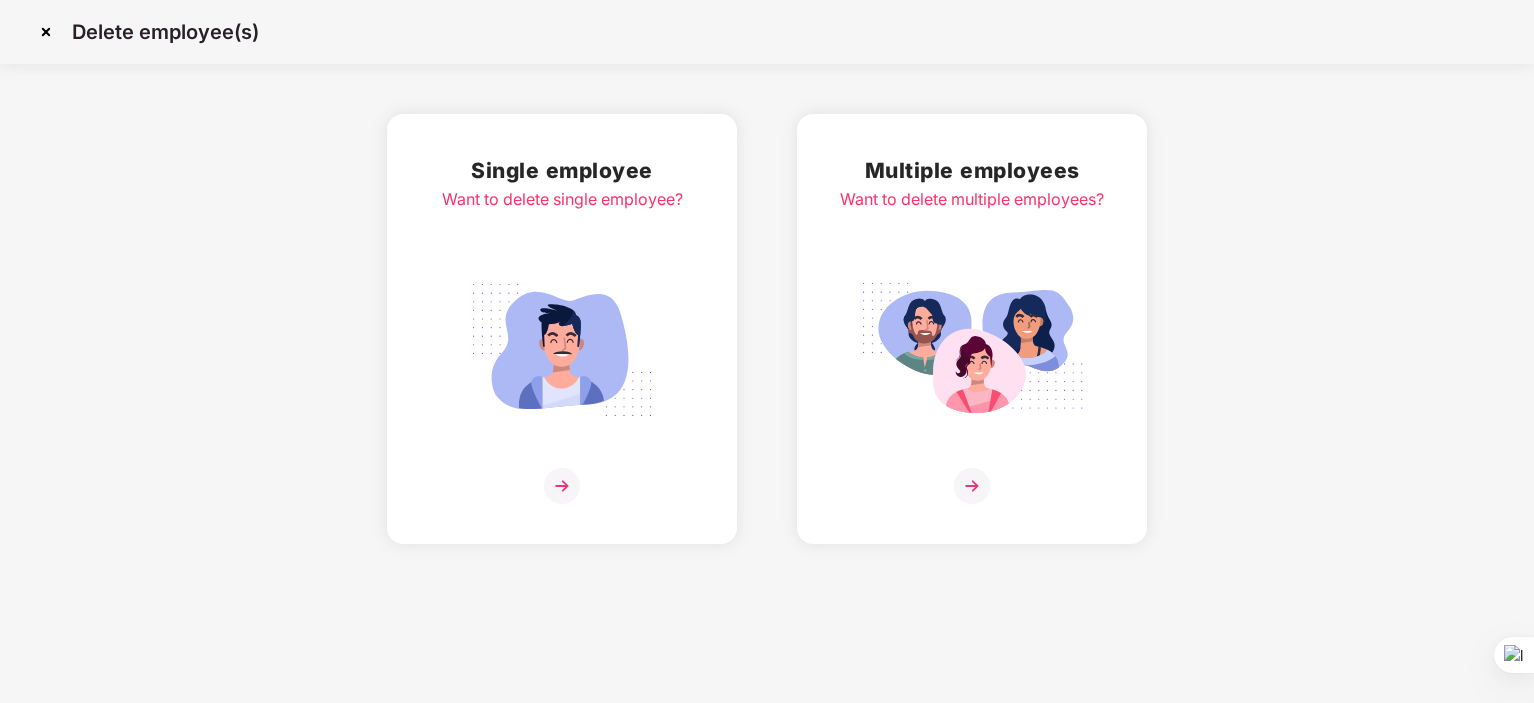 scroll, scrollTop: 0, scrollLeft: 0, axis: both 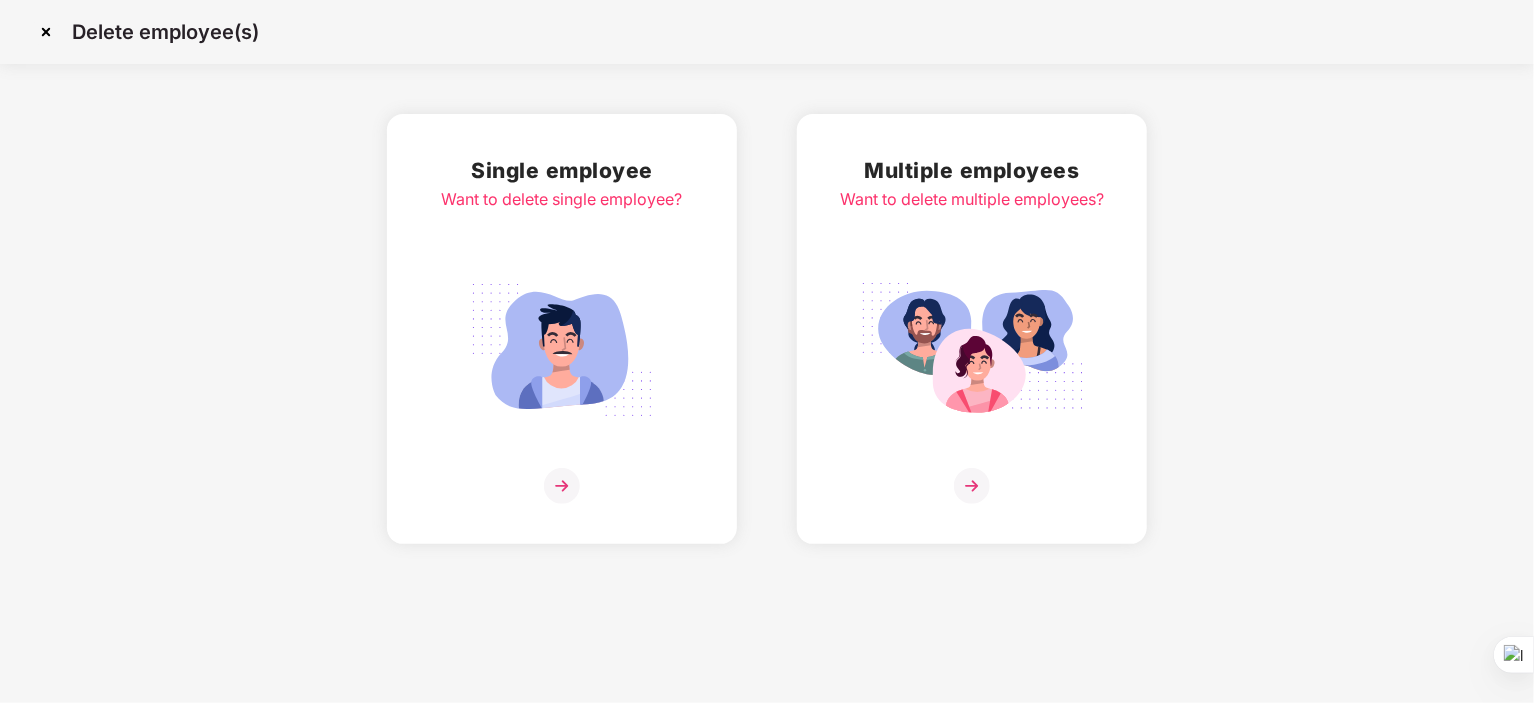 click at bounding box center (46, 32) 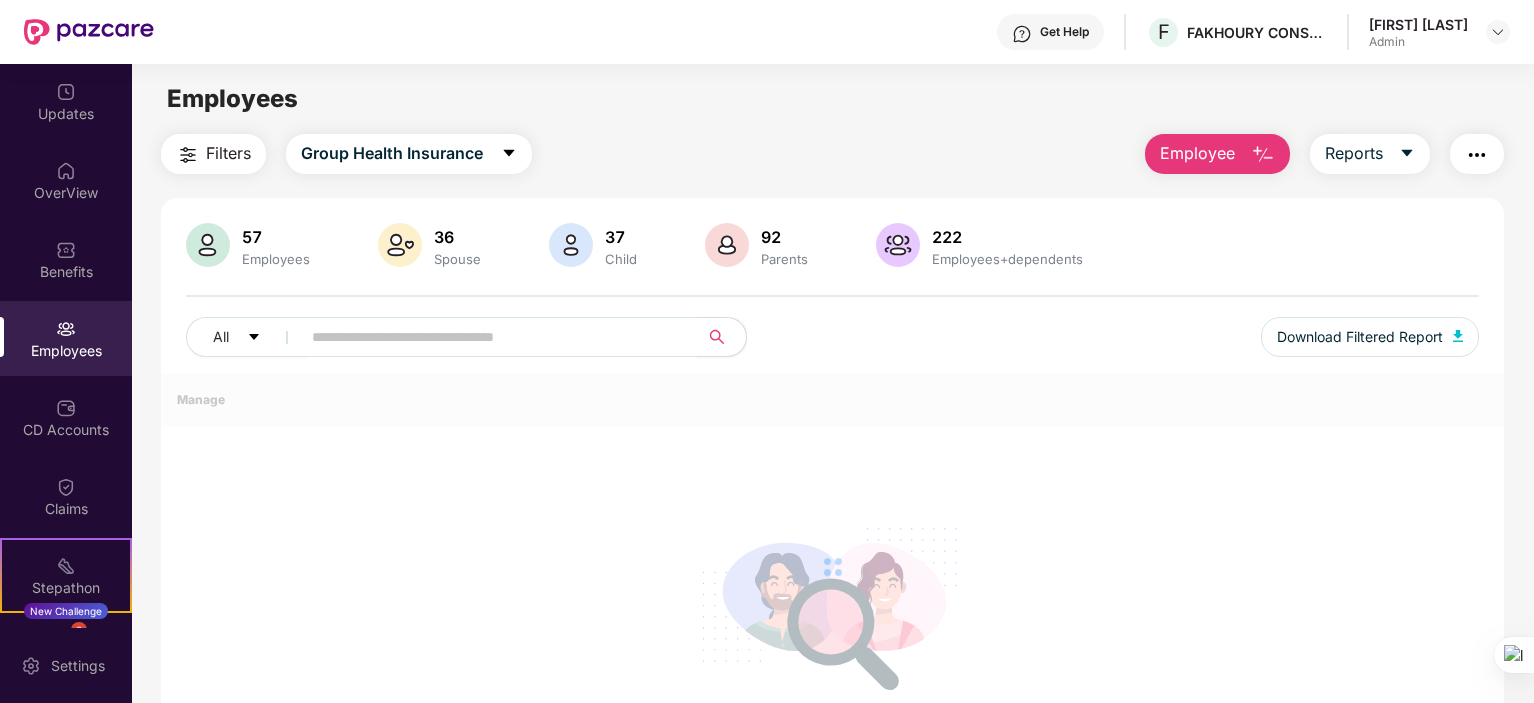 scroll, scrollTop: 0, scrollLeft: 0, axis: both 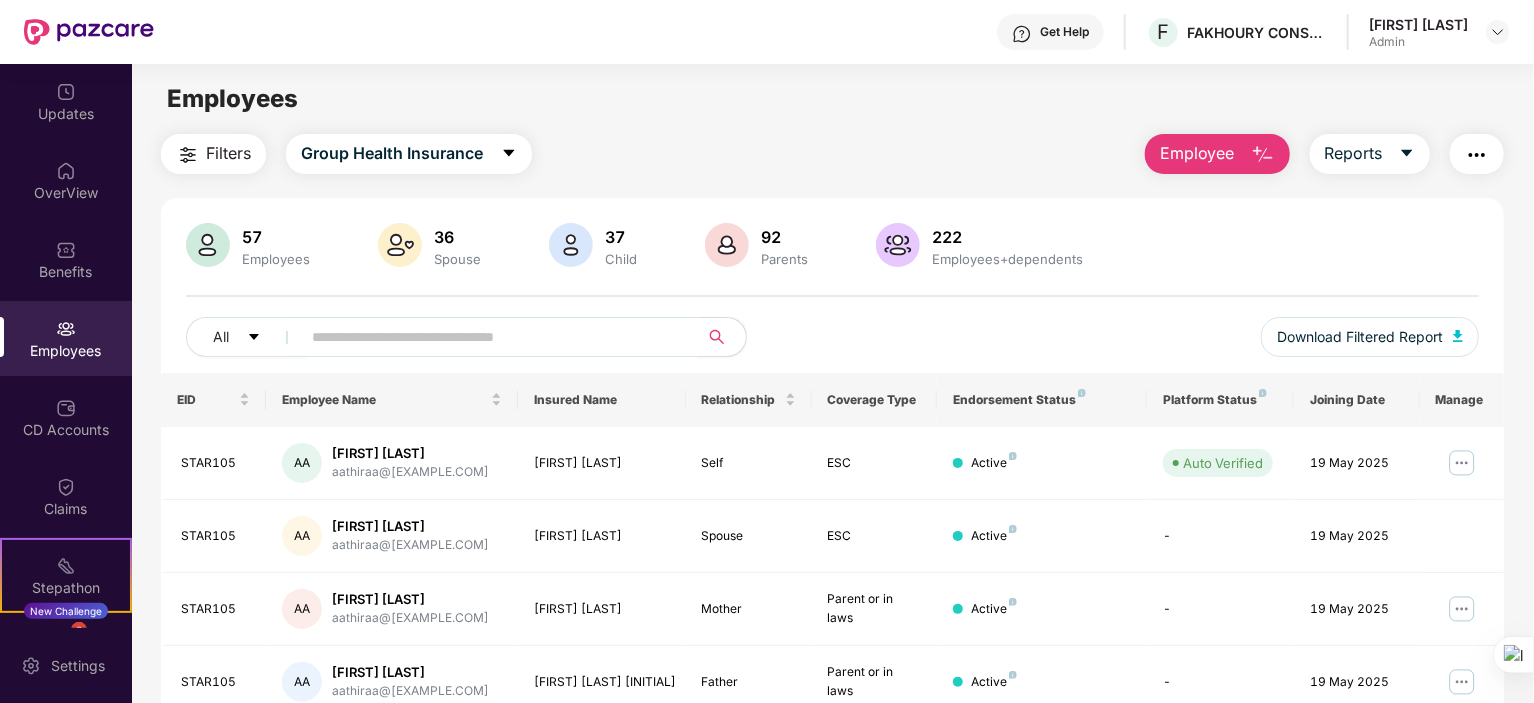 click at bounding box center [491, 337] 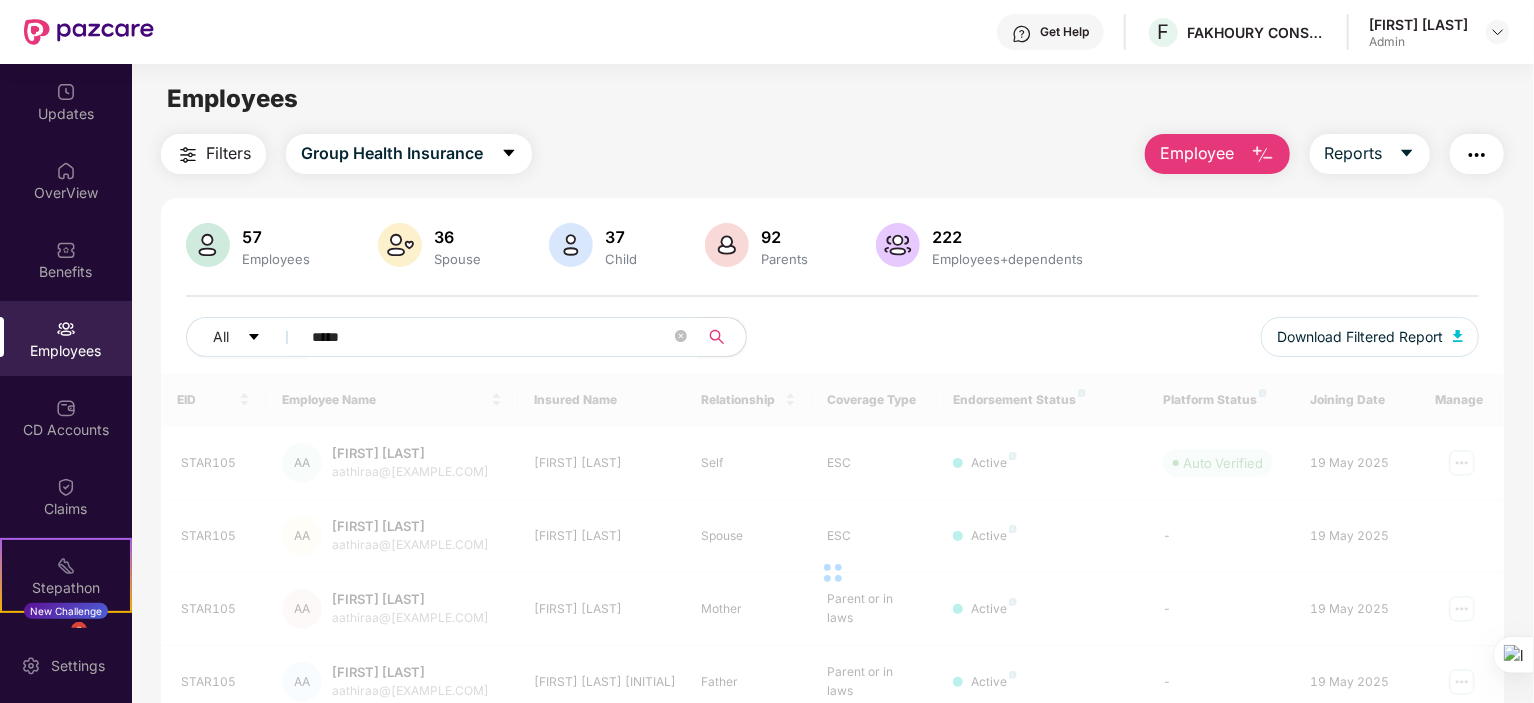 type on "*****" 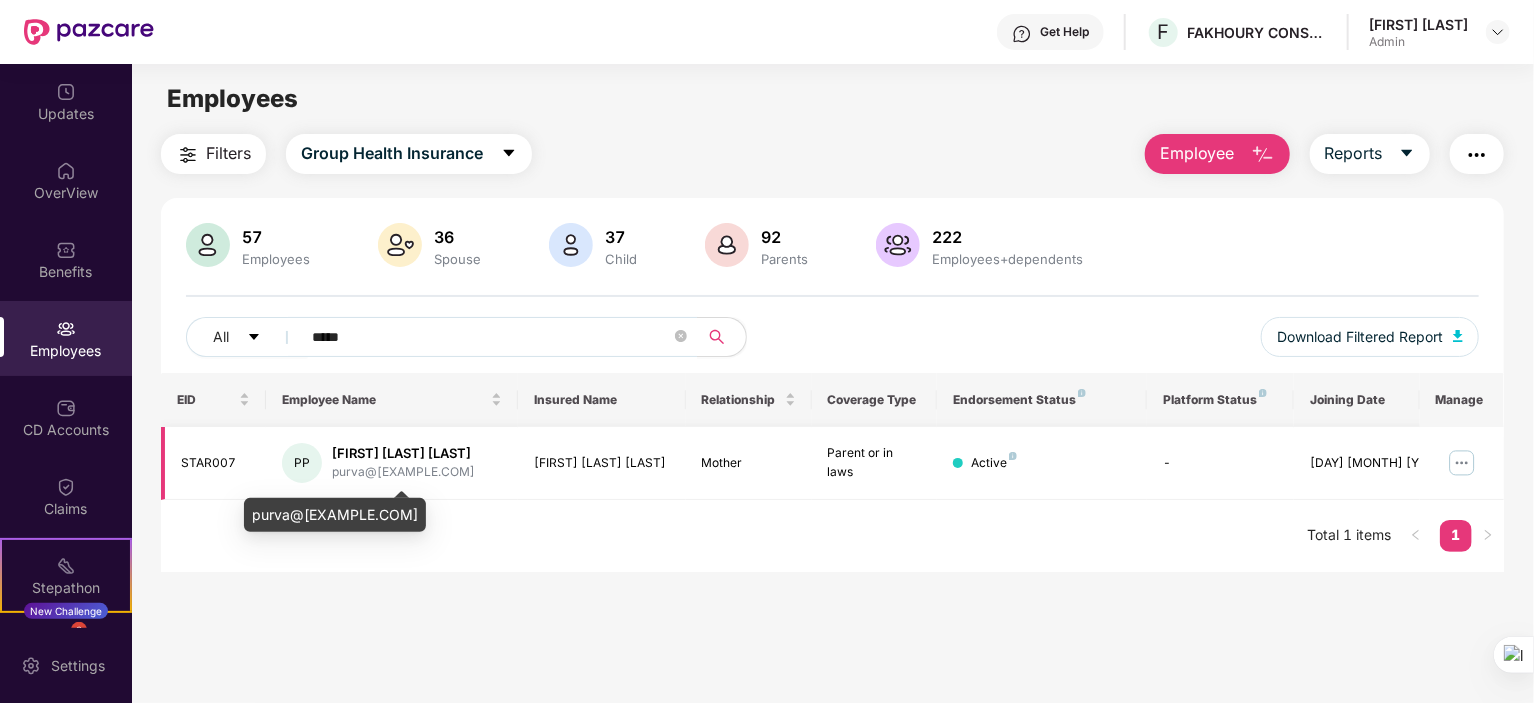click on "purva@[EXAMPLE.COM]" at bounding box center (403, 472) 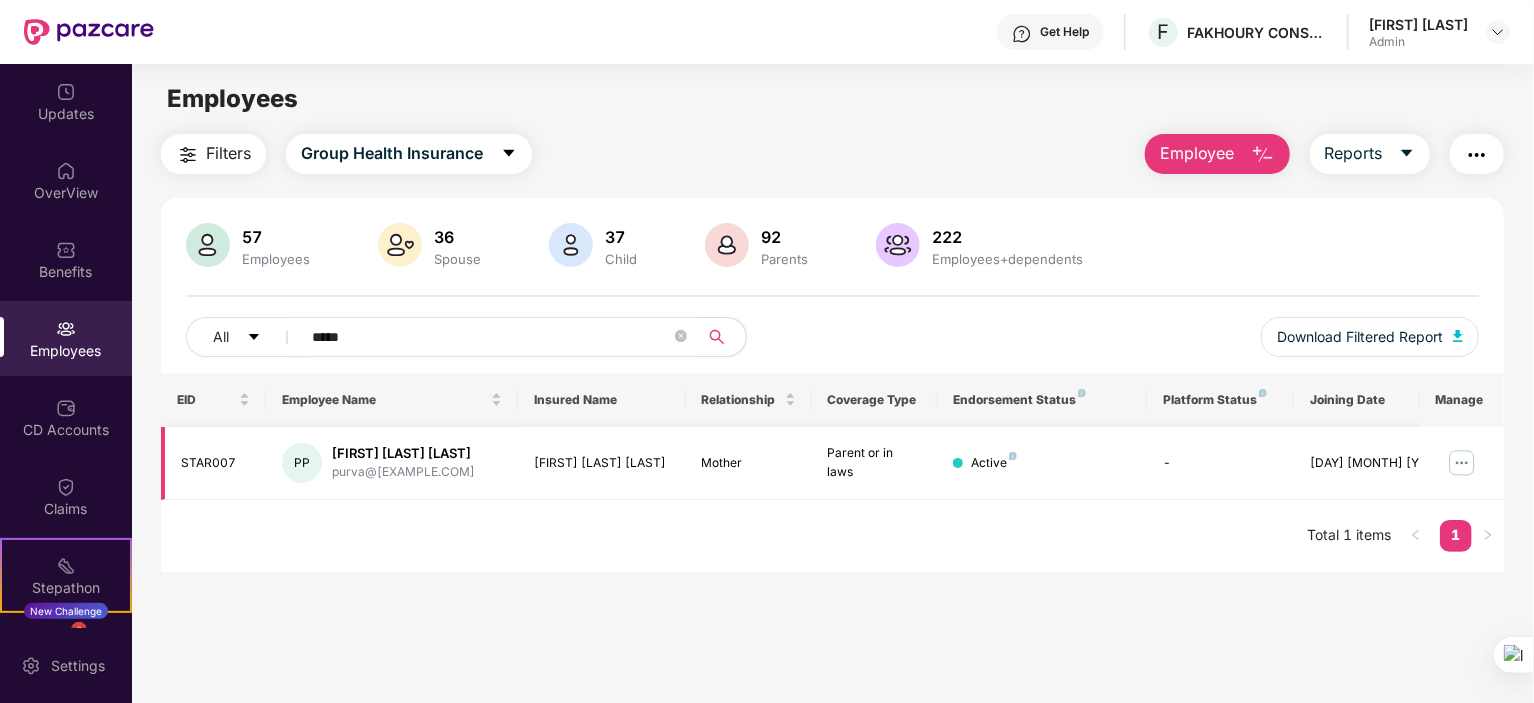 click at bounding box center [1462, 463] 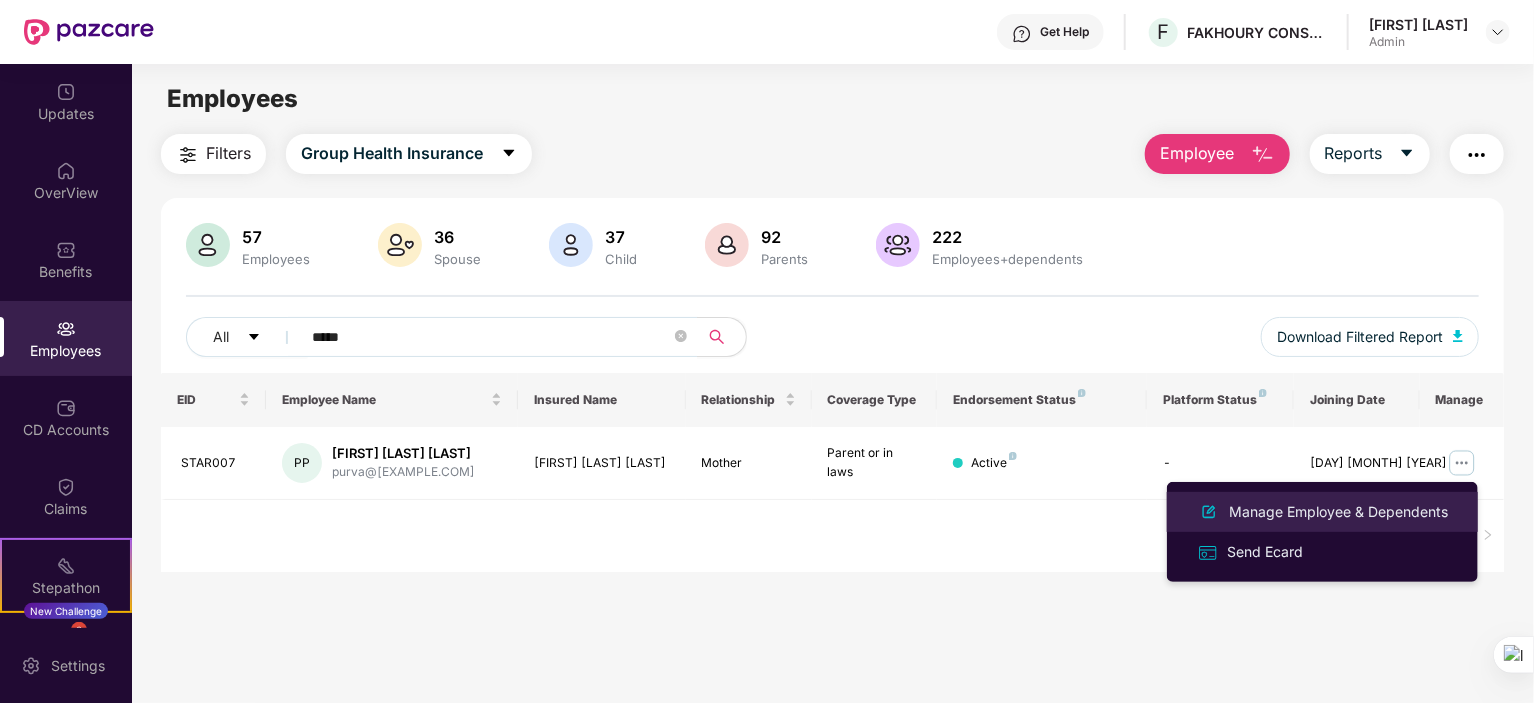 click on "Manage Employee & Dependents" at bounding box center (1338, 512) 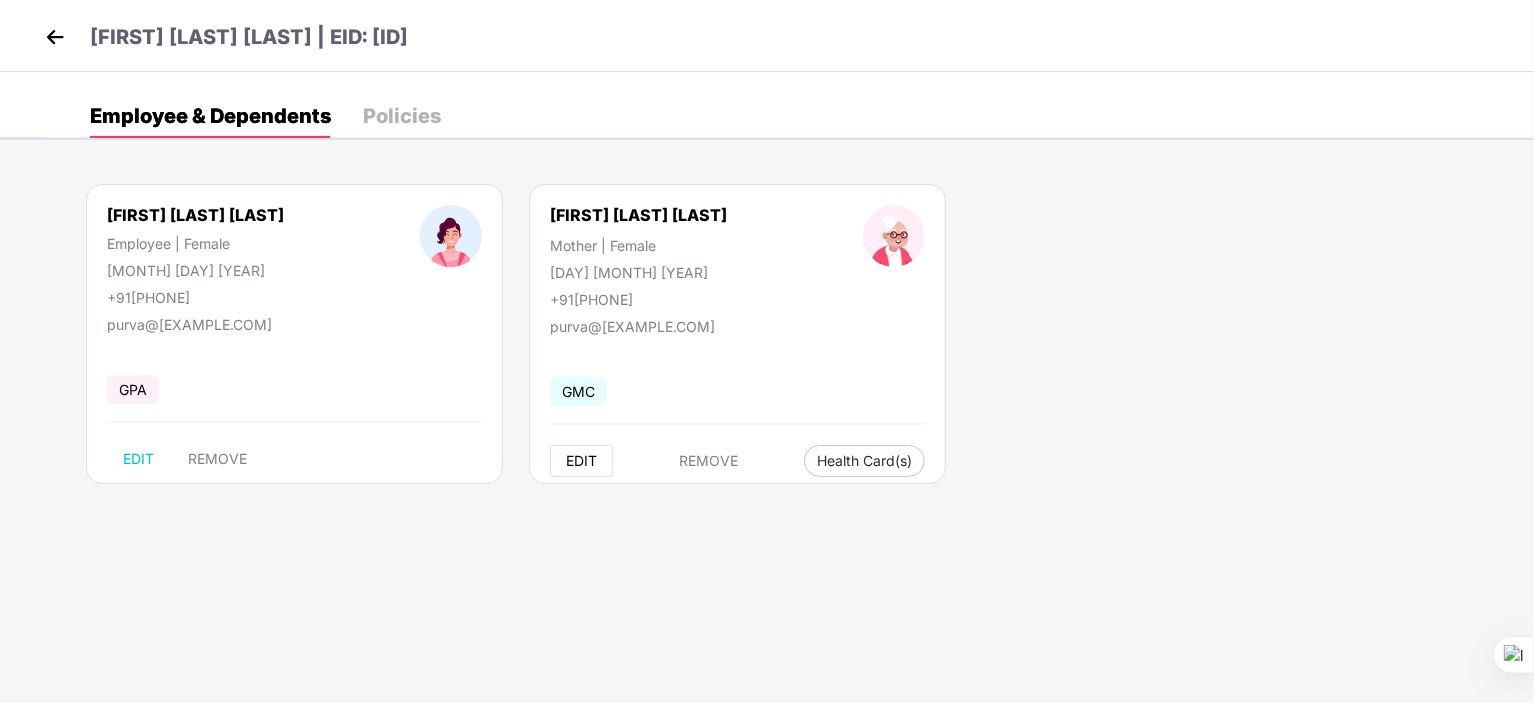 click on "EDIT" at bounding box center (581, 461) 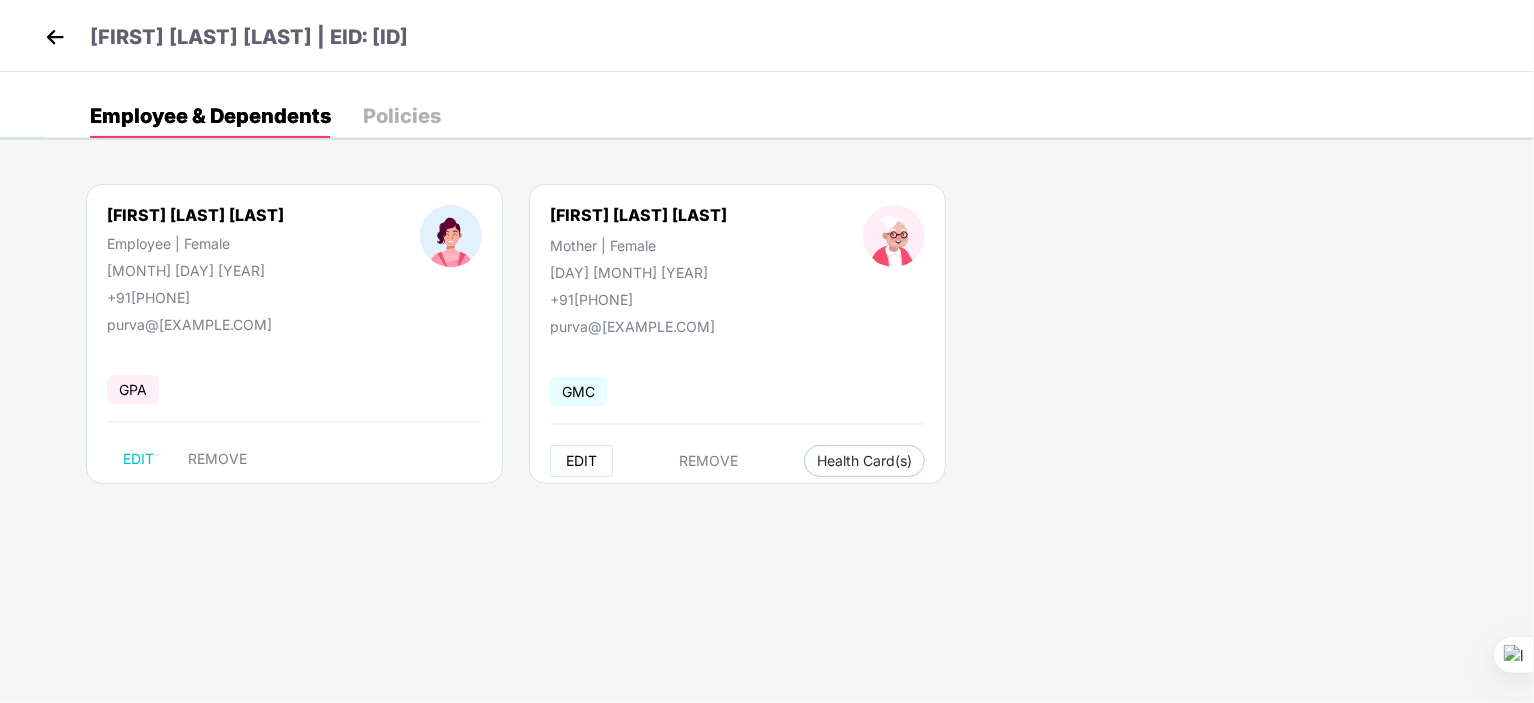 select on "******" 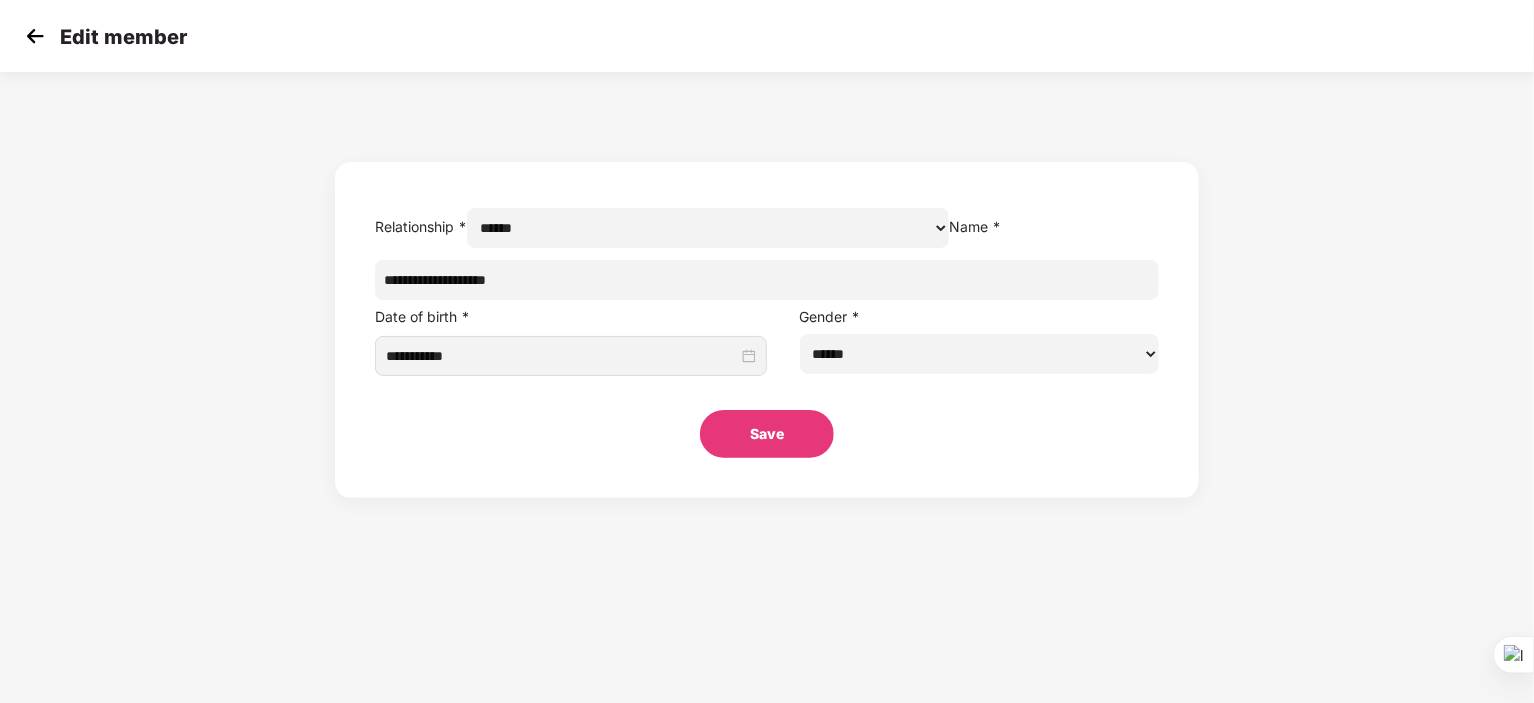 click on "**********" at bounding box center (708, 228) 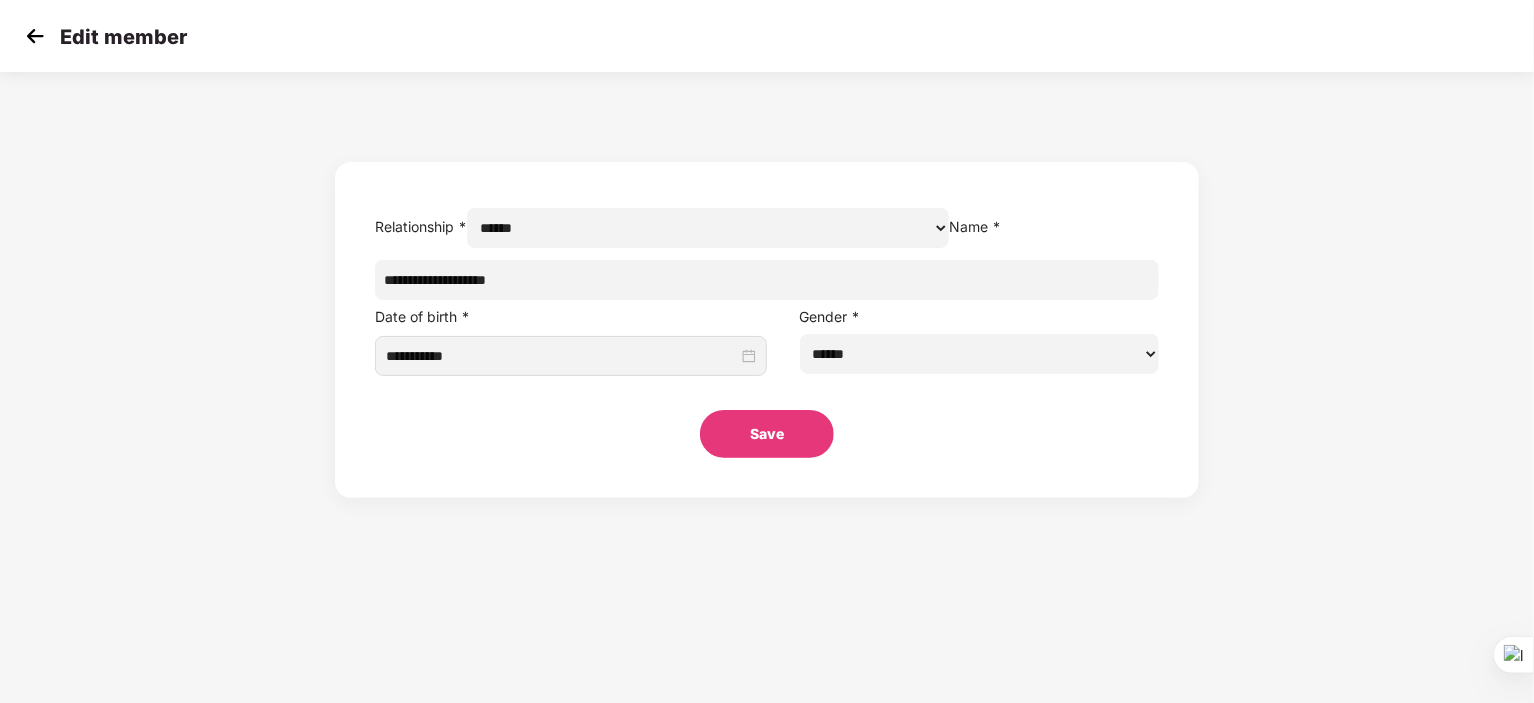 select on "**********" 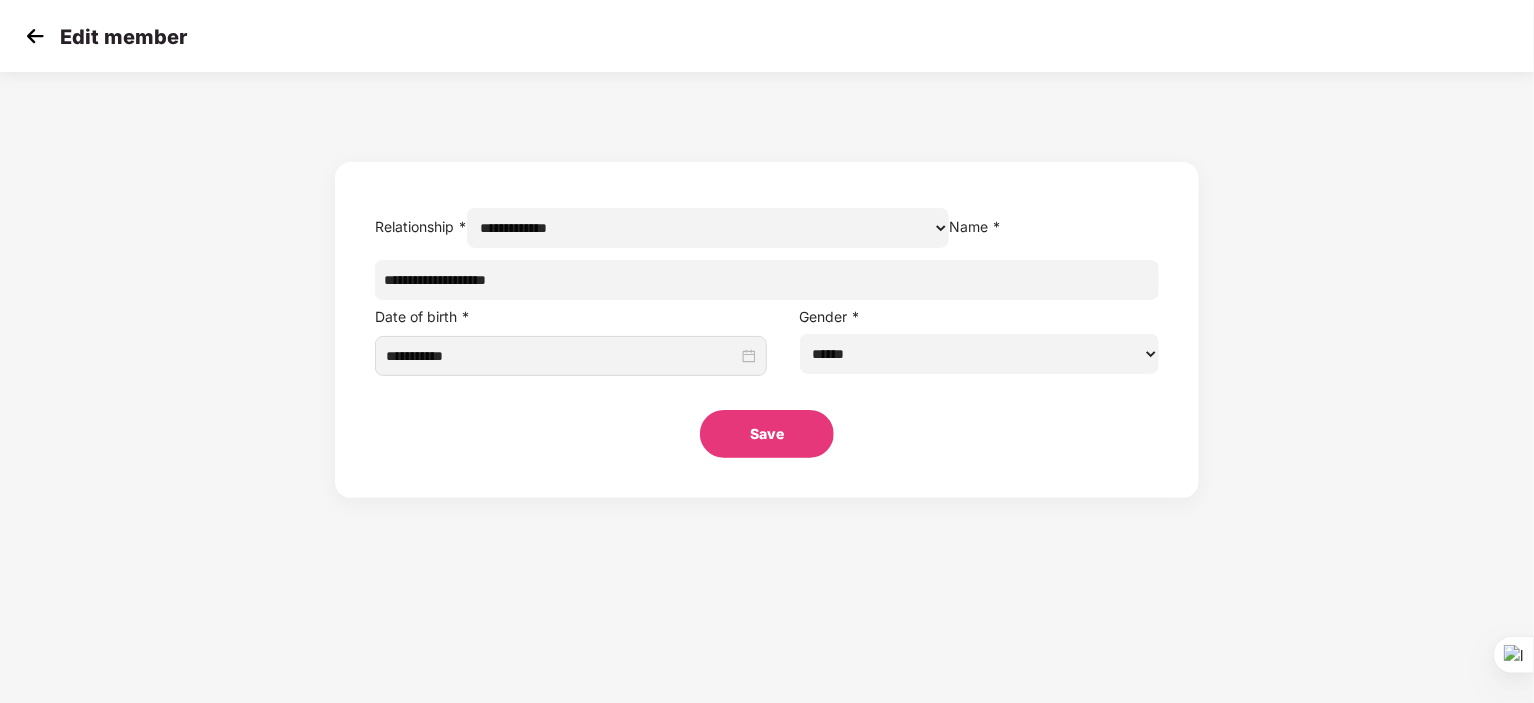 click on "**********" at bounding box center [708, 228] 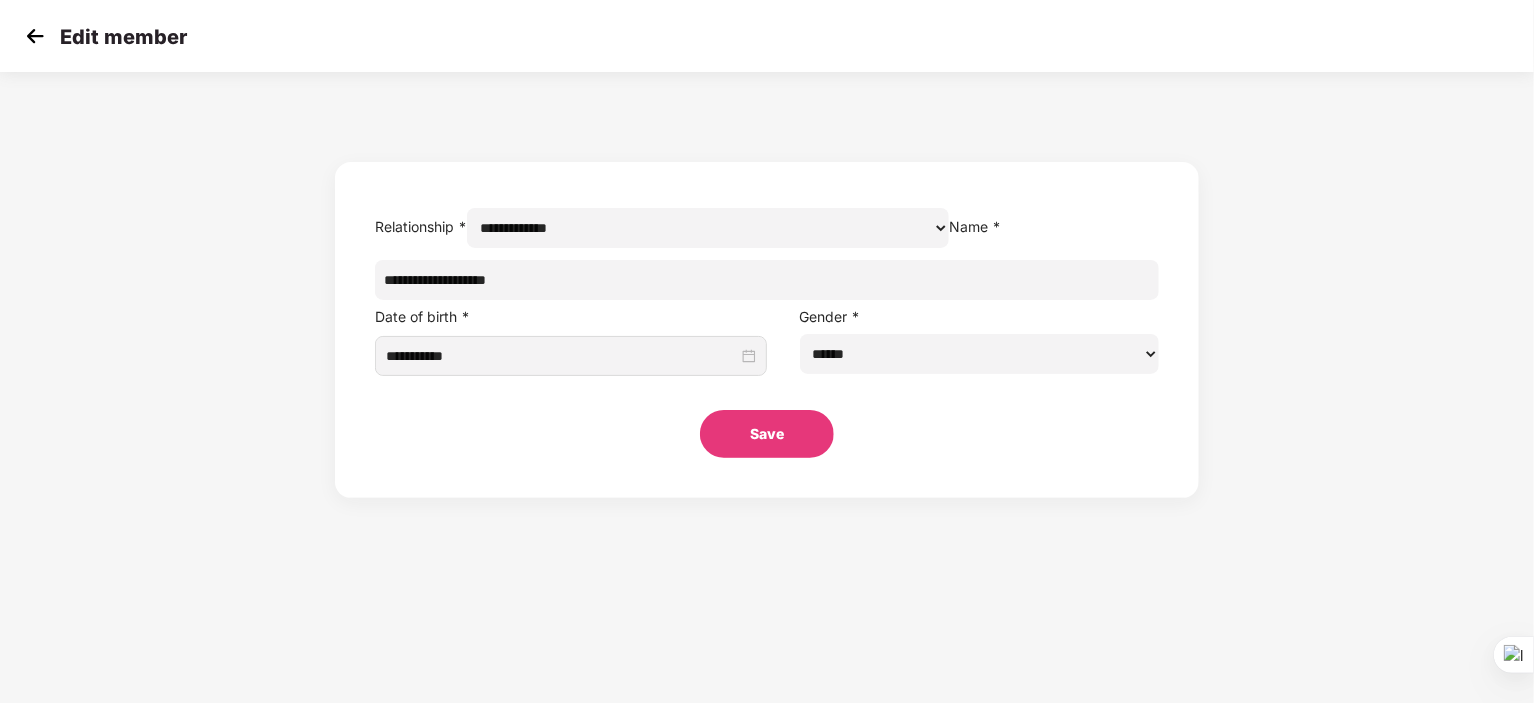 click on "**********" at bounding box center (708, 228) 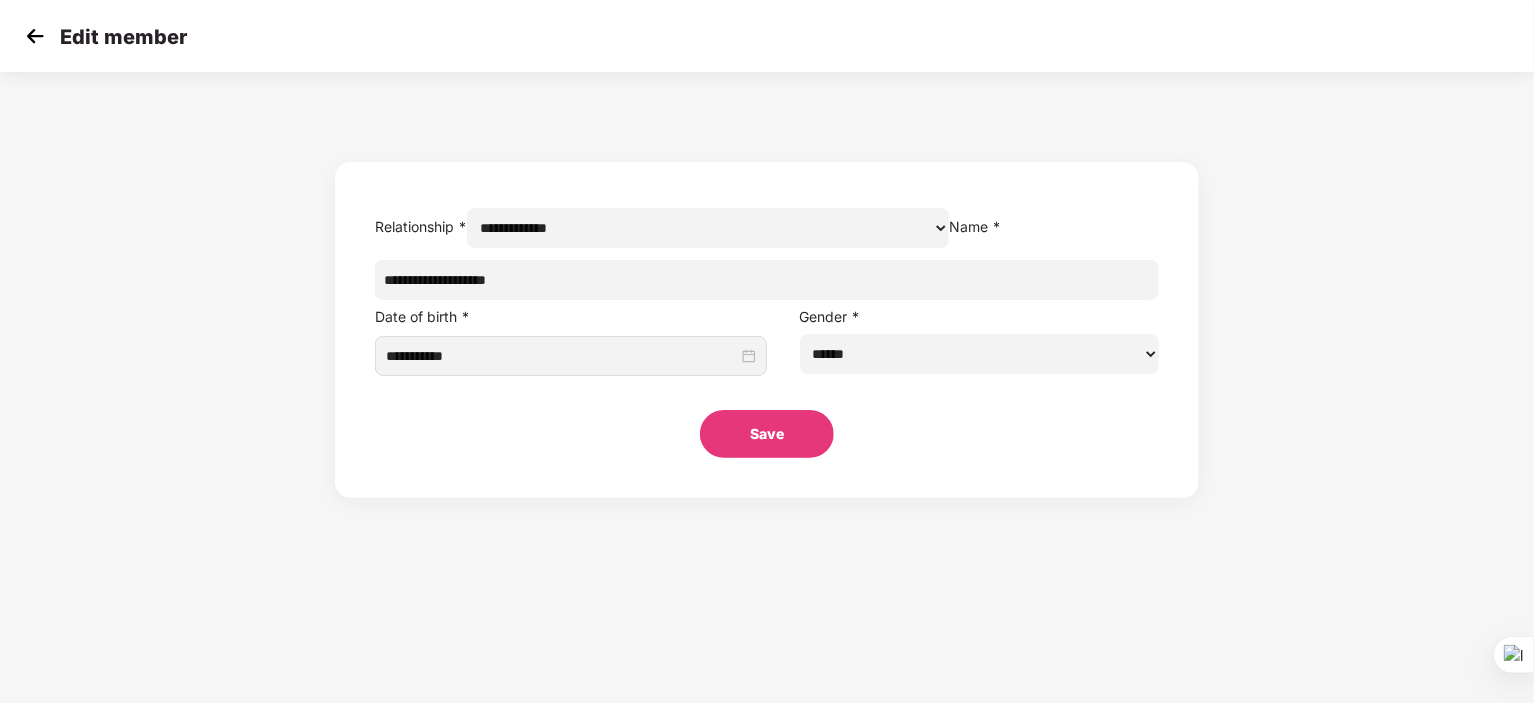 drag, startPoint x: 697, startPoint y: 317, endPoint x: 485, endPoint y: 312, distance: 212.05896 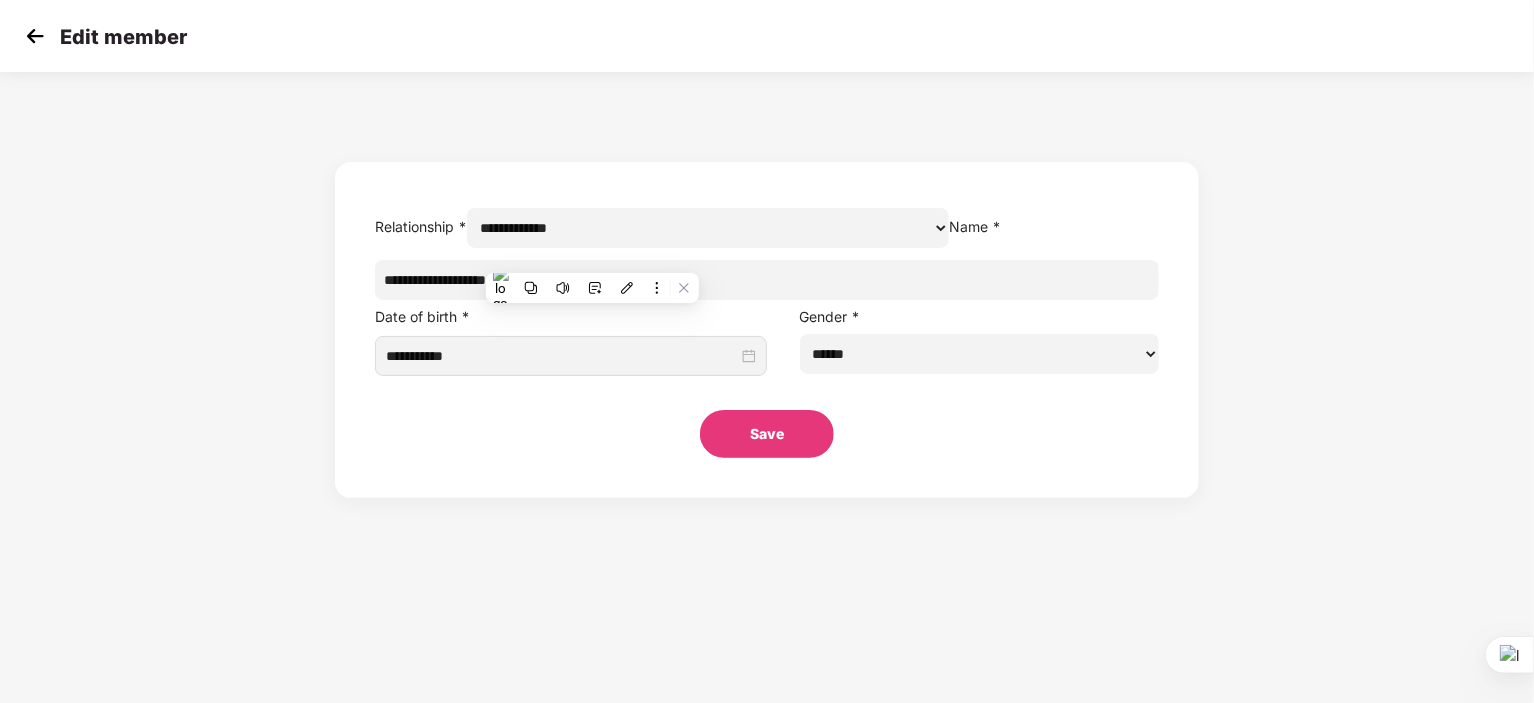 paste 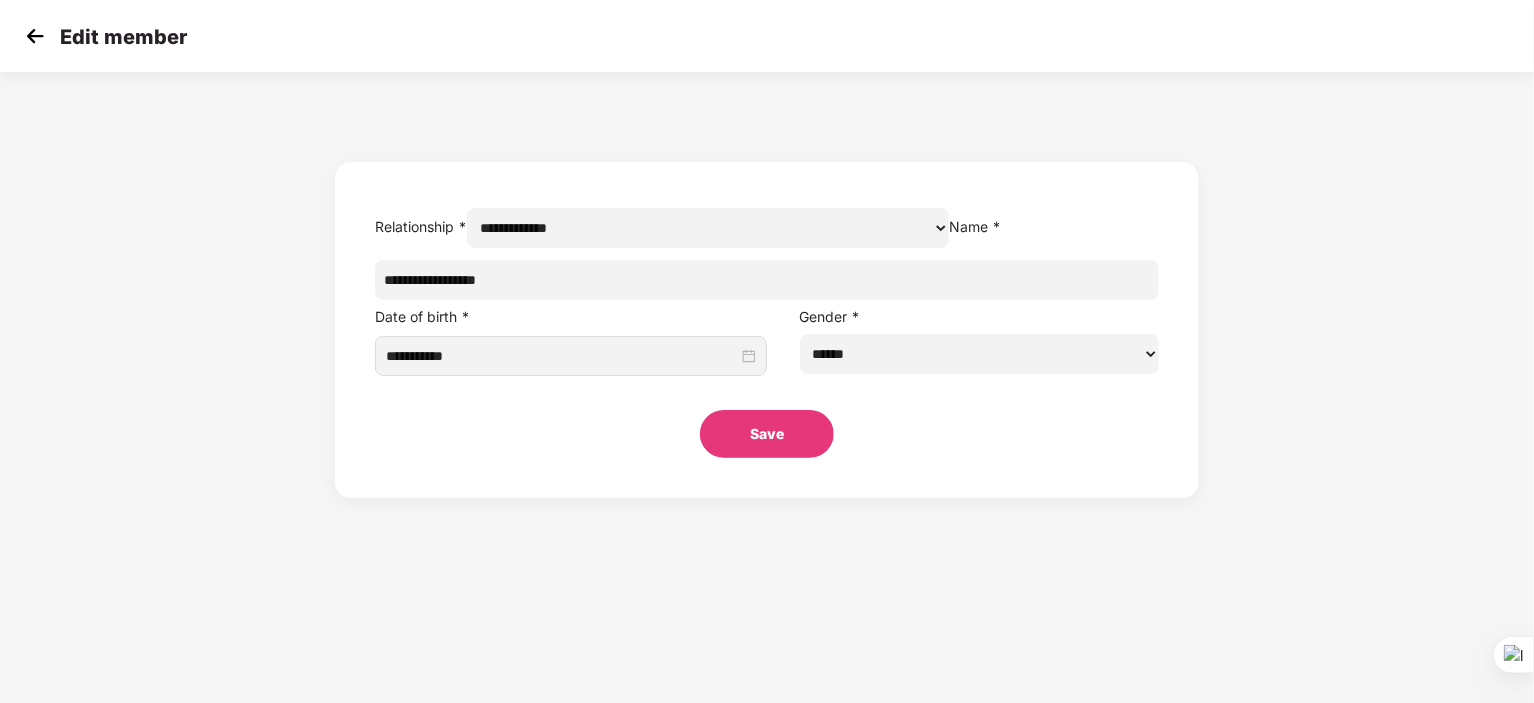 type on "**********" 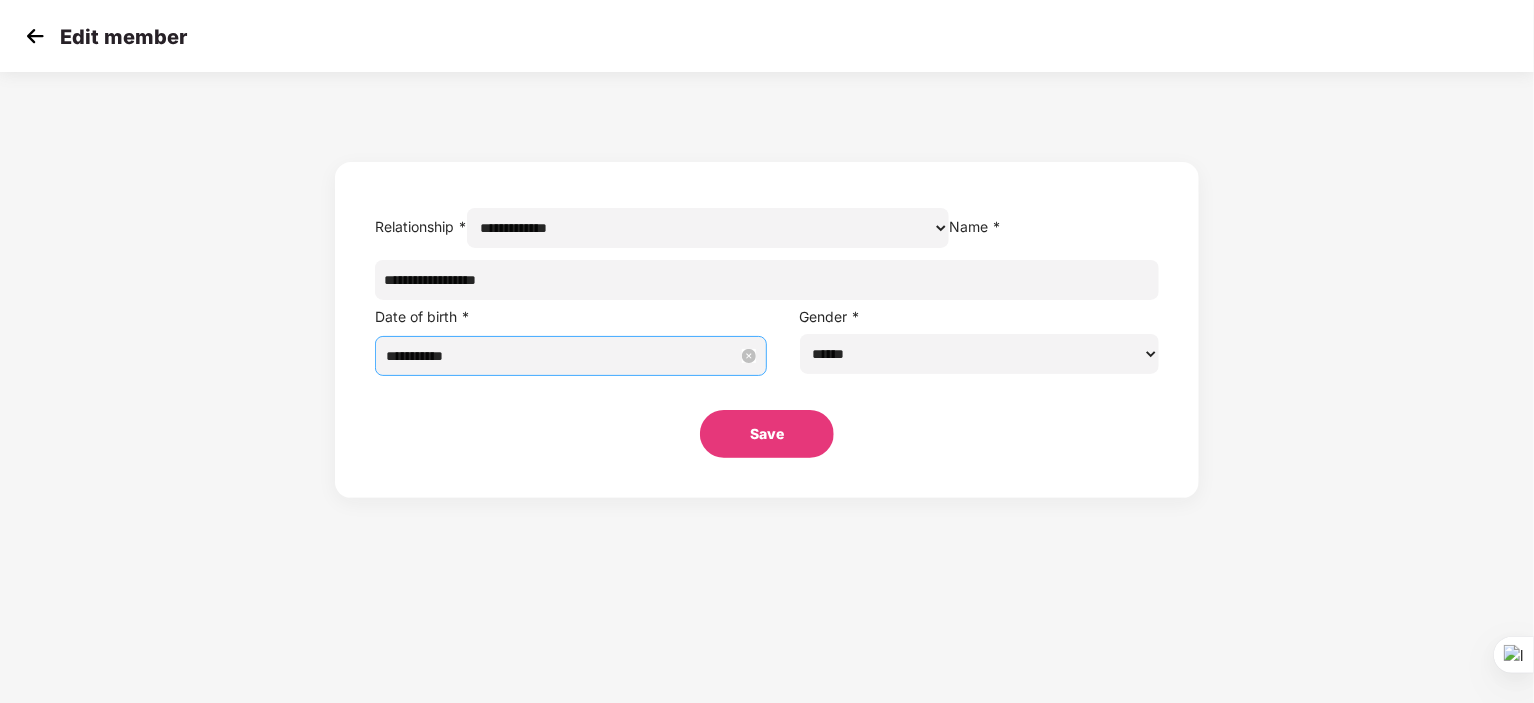 click on "**********" at bounding box center (562, 356) 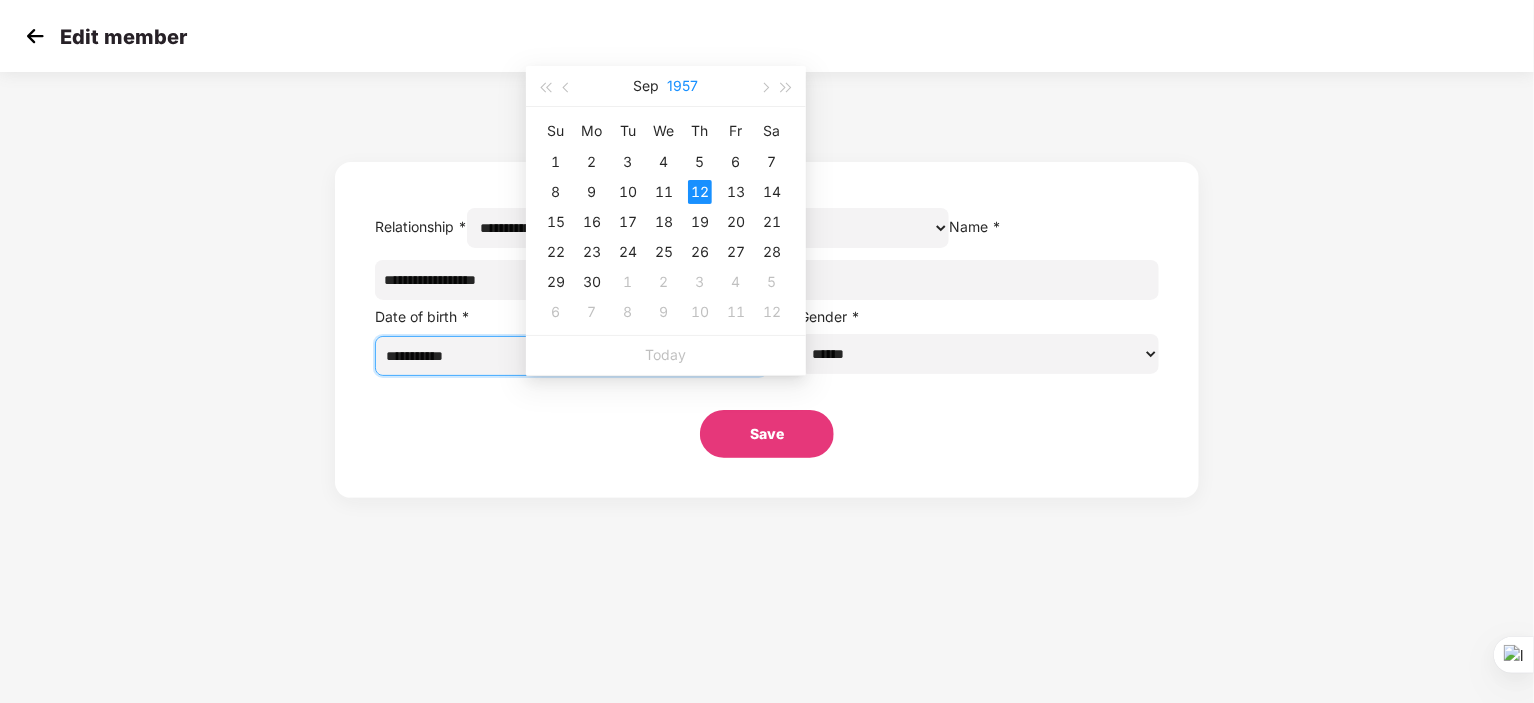 click on "1957" at bounding box center (683, 86) 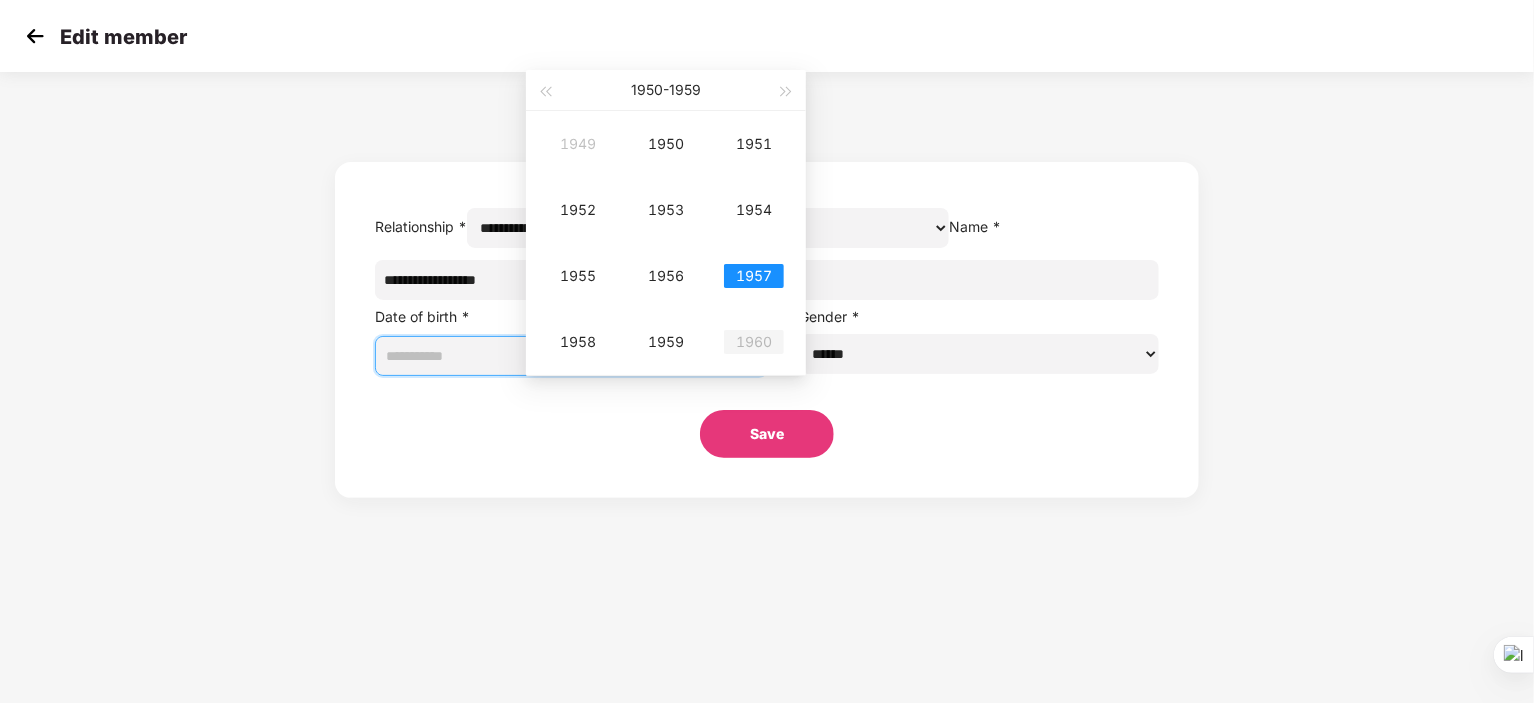 click on "1960" at bounding box center [754, 342] 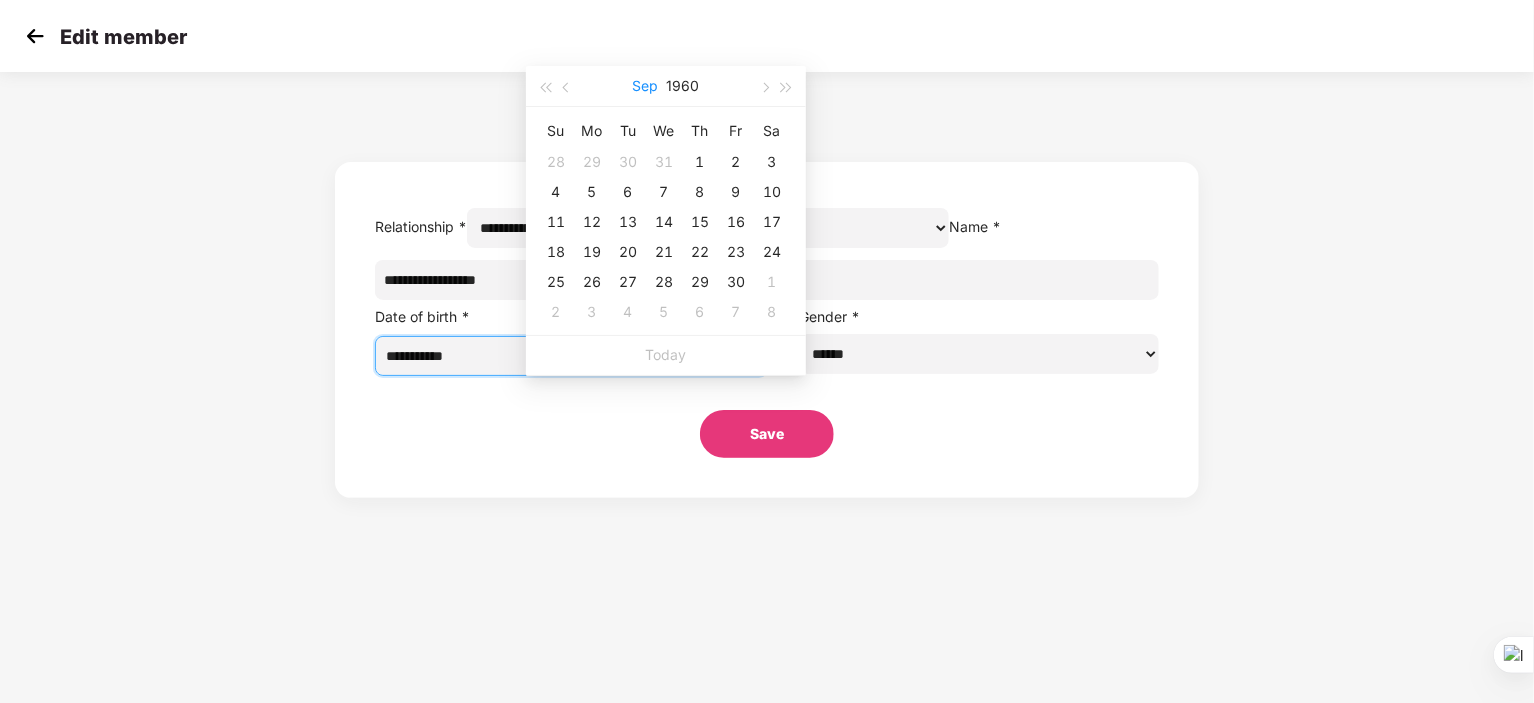 click on "Sep" at bounding box center (646, 86) 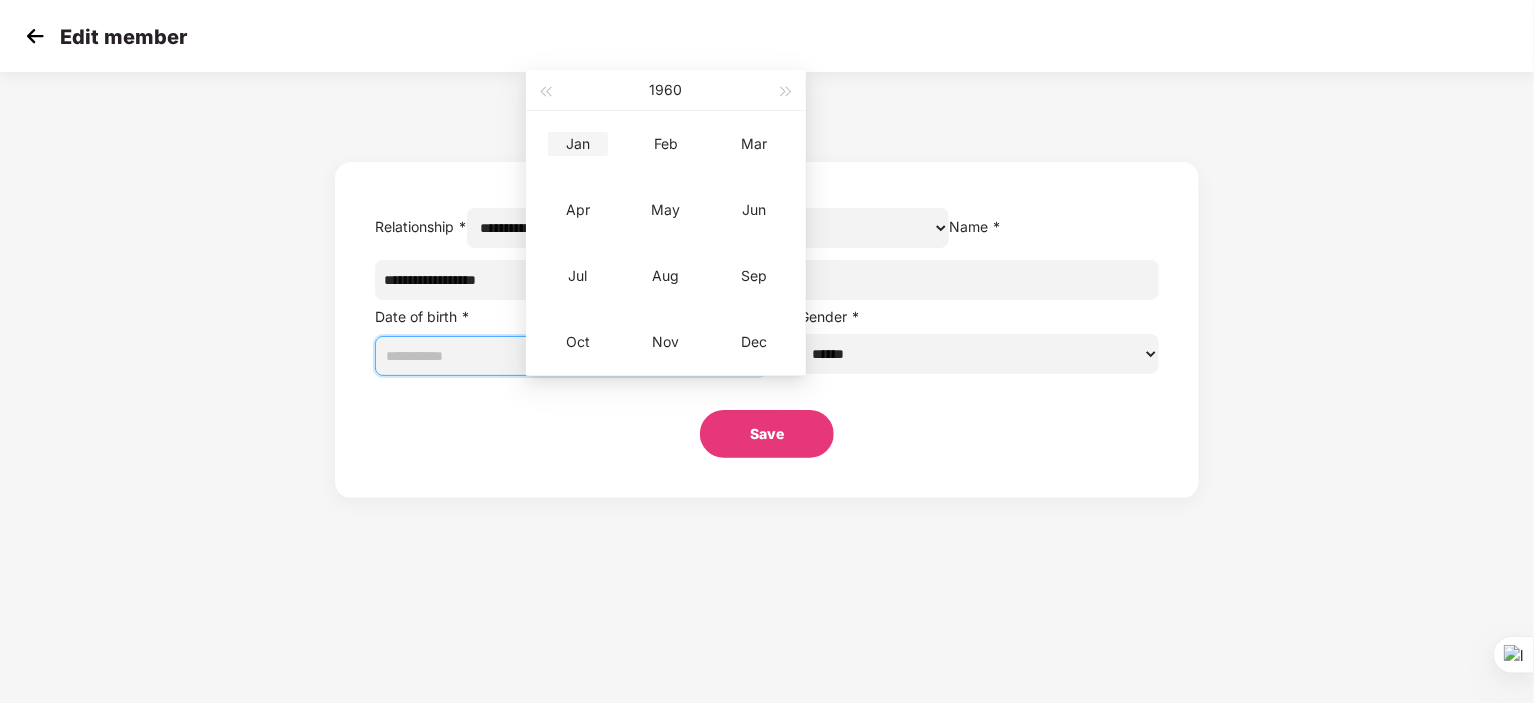 click on "Jan" at bounding box center (578, 144) 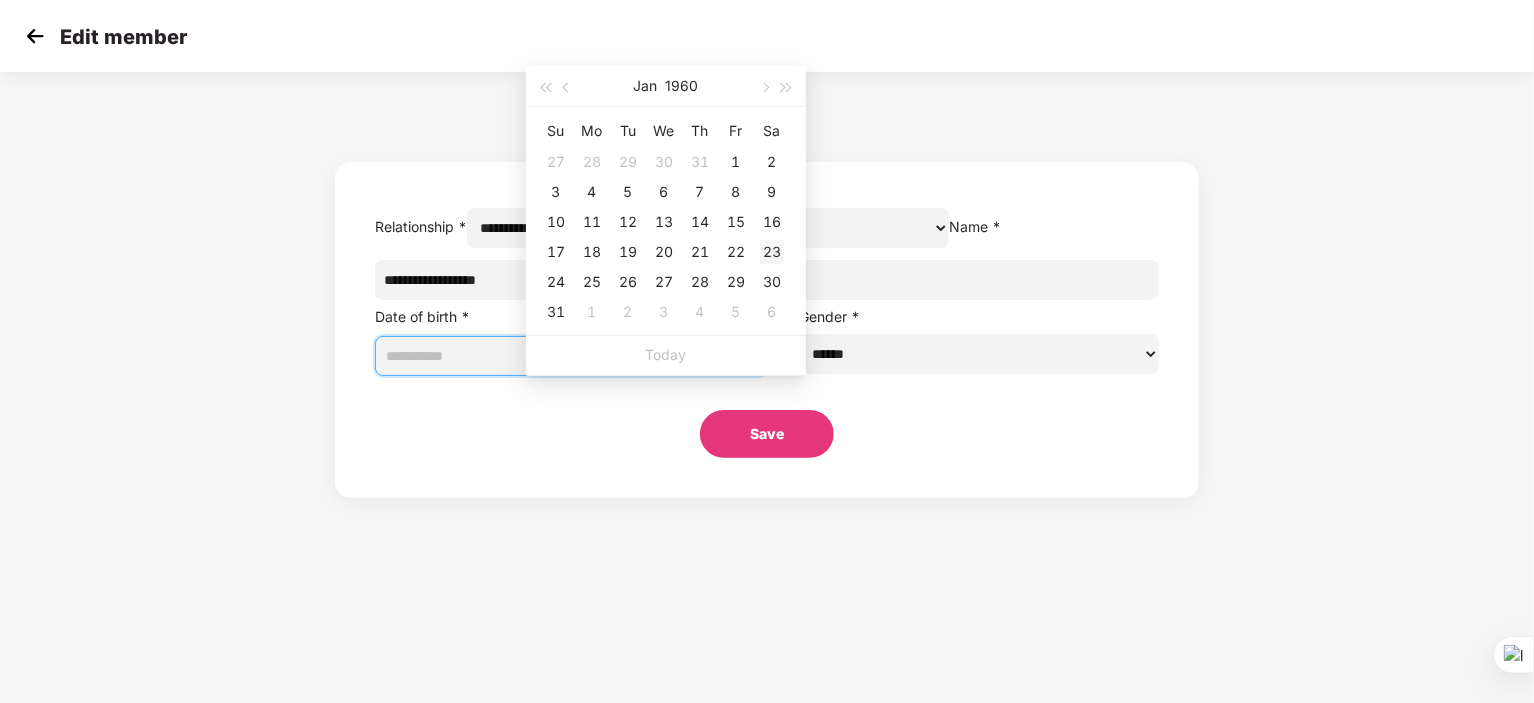 type on "**********" 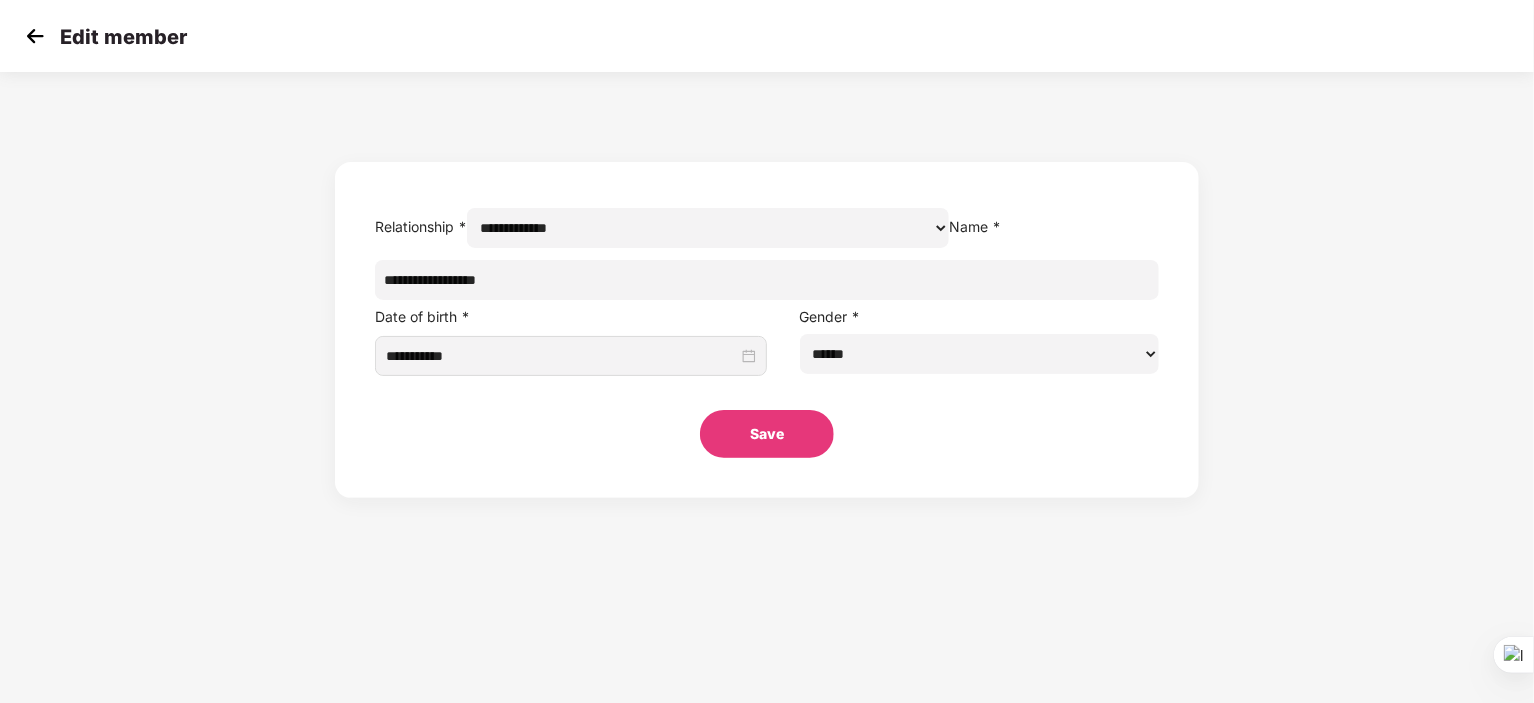 click on "Save" at bounding box center [767, 434] 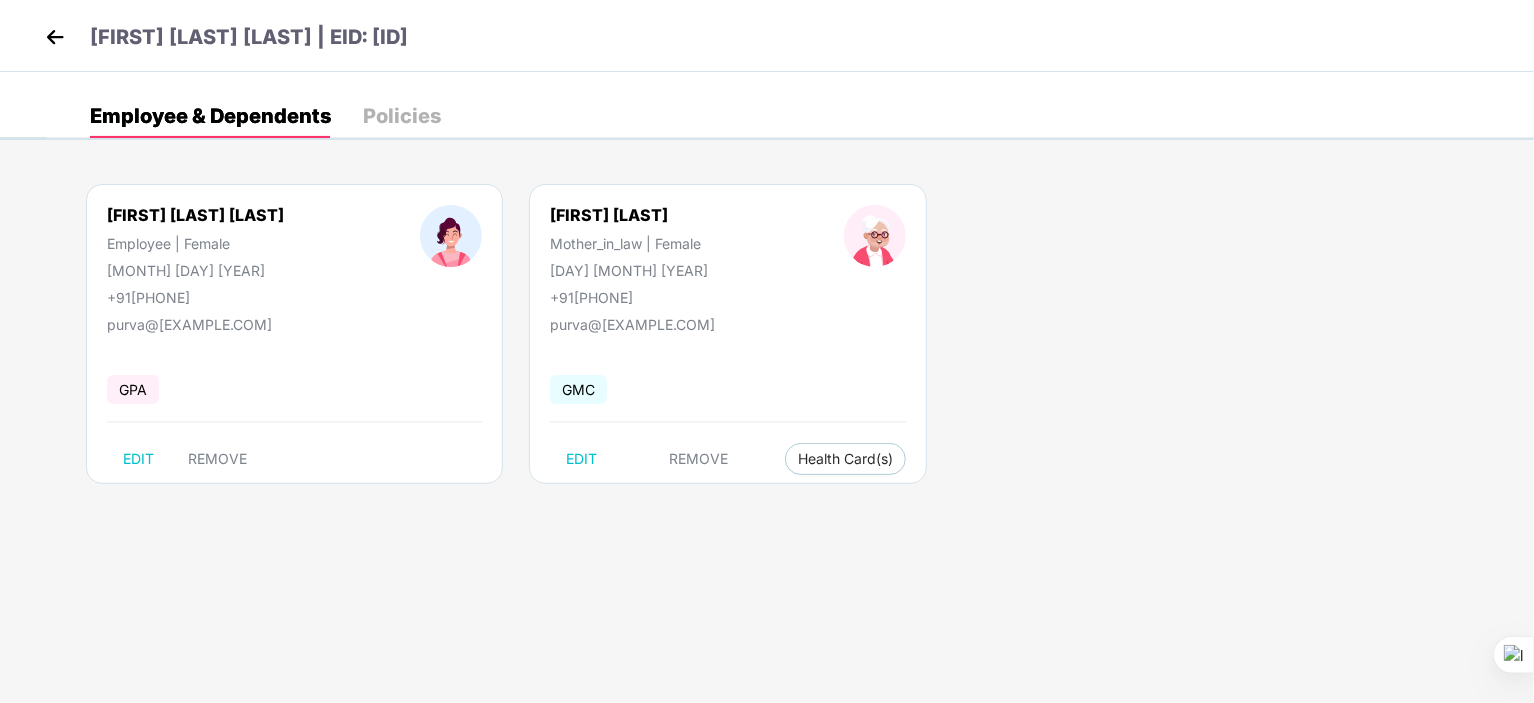 click at bounding box center [55, 37] 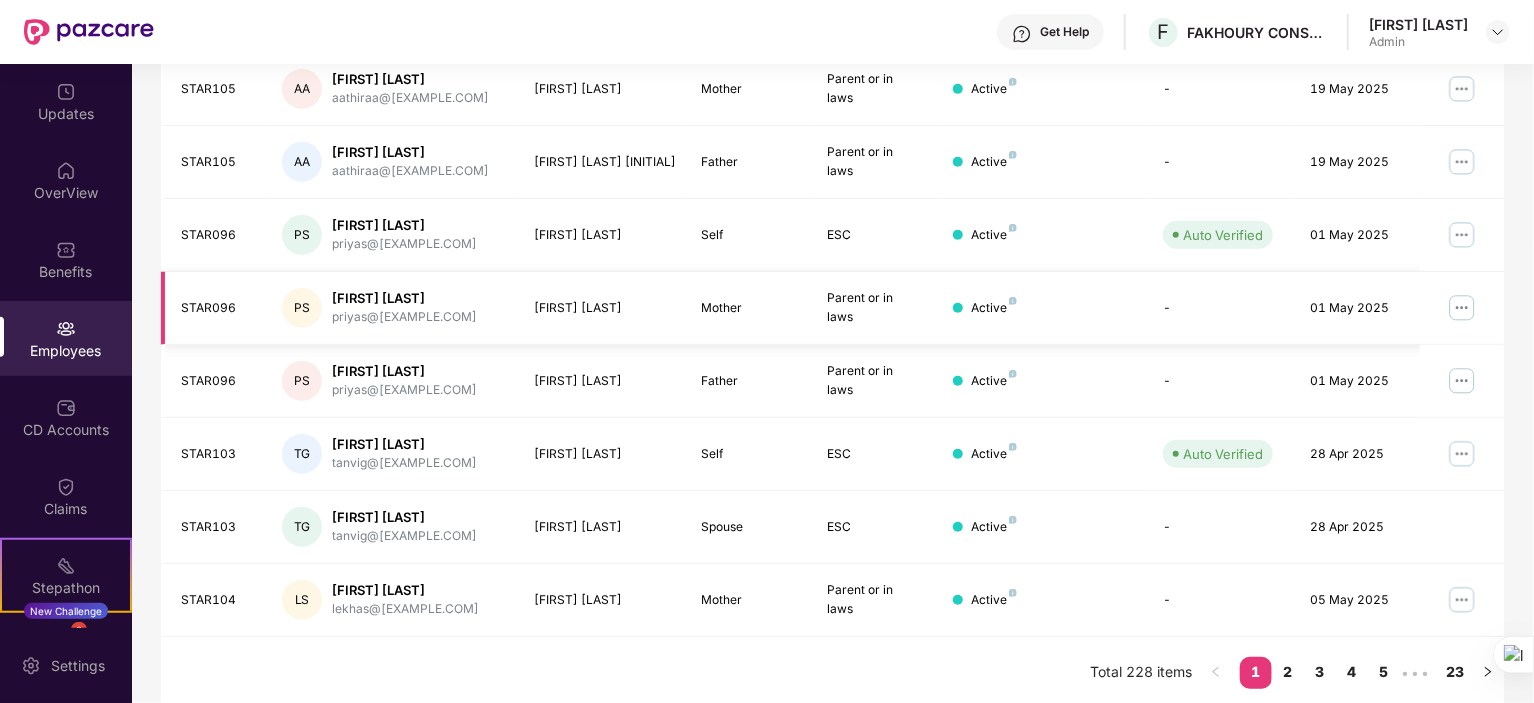 scroll, scrollTop: 523, scrollLeft: 0, axis: vertical 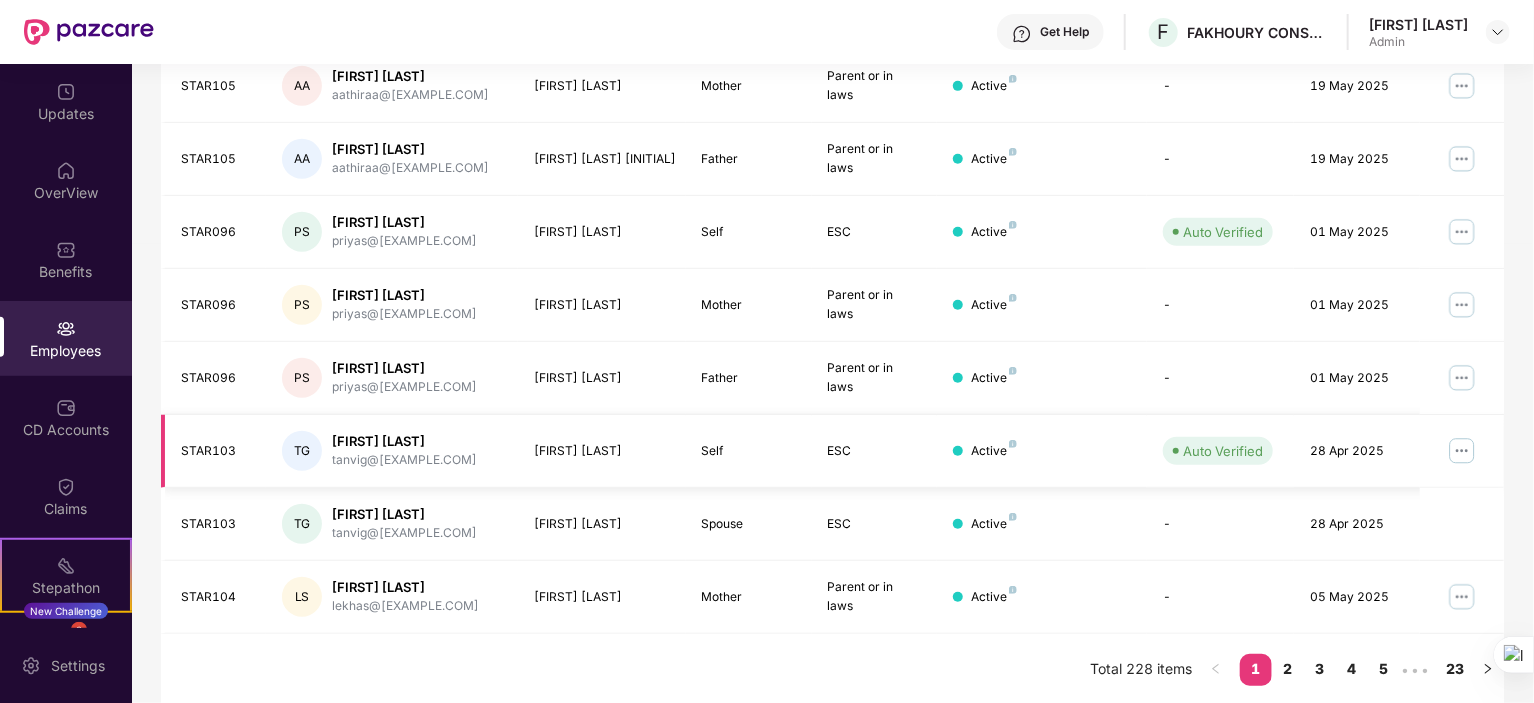 click at bounding box center (1462, 451) 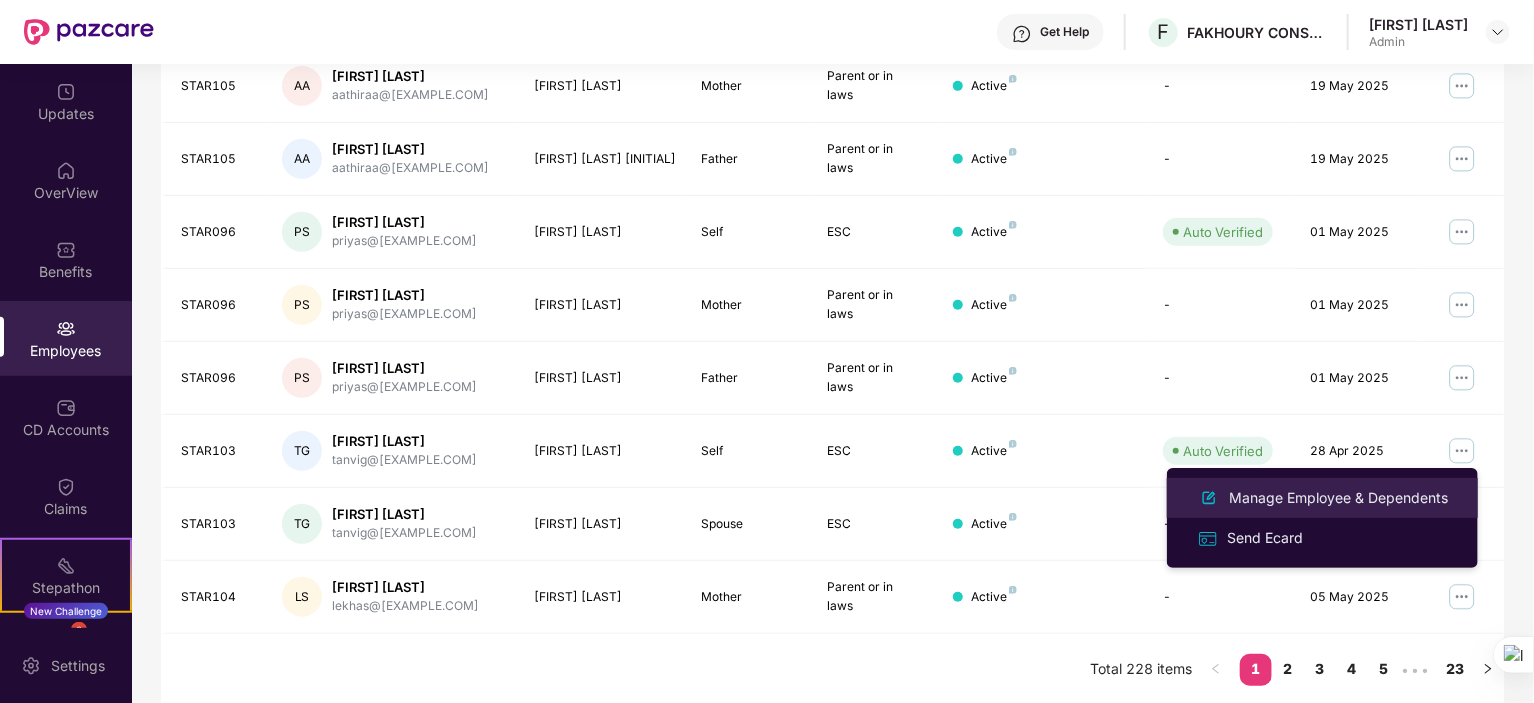 click on "Manage Employee & Dependents" at bounding box center (1338, 498) 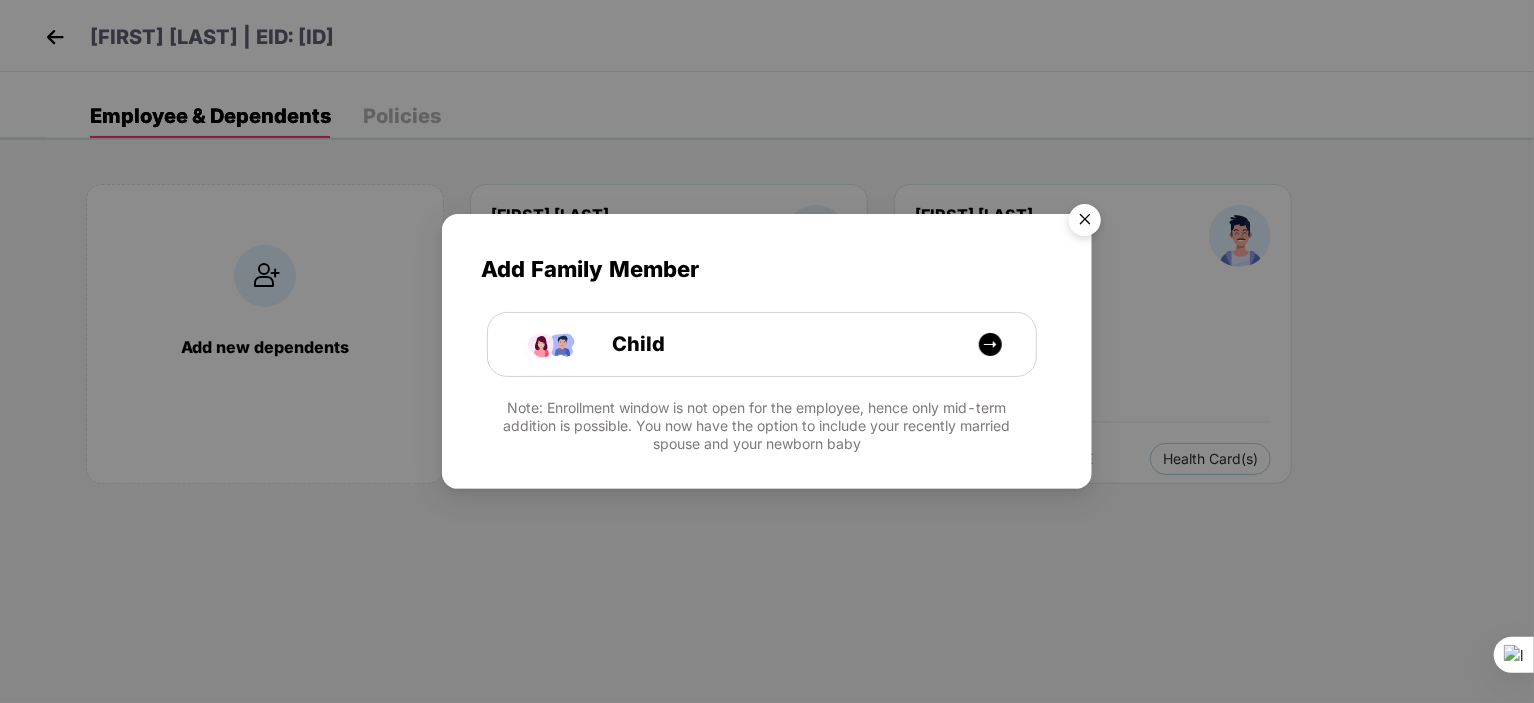 click at bounding box center [1085, 223] 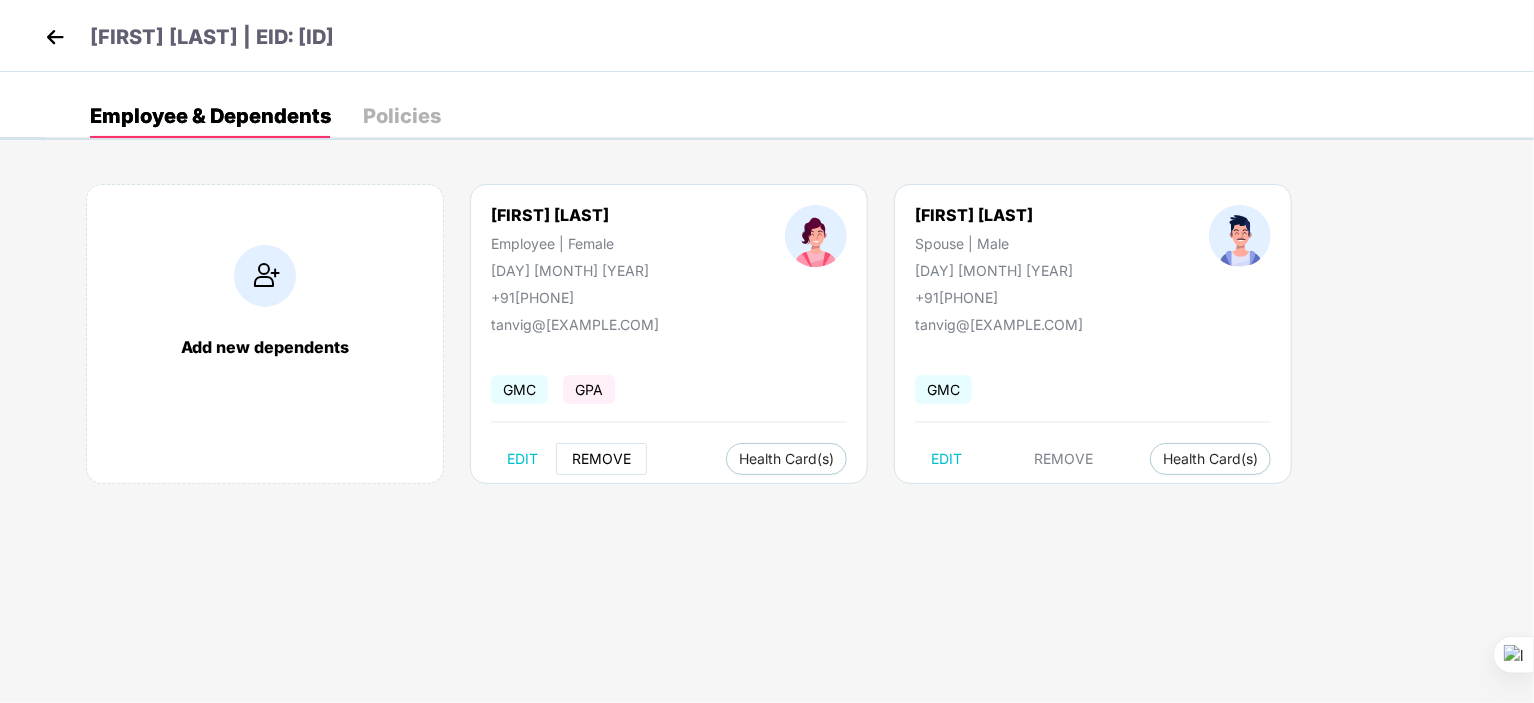 click on "REMOVE" at bounding box center [601, 459] 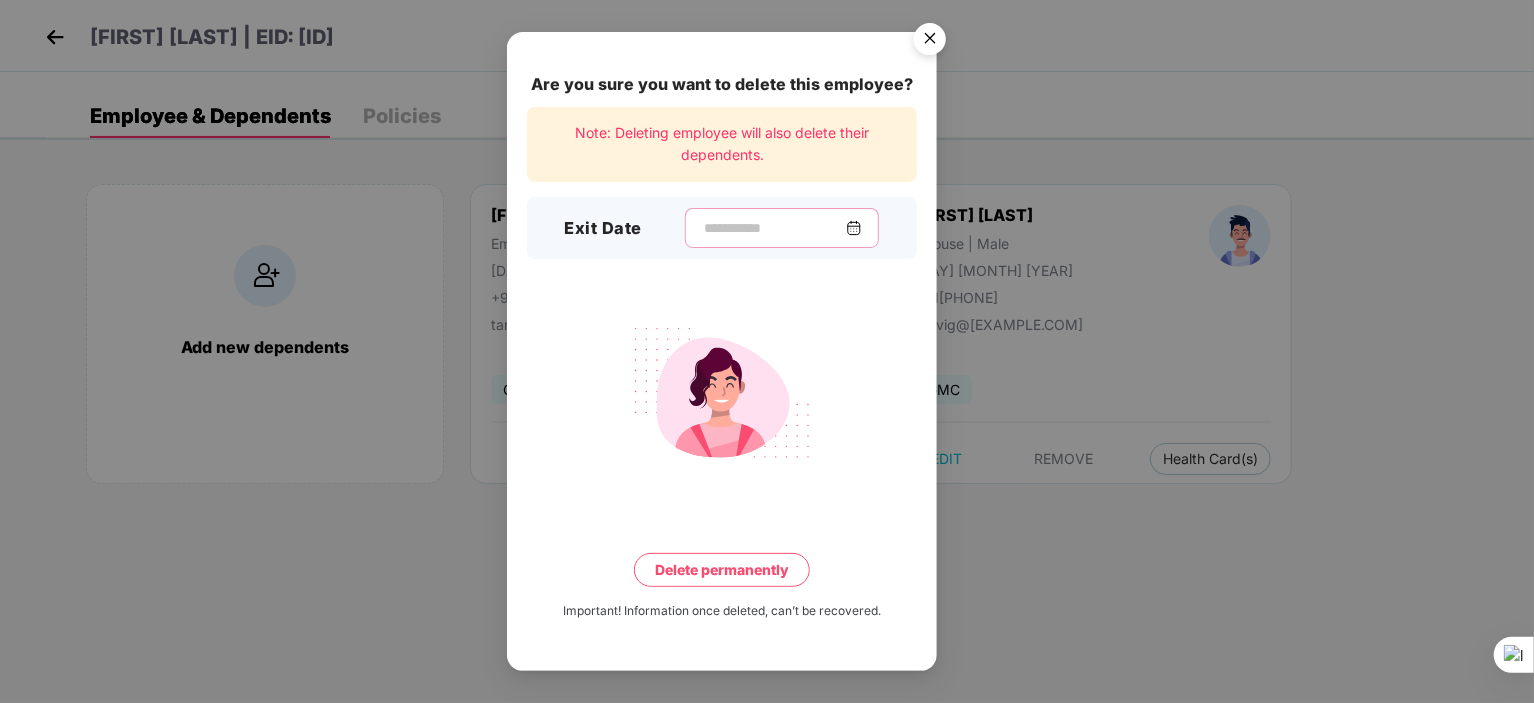 click at bounding box center (774, 228) 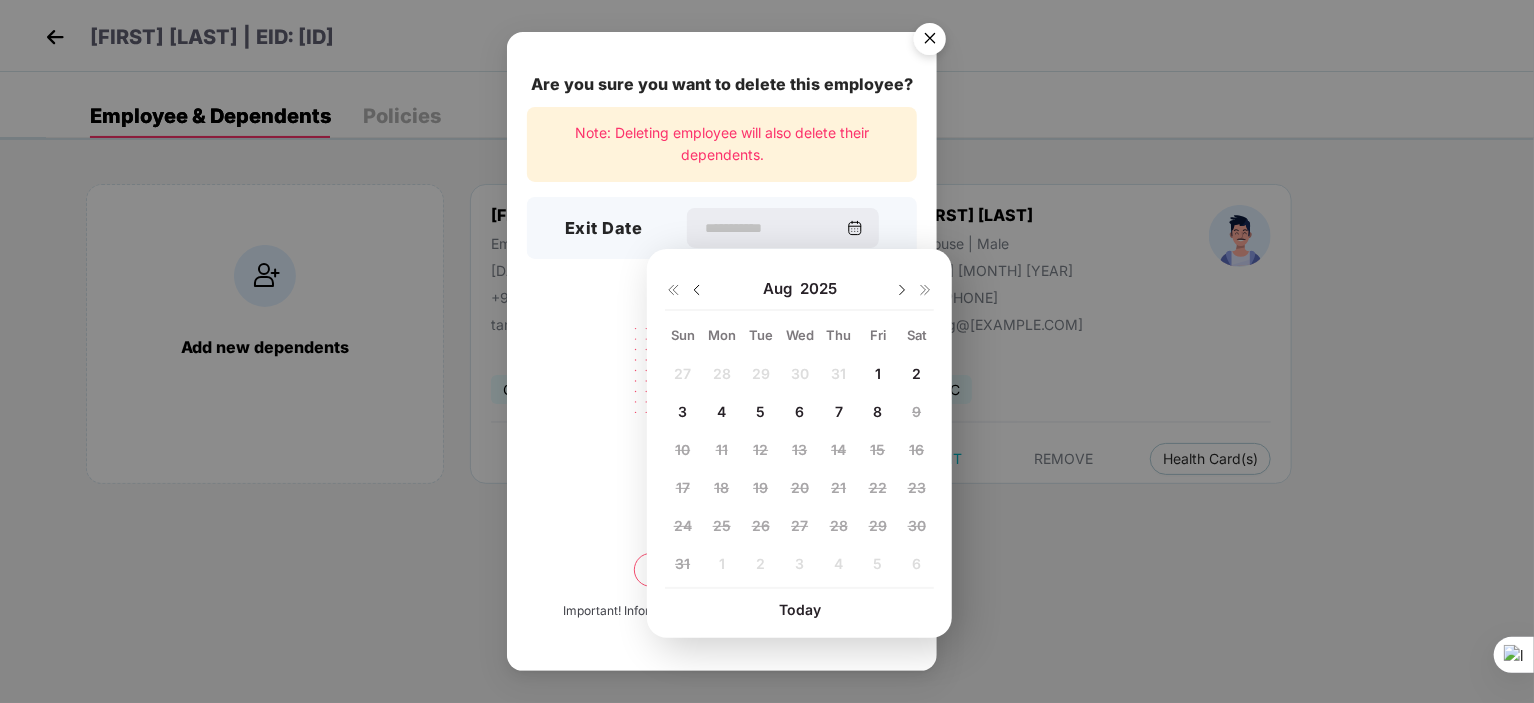click at bounding box center [673, 290] 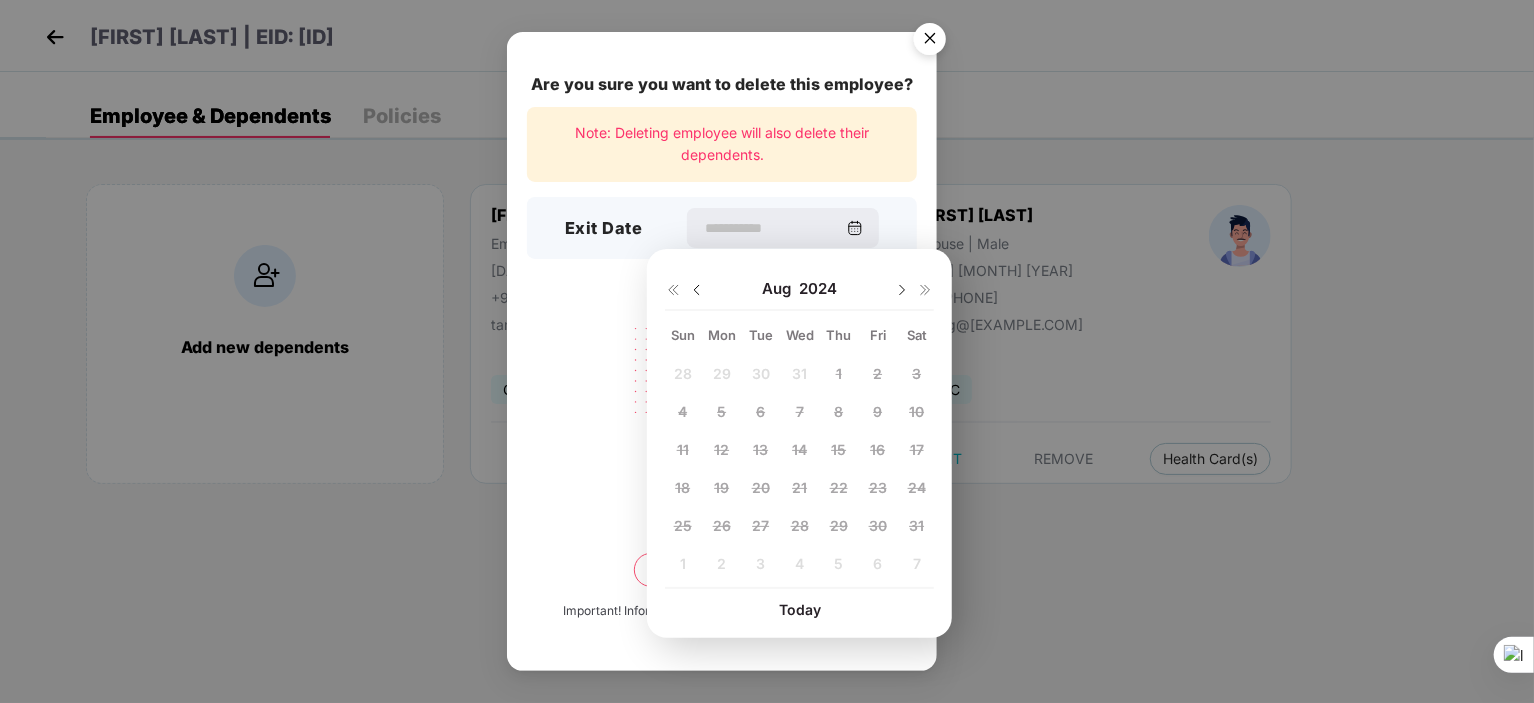 click at bounding box center [673, 290] 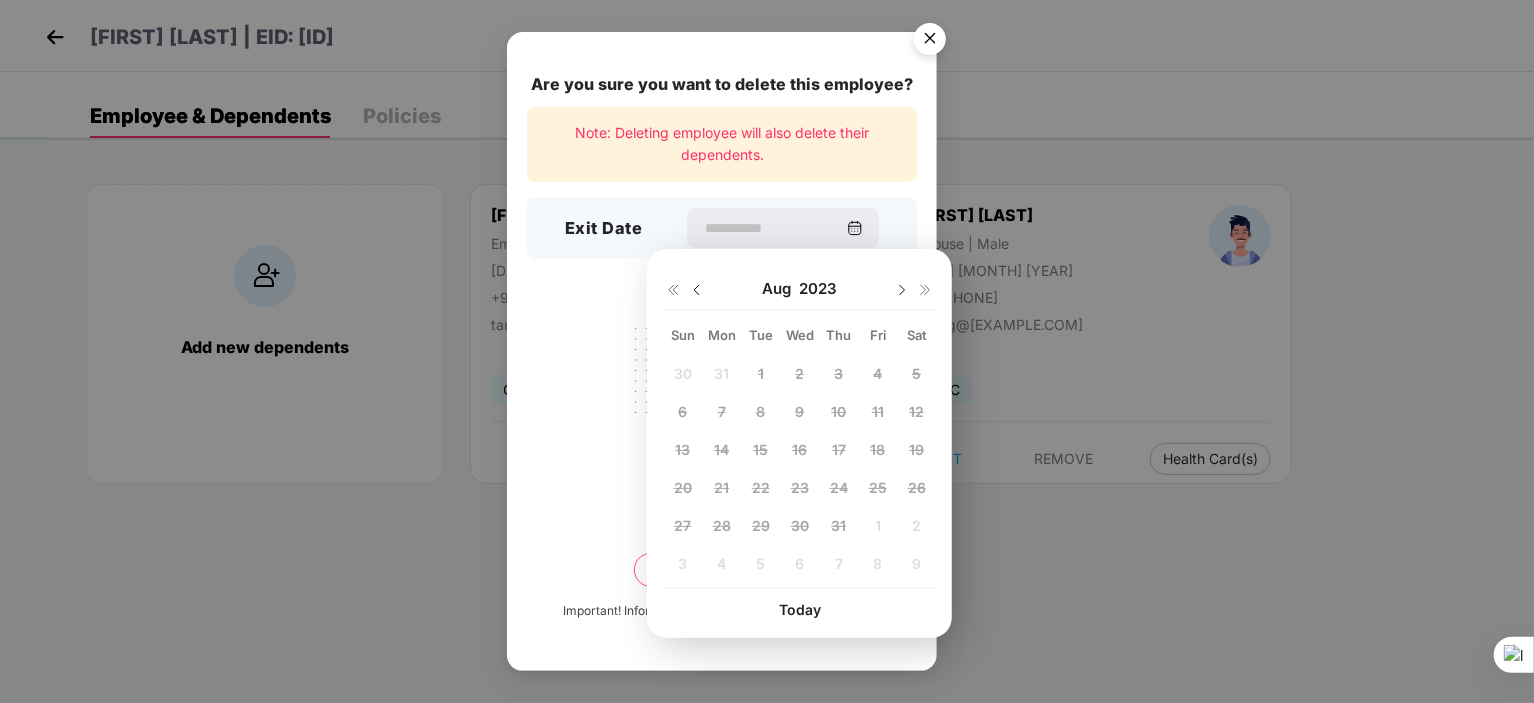 click at bounding box center (673, 290) 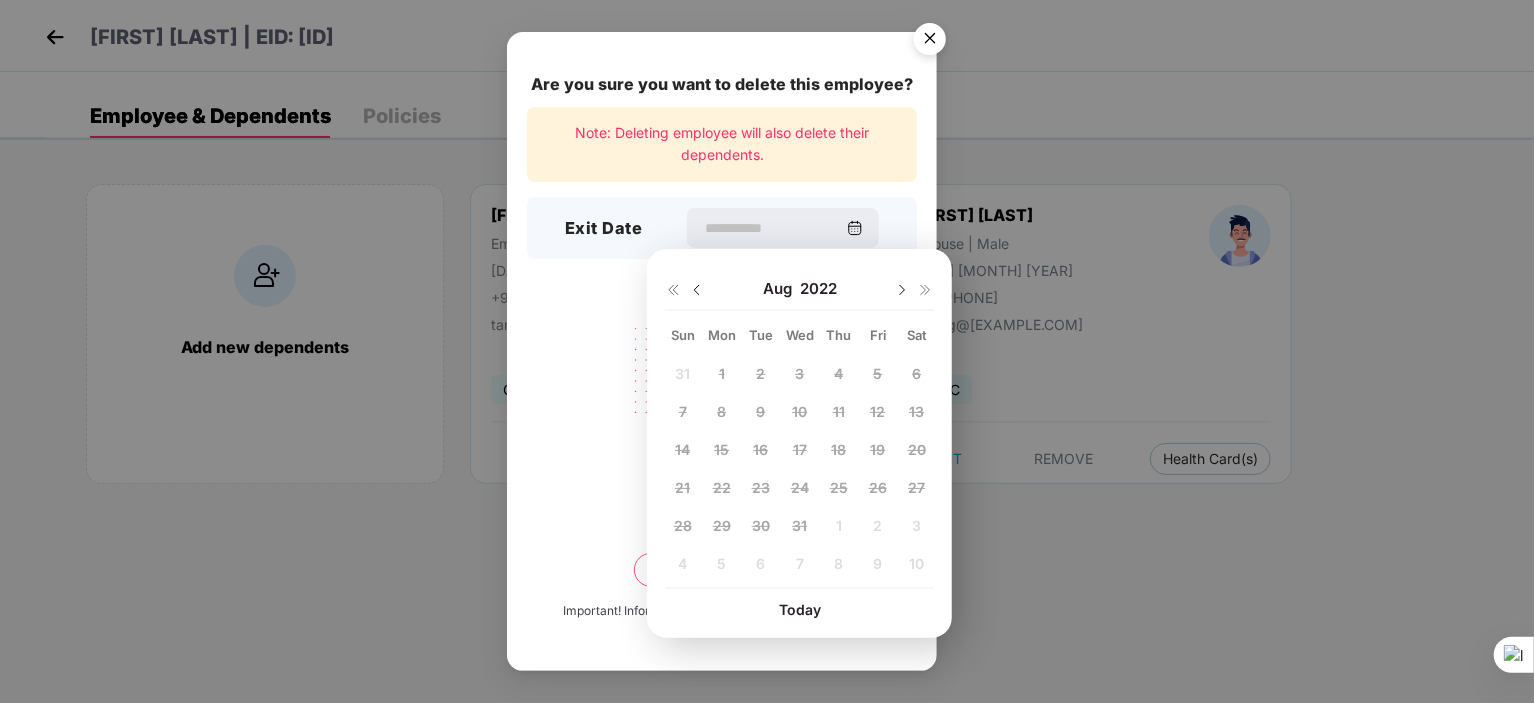click at bounding box center (926, 290) 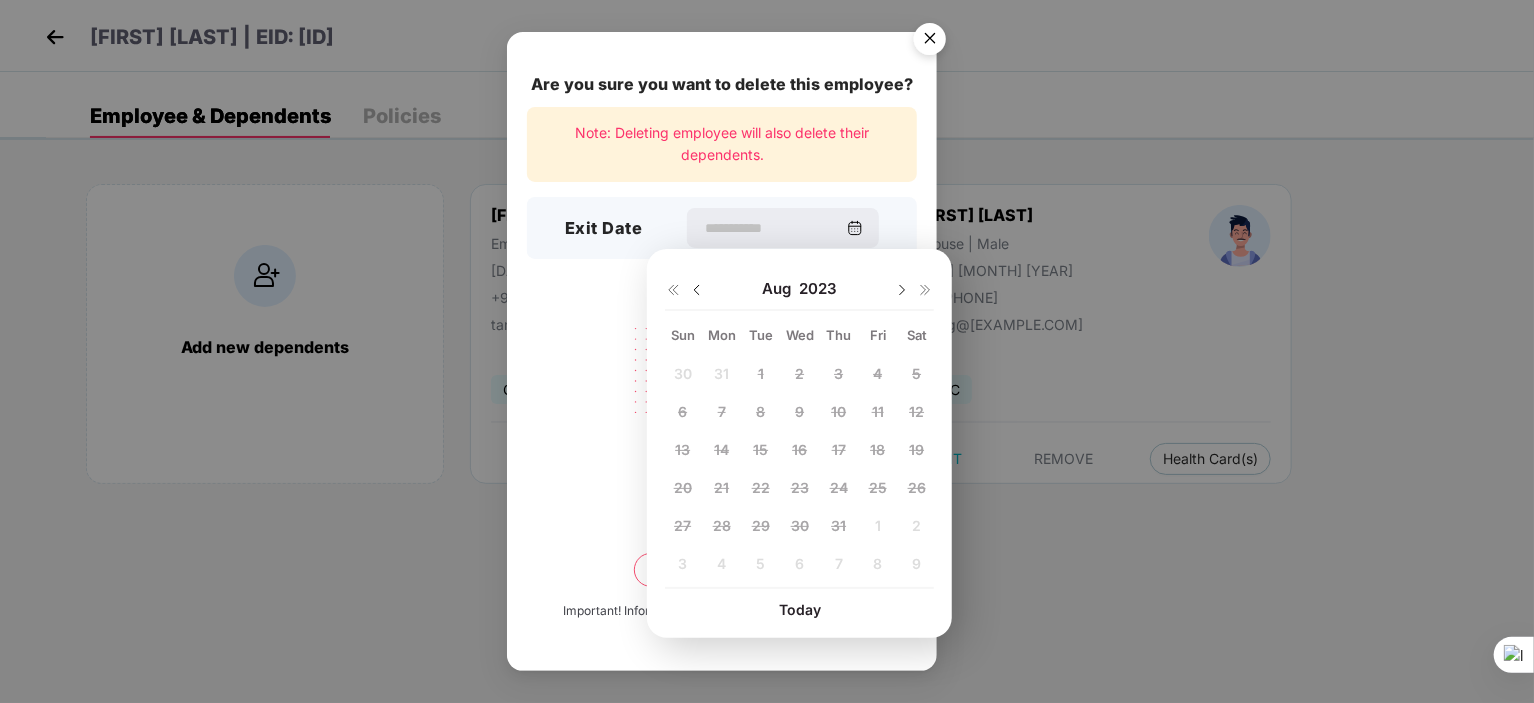 click at bounding box center [926, 290] 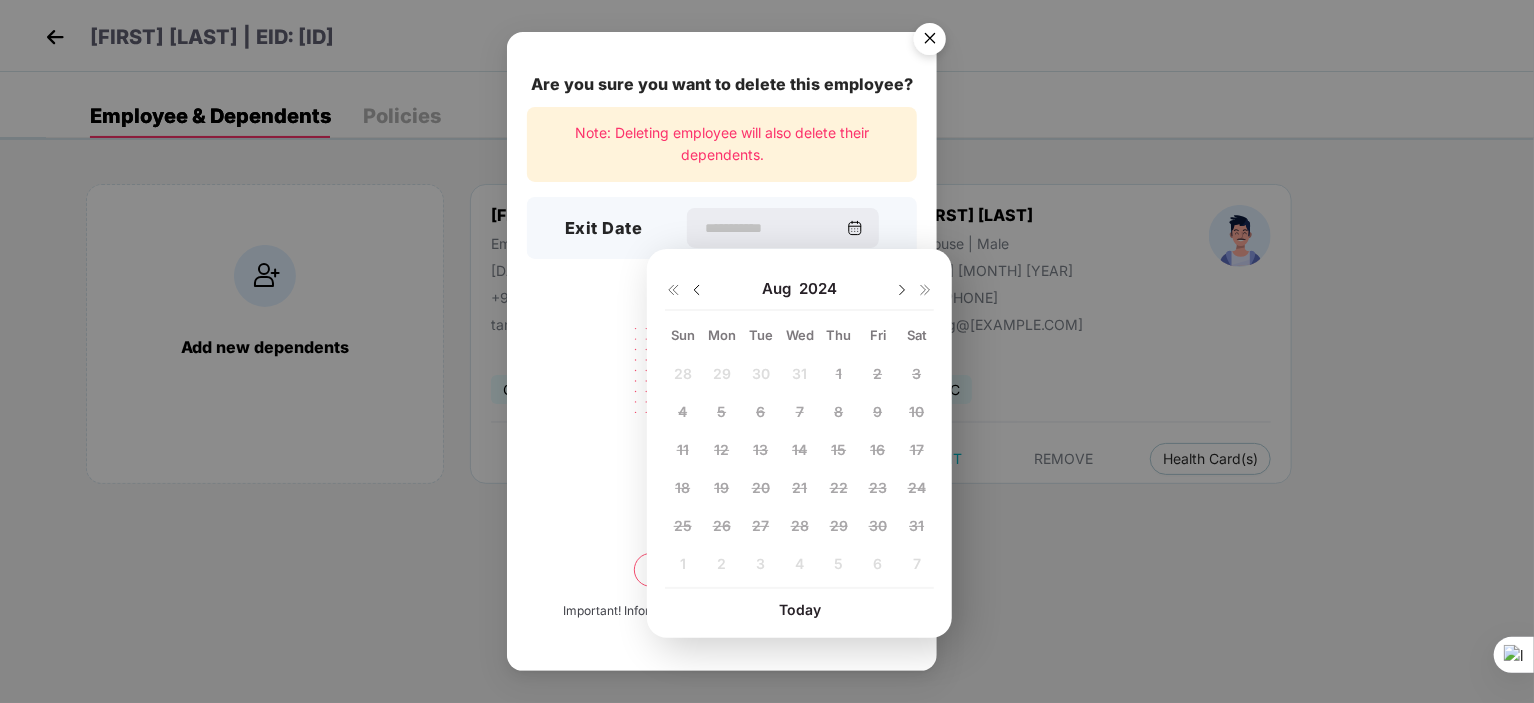click at bounding box center (926, 290) 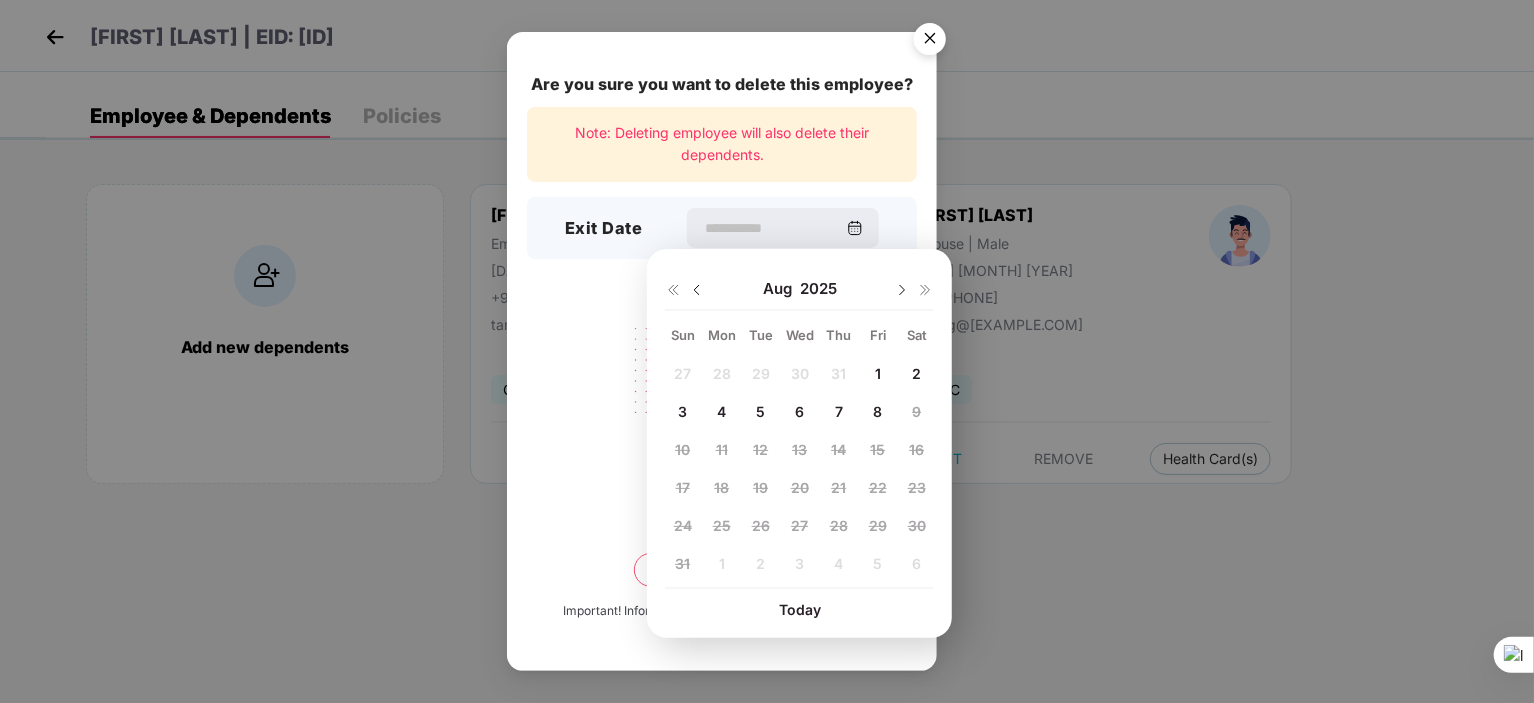 click on "Aug" at bounding box center (781, 289) 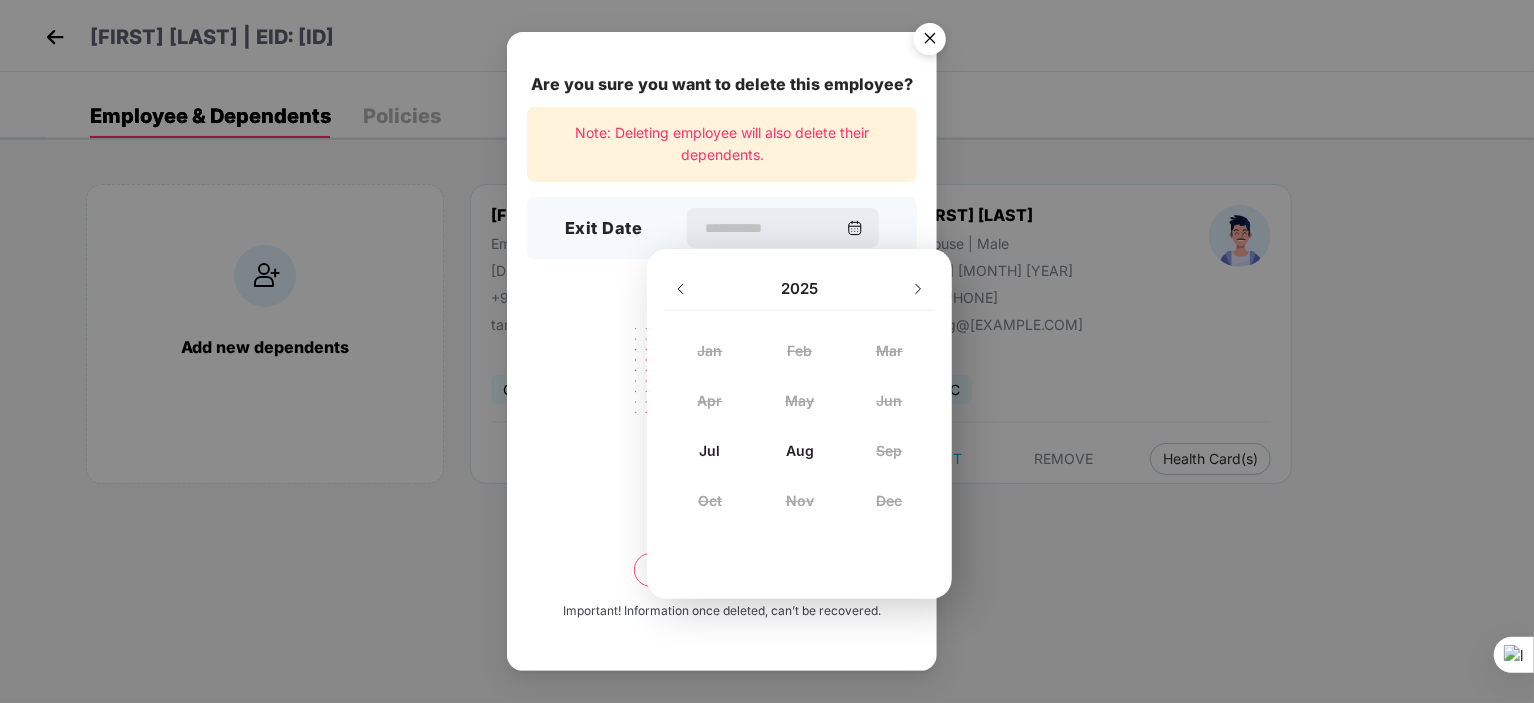 click on "Jul" at bounding box center [710, 450] 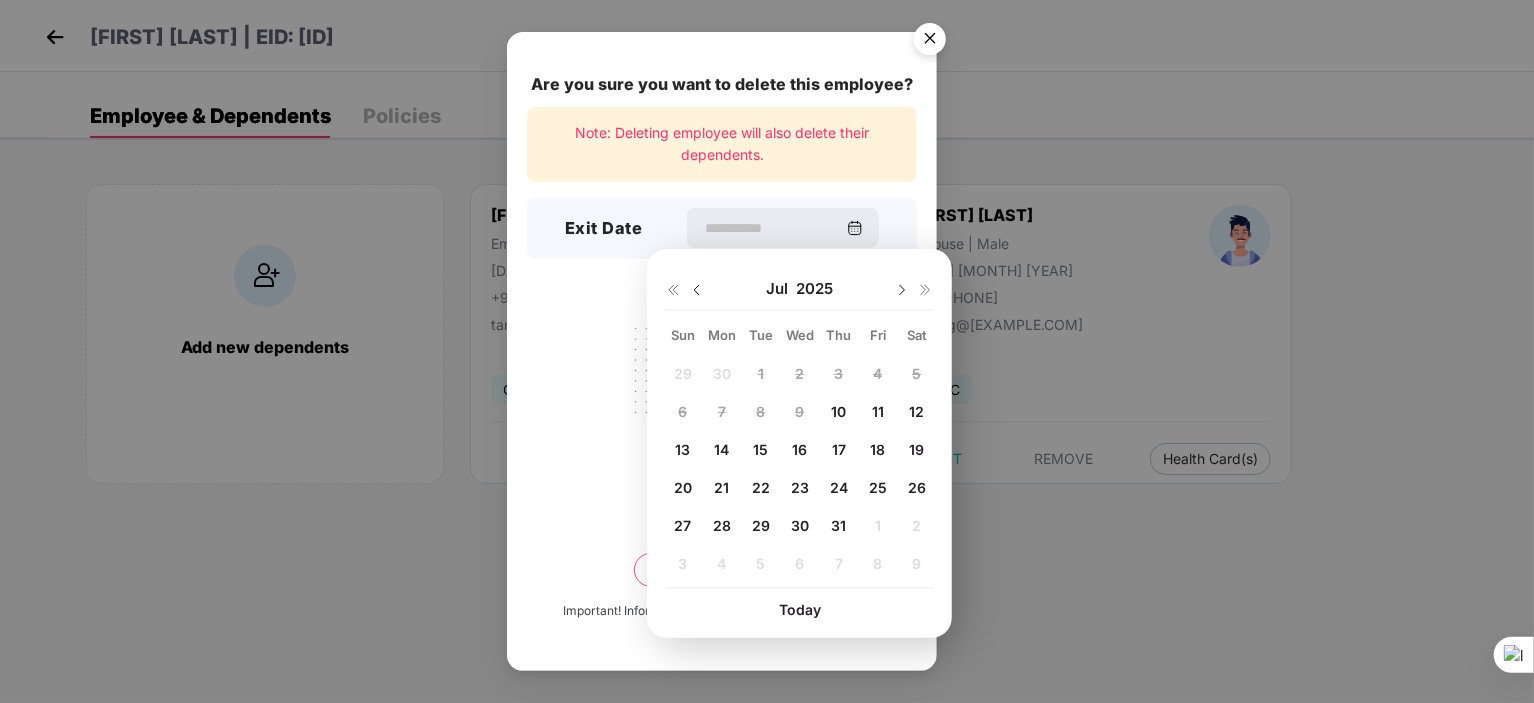 click on "31" at bounding box center [839, 526] 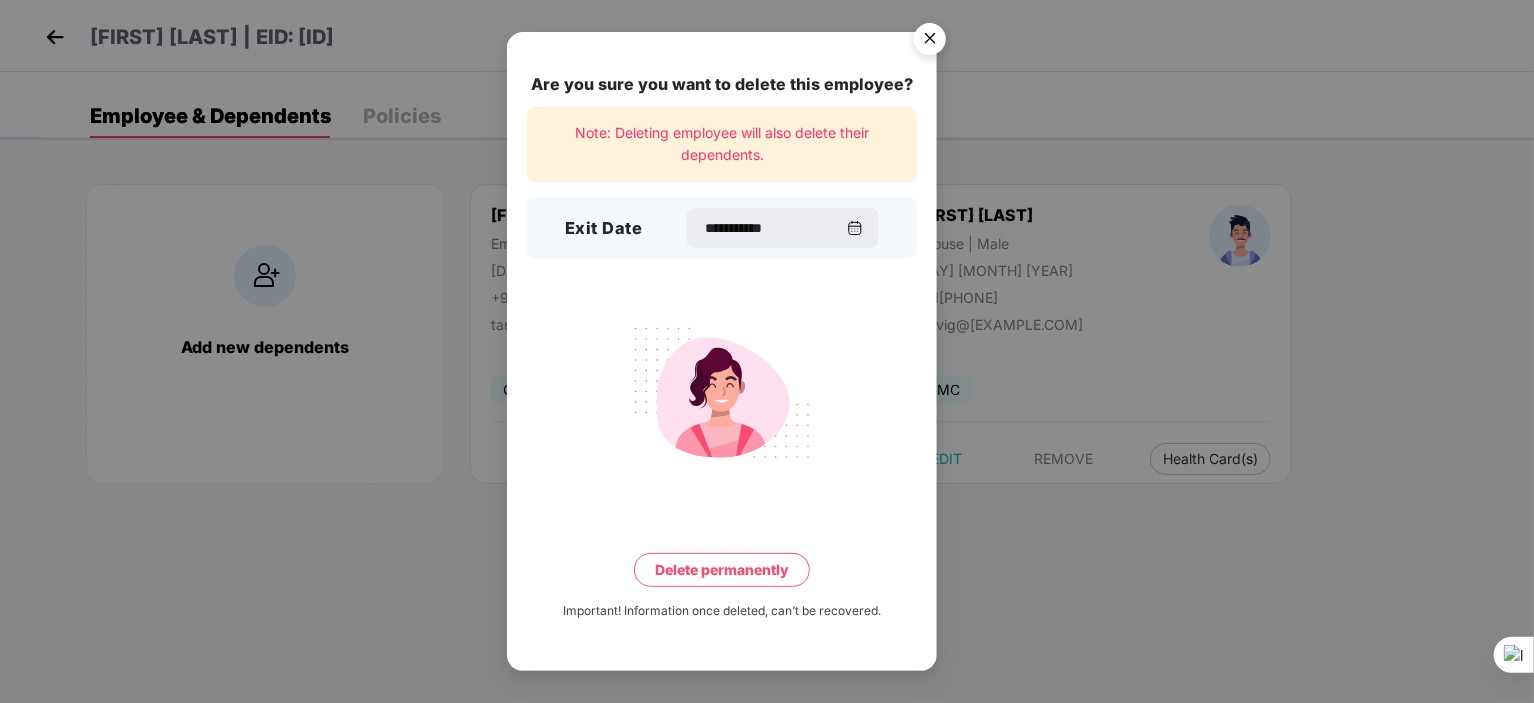 click on "Delete permanently" at bounding box center (722, 570) 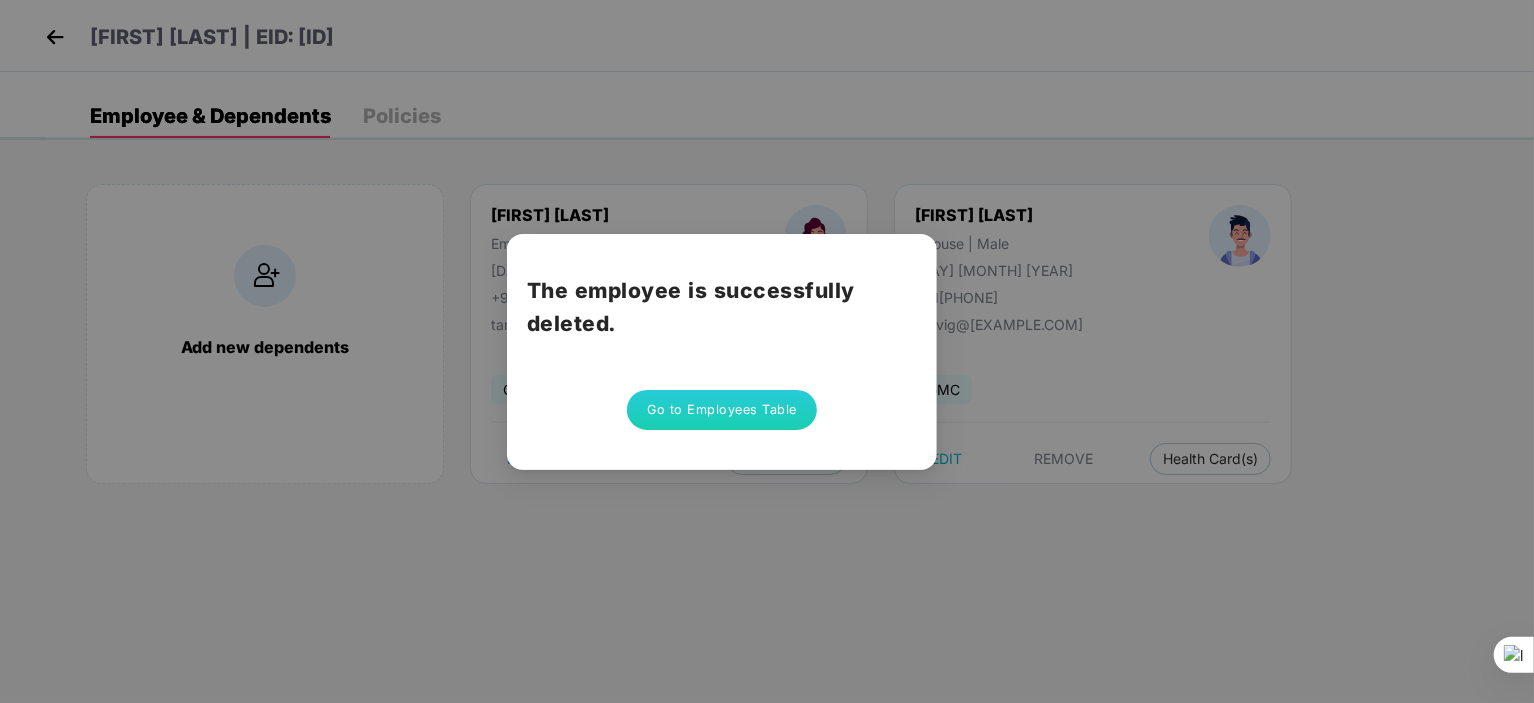 click on "Go to Employees Table" at bounding box center (722, 410) 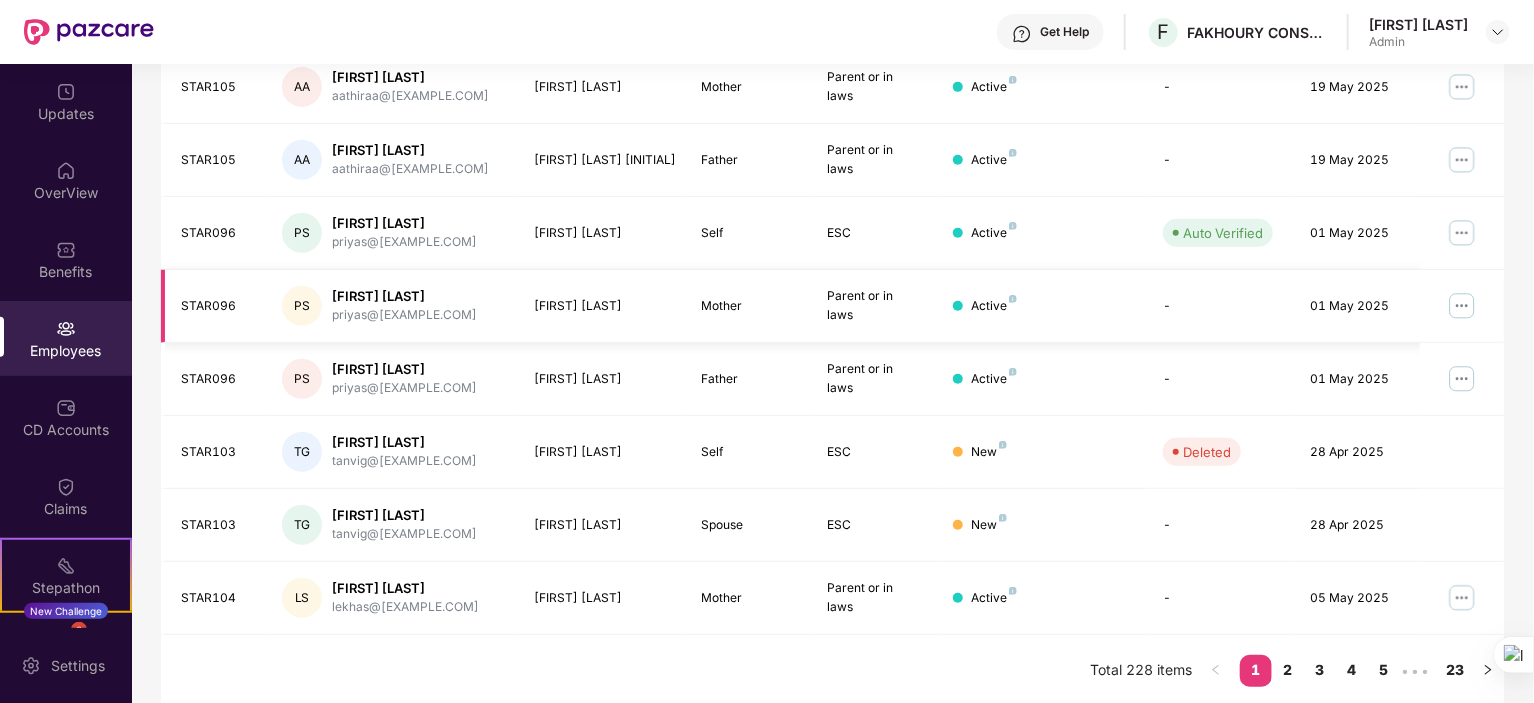 scroll, scrollTop: 523, scrollLeft: 0, axis: vertical 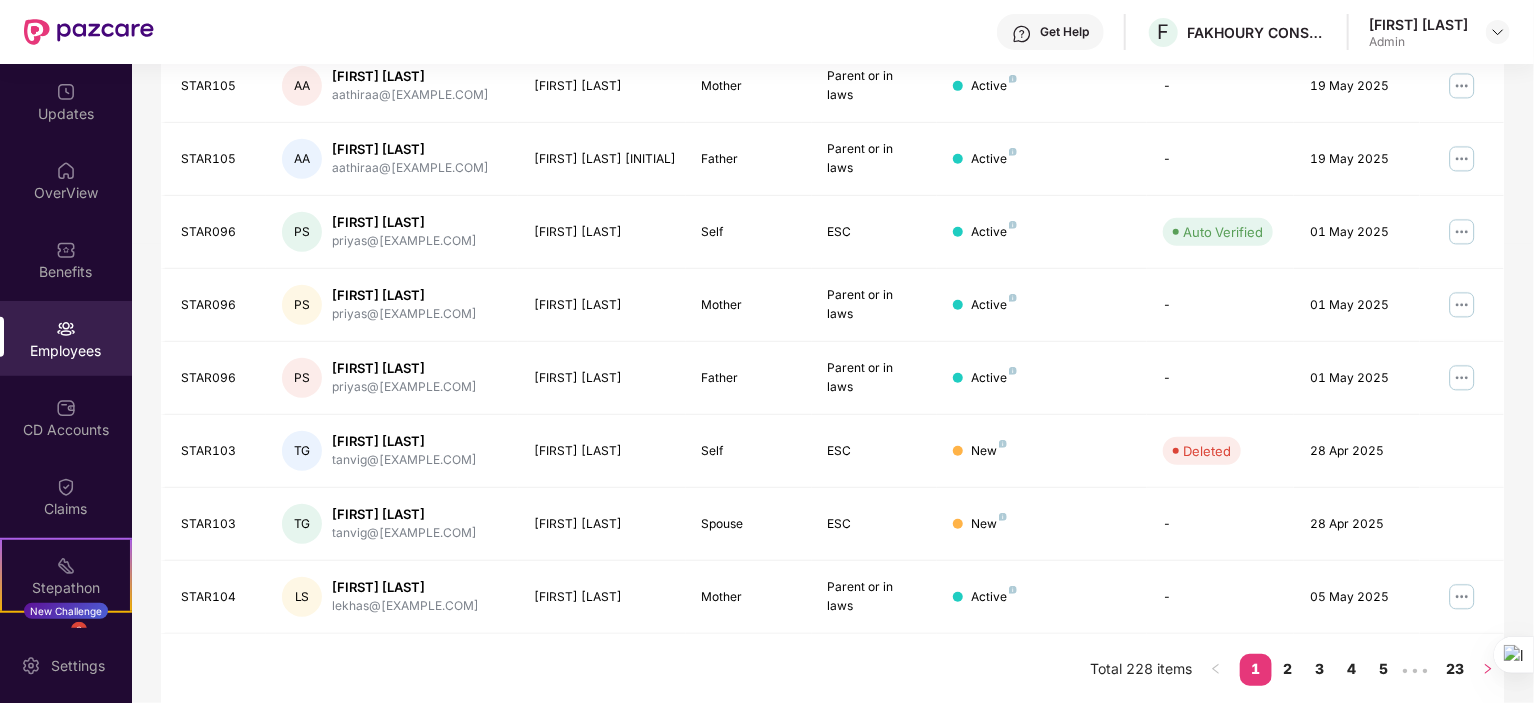 click at bounding box center (1488, 670) 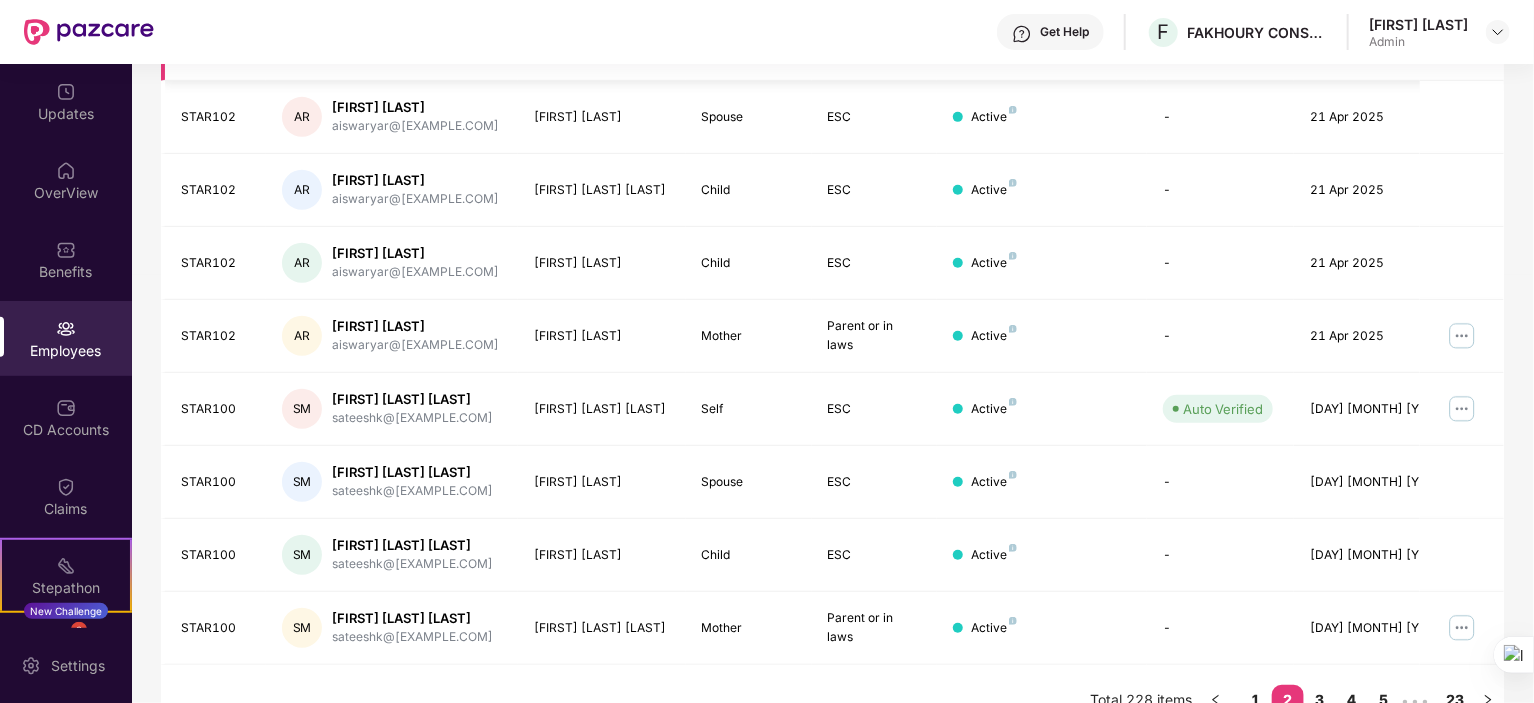 scroll, scrollTop: 523, scrollLeft: 0, axis: vertical 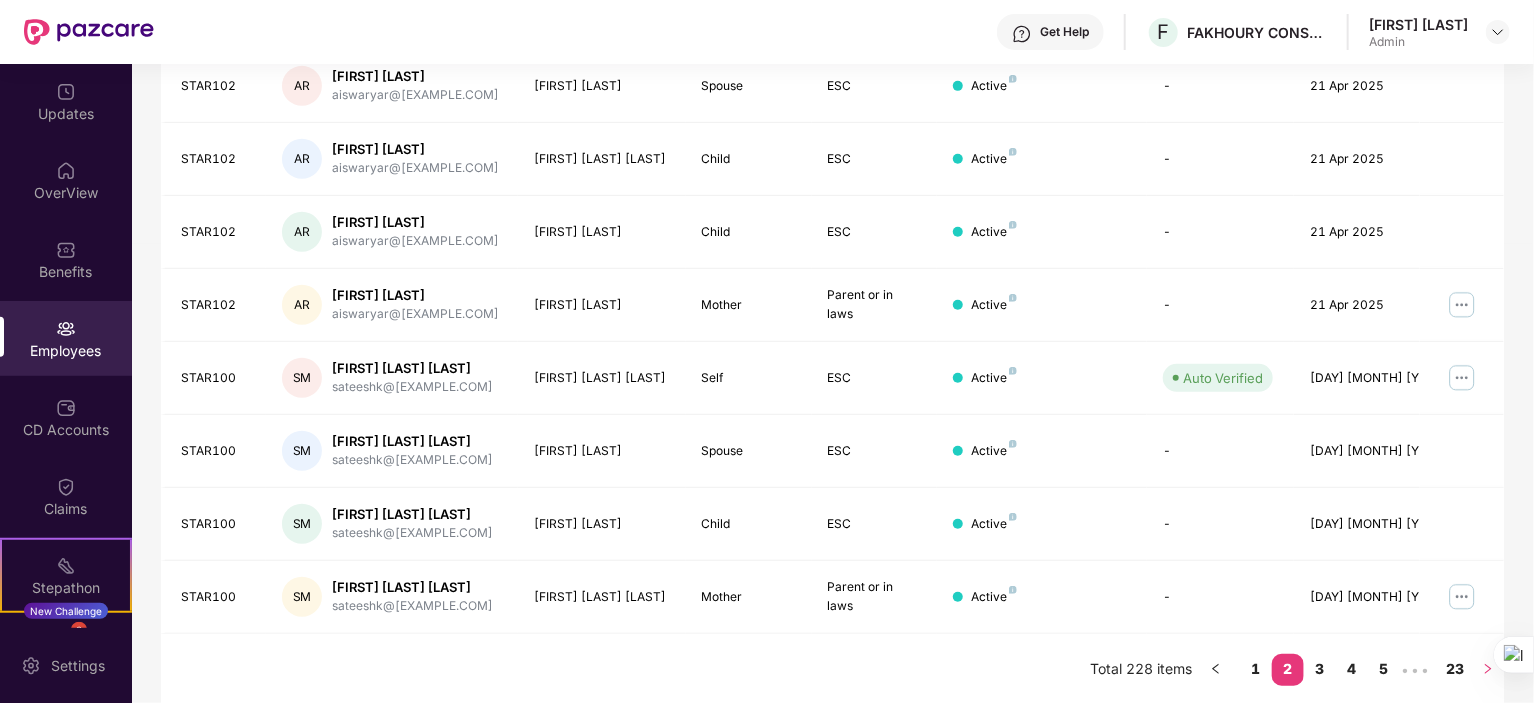 click 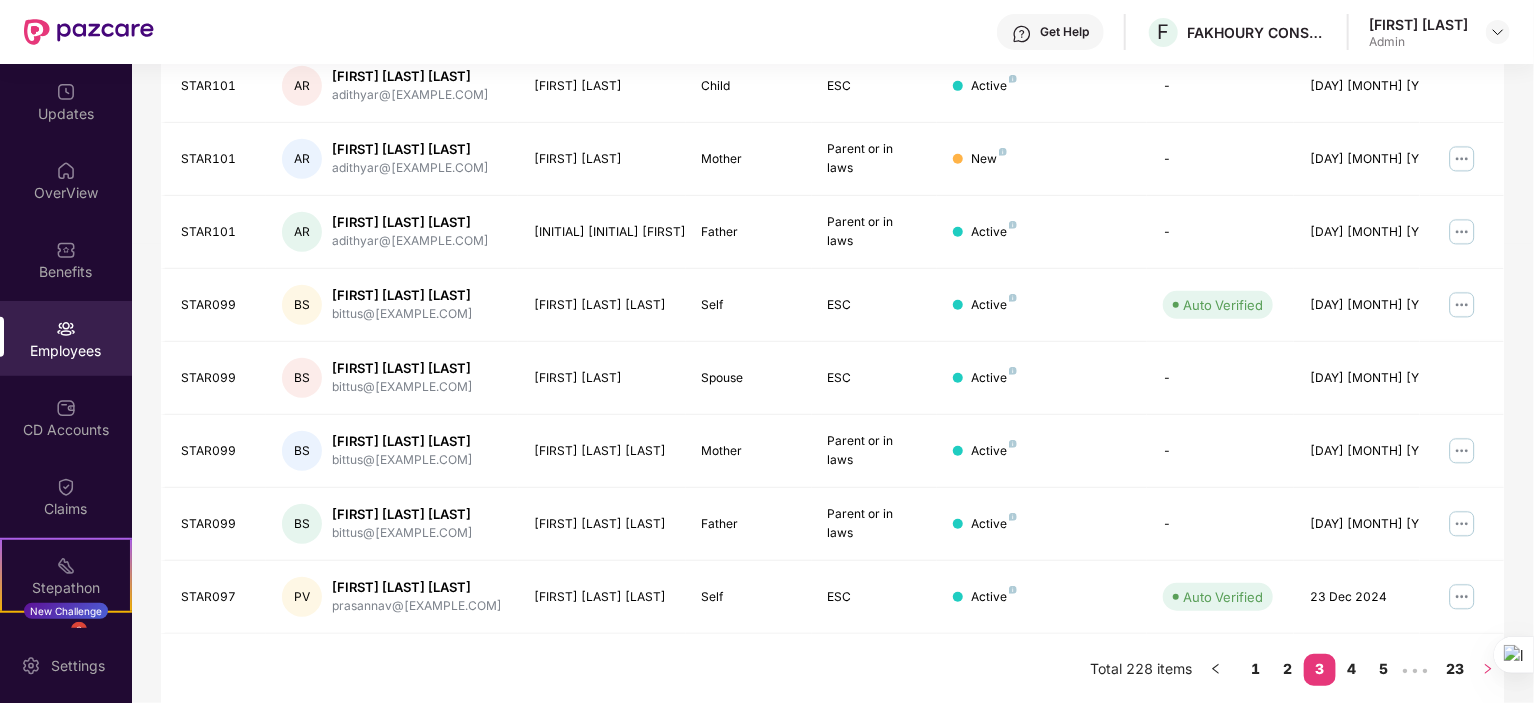 click at bounding box center (1488, 670) 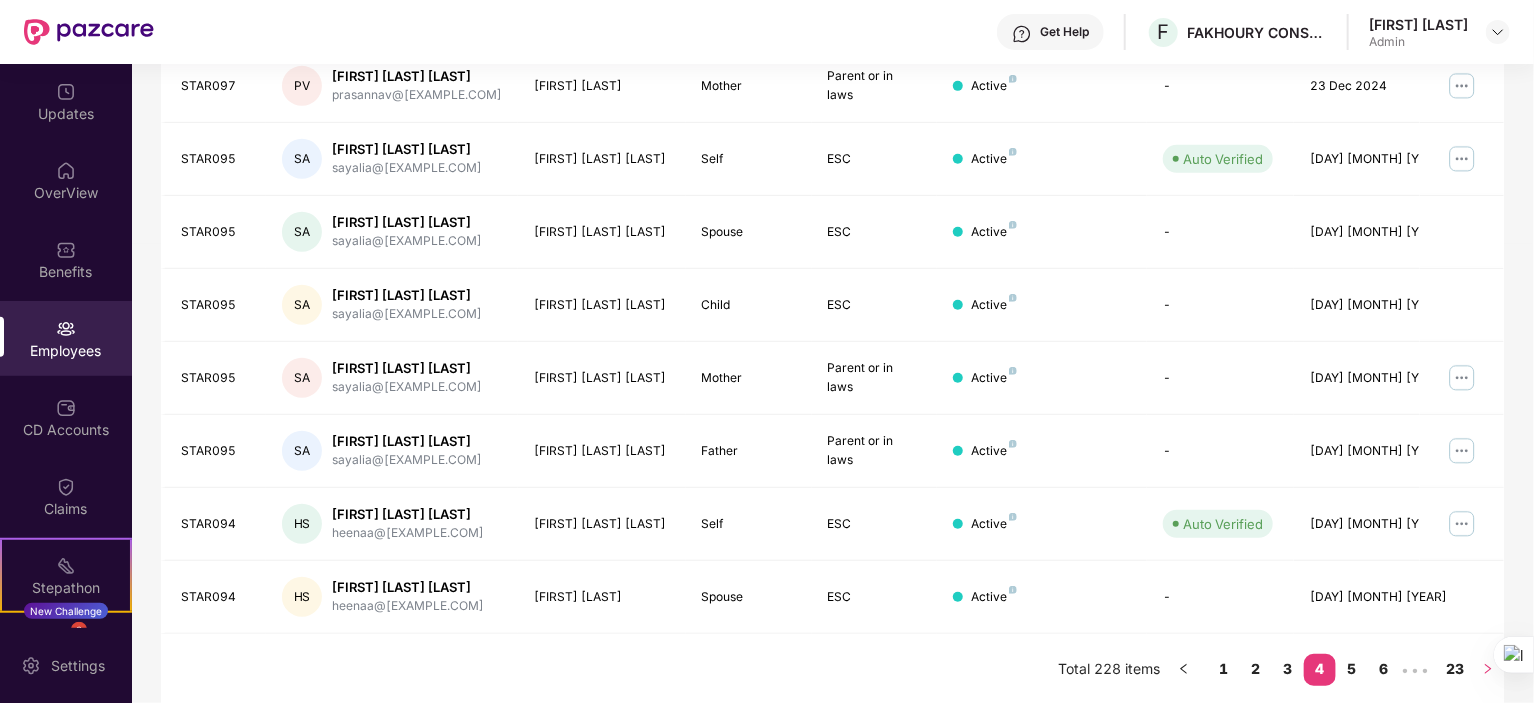 click at bounding box center (1462, 597) 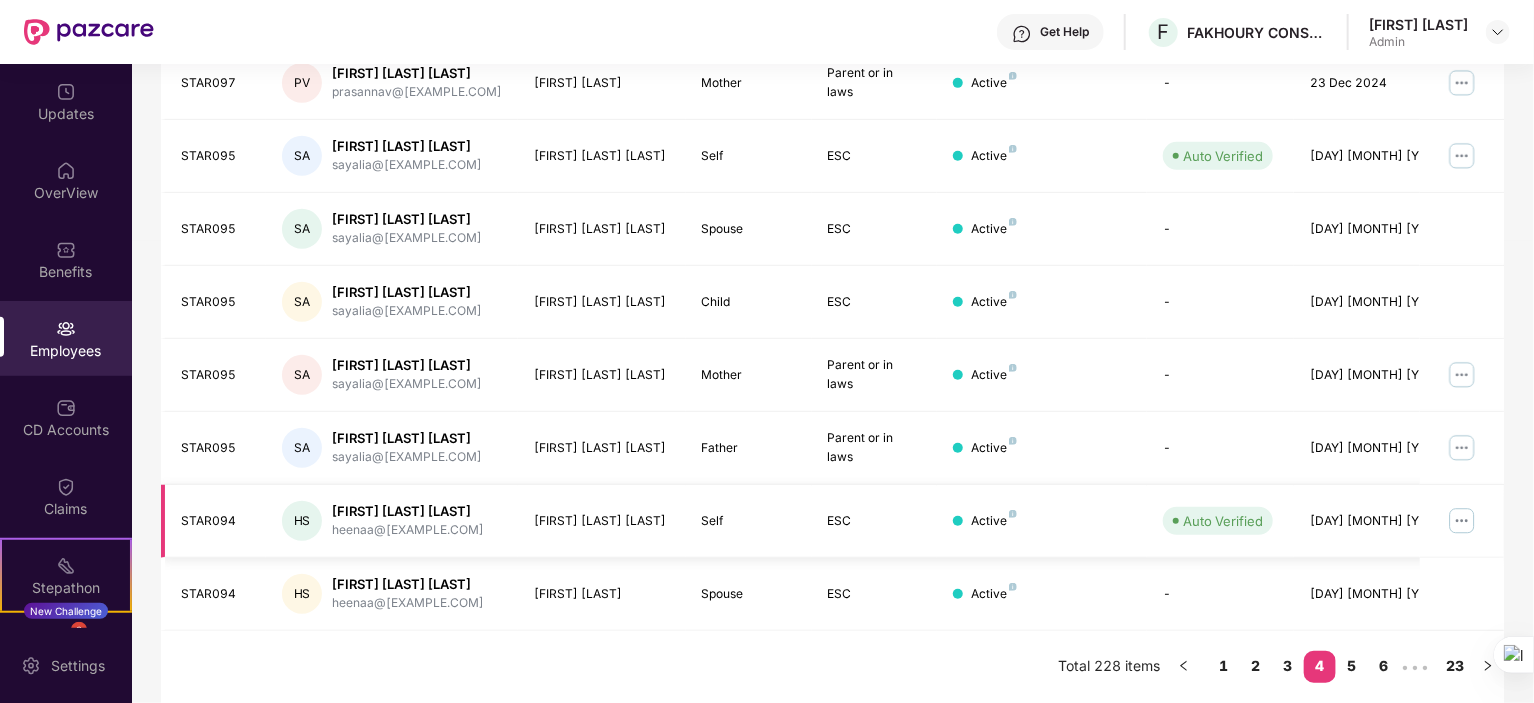 scroll, scrollTop: 573, scrollLeft: 0, axis: vertical 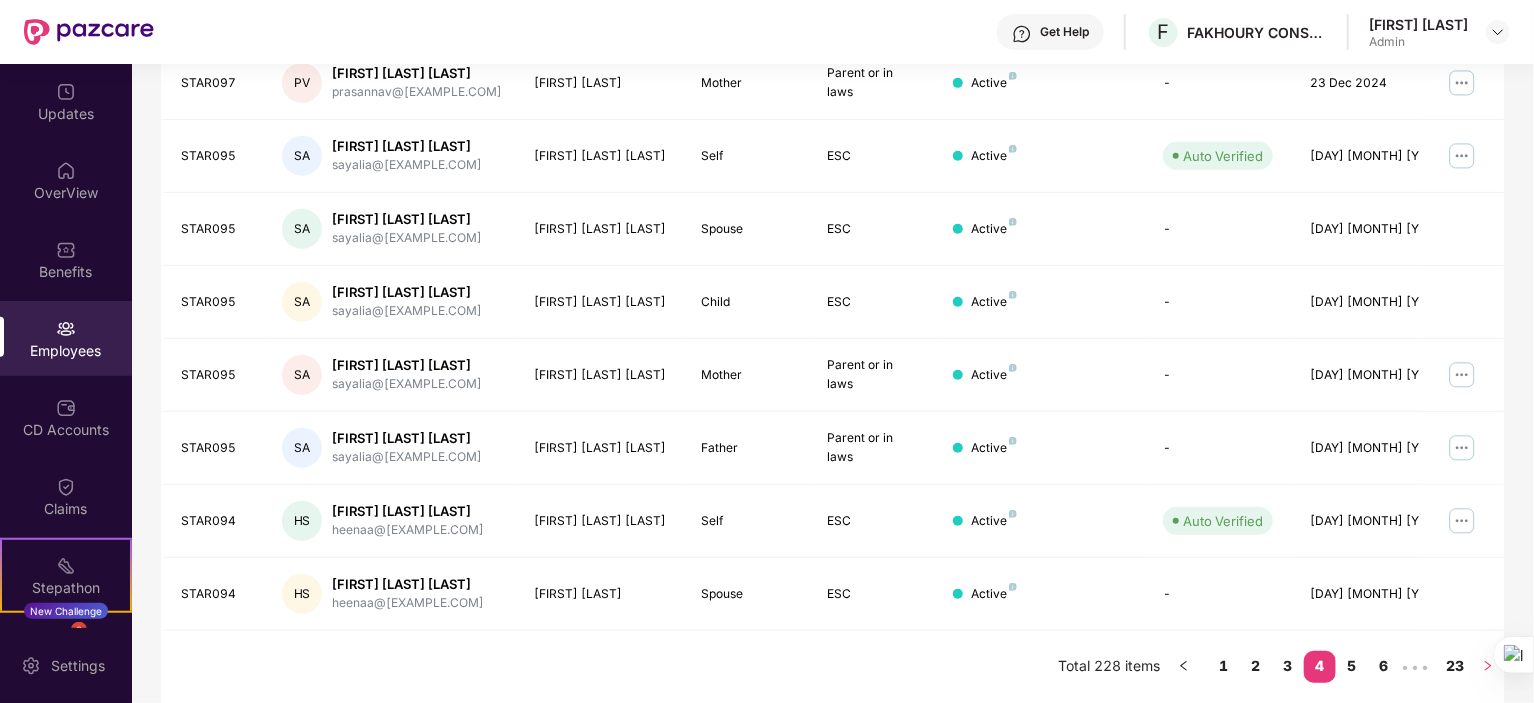click at bounding box center [1488, 667] 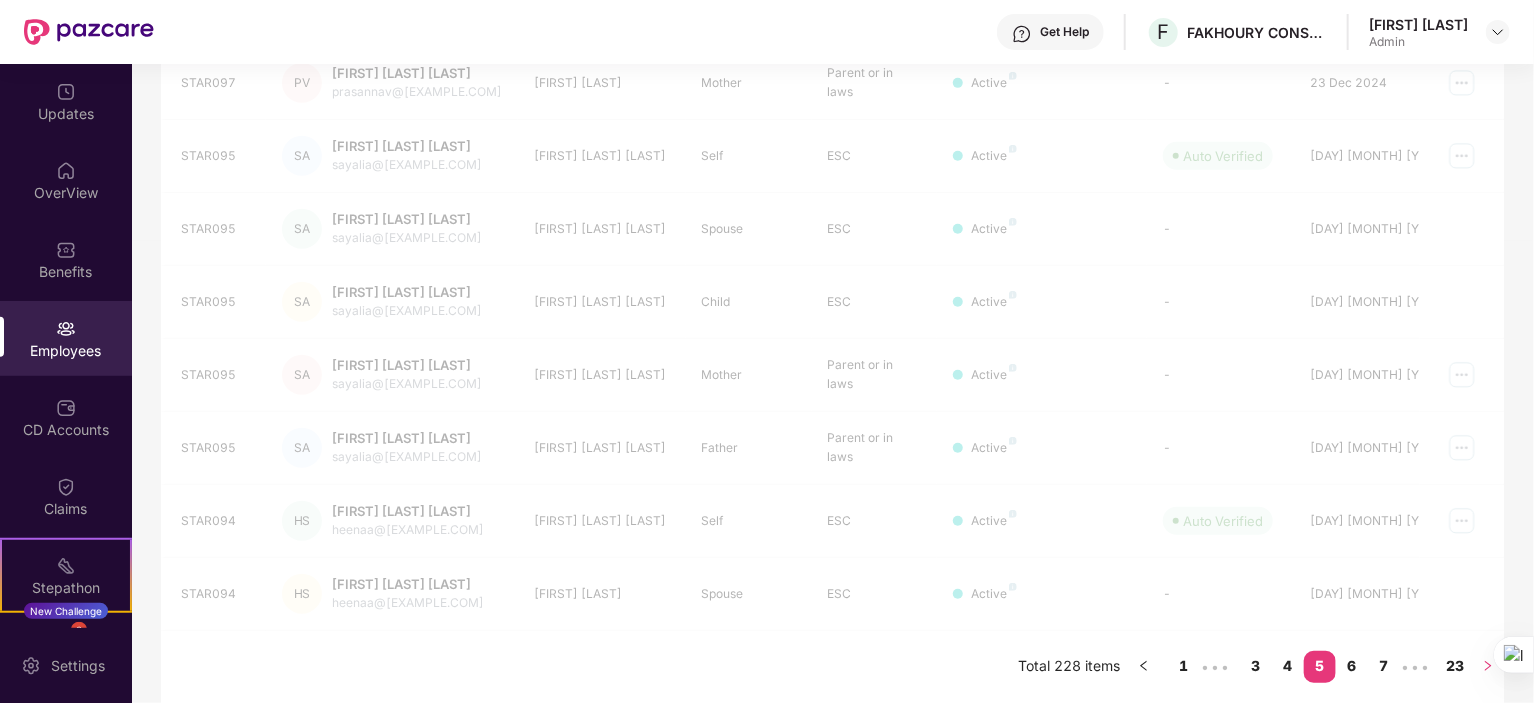 scroll, scrollTop: 523, scrollLeft: 0, axis: vertical 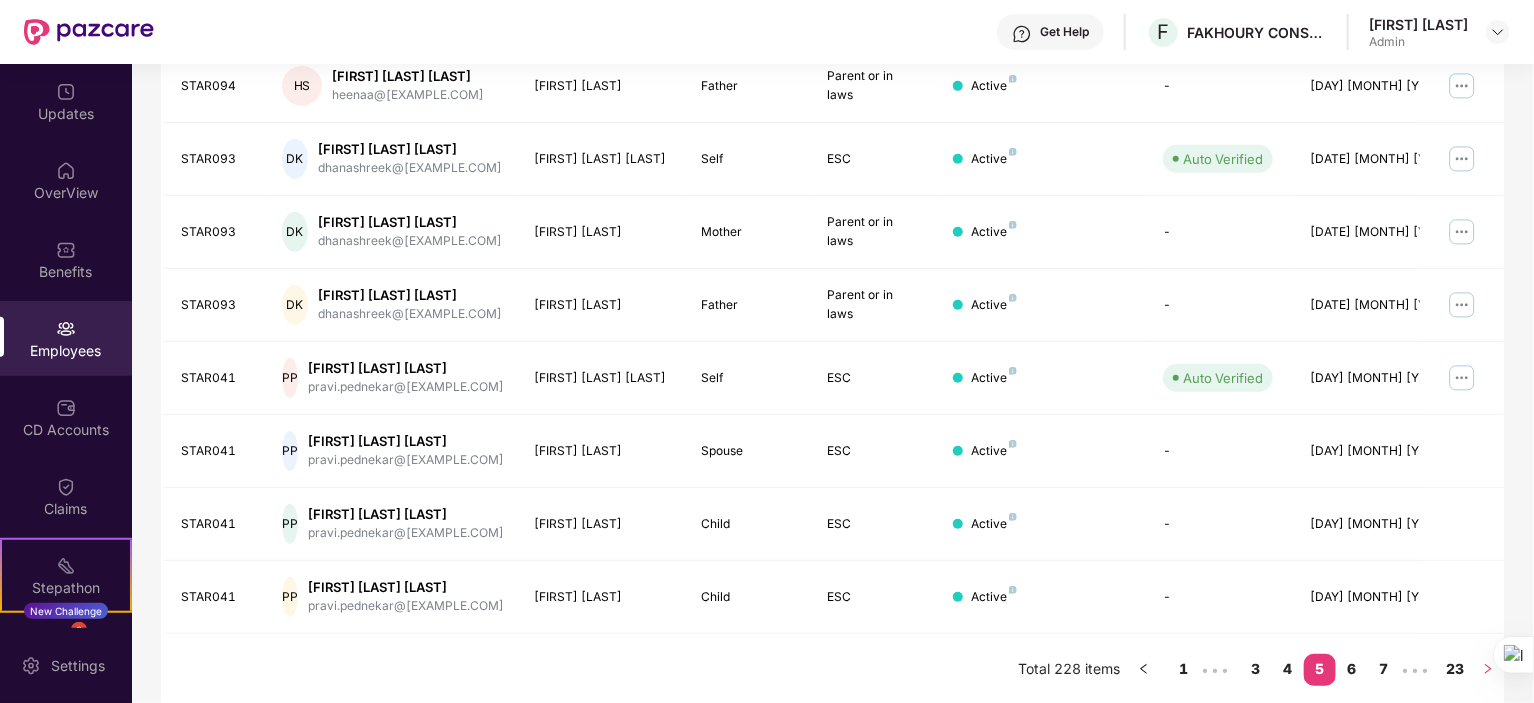 click 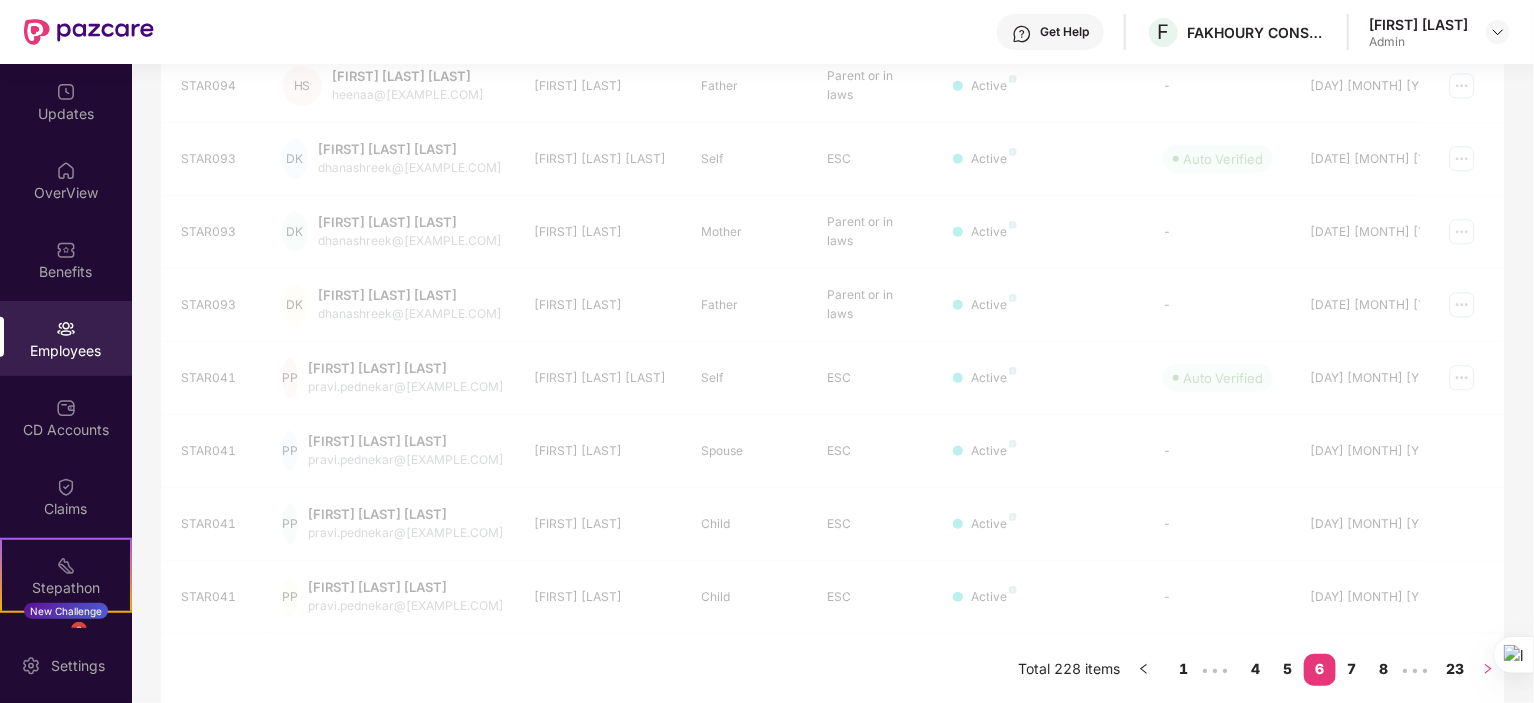 scroll, scrollTop: 573, scrollLeft: 0, axis: vertical 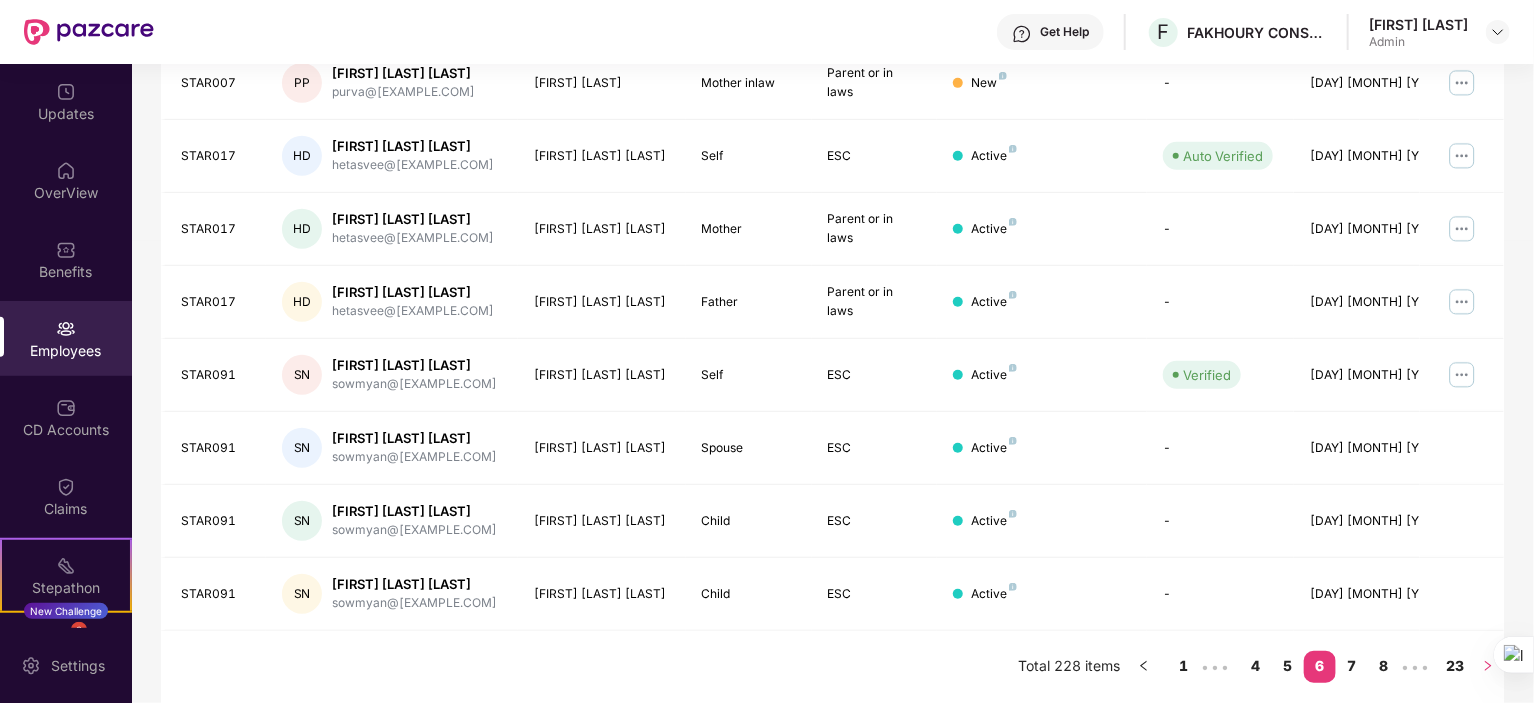 click 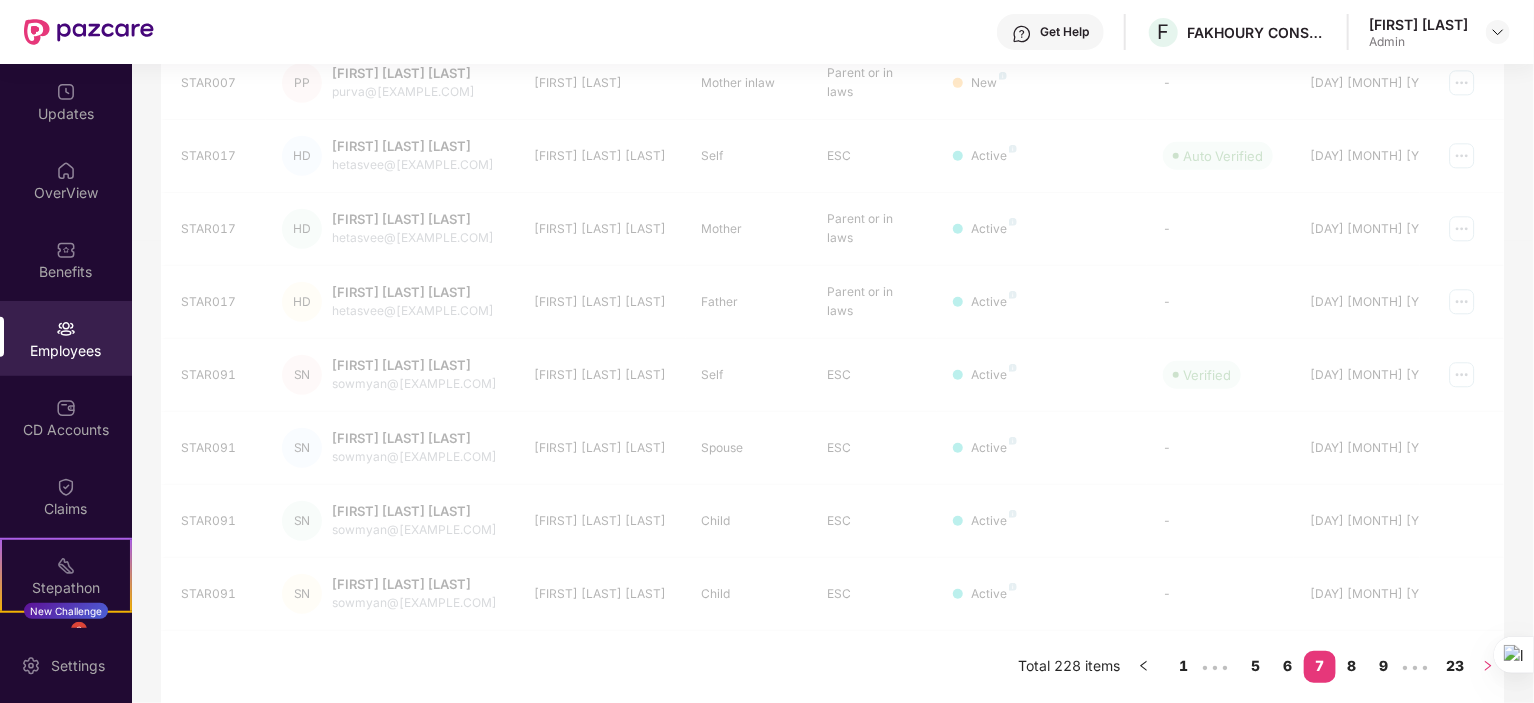 scroll, scrollTop: 523, scrollLeft: 0, axis: vertical 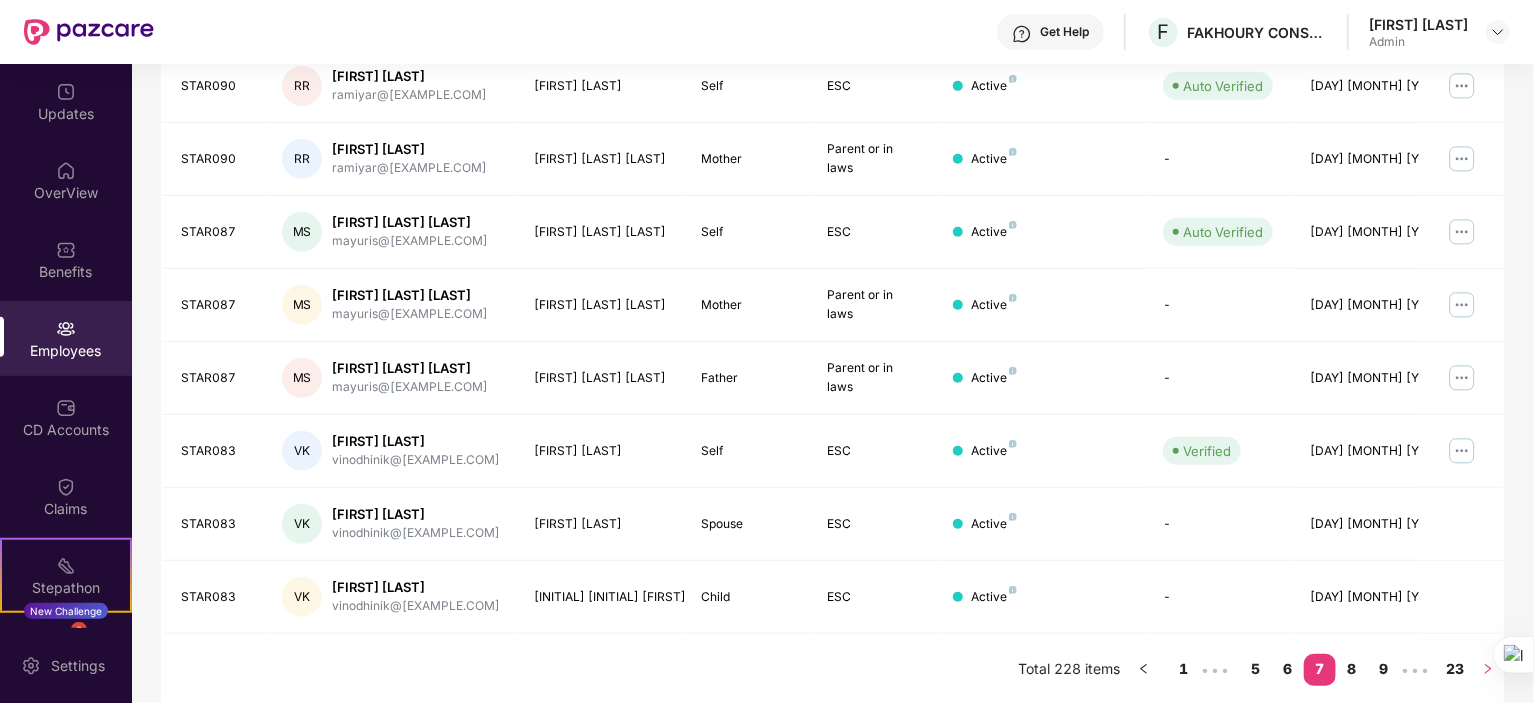 click 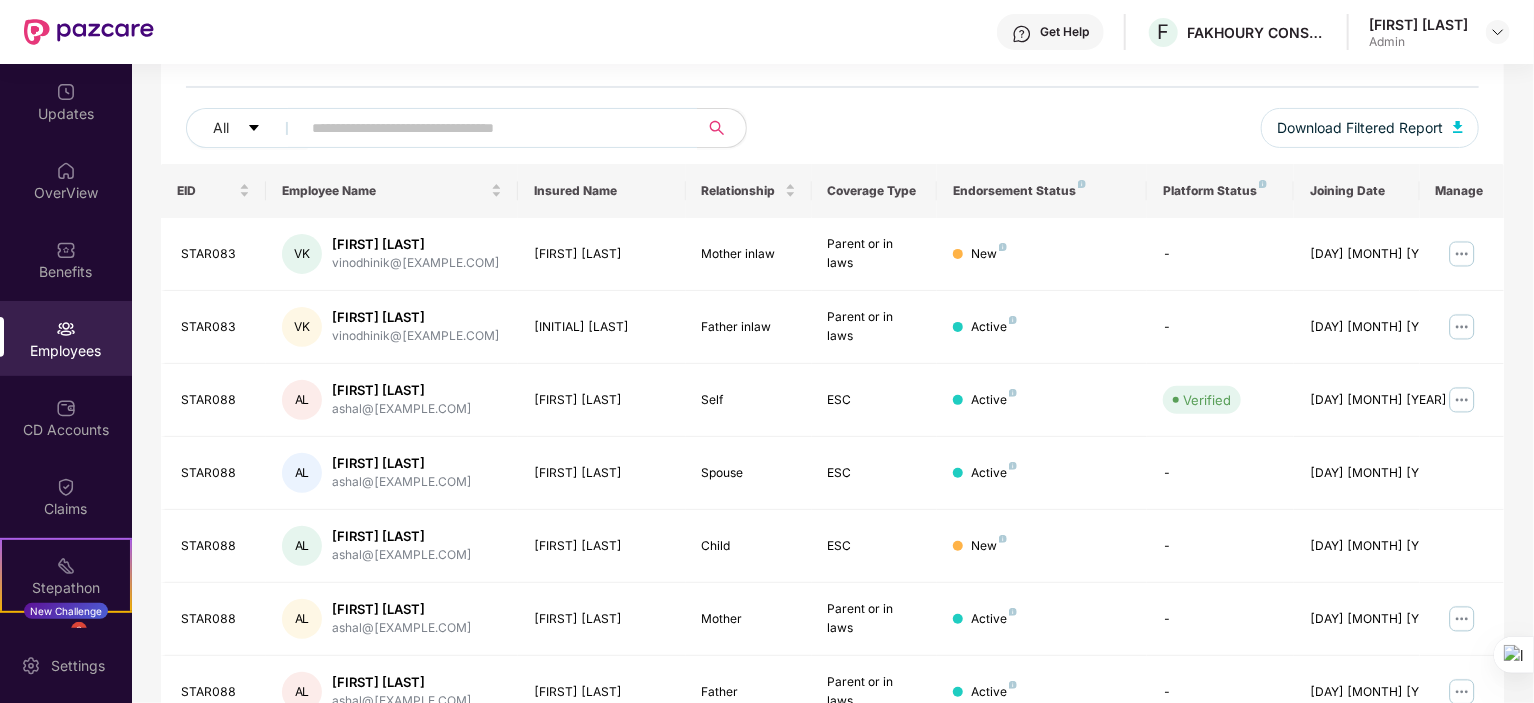 scroll, scrollTop: 0, scrollLeft: 0, axis: both 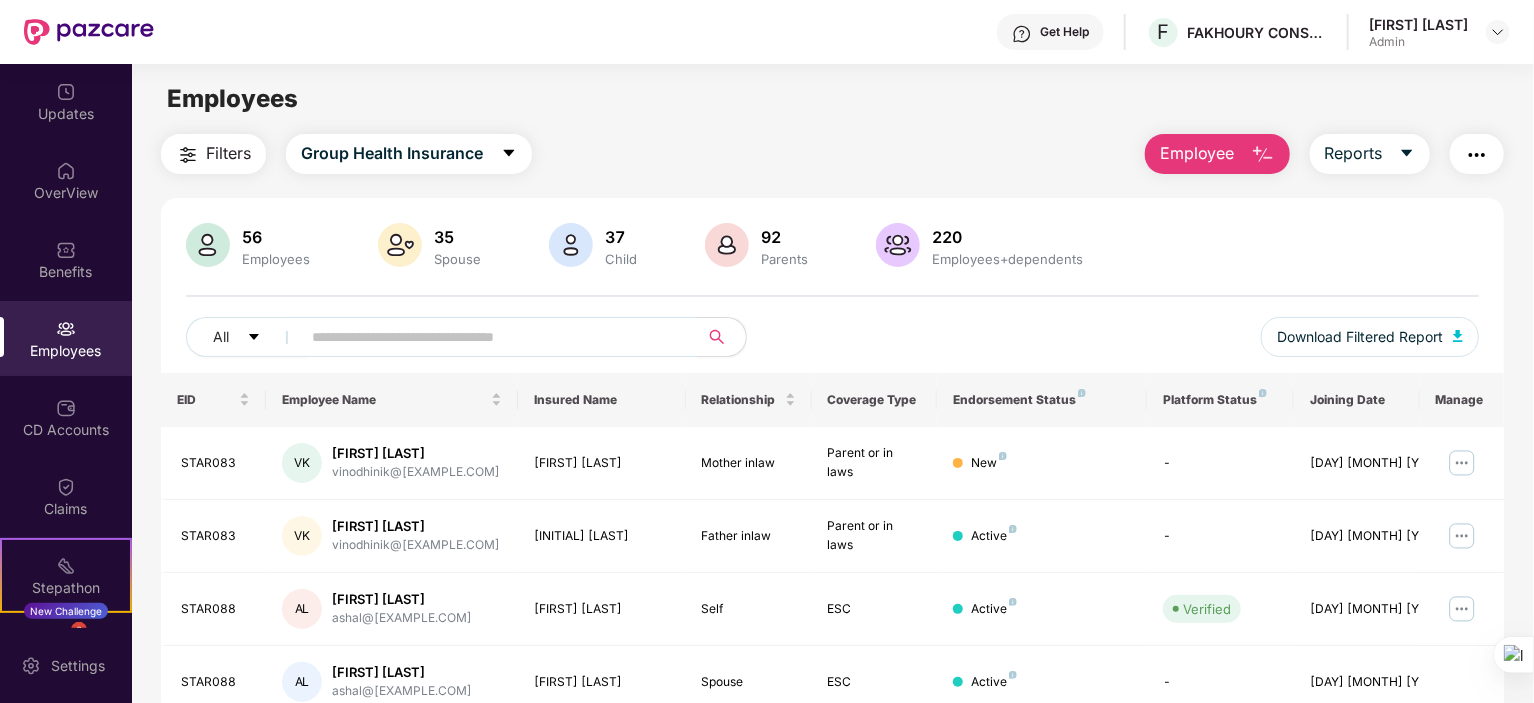 click on "Employee" at bounding box center (1197, 153) 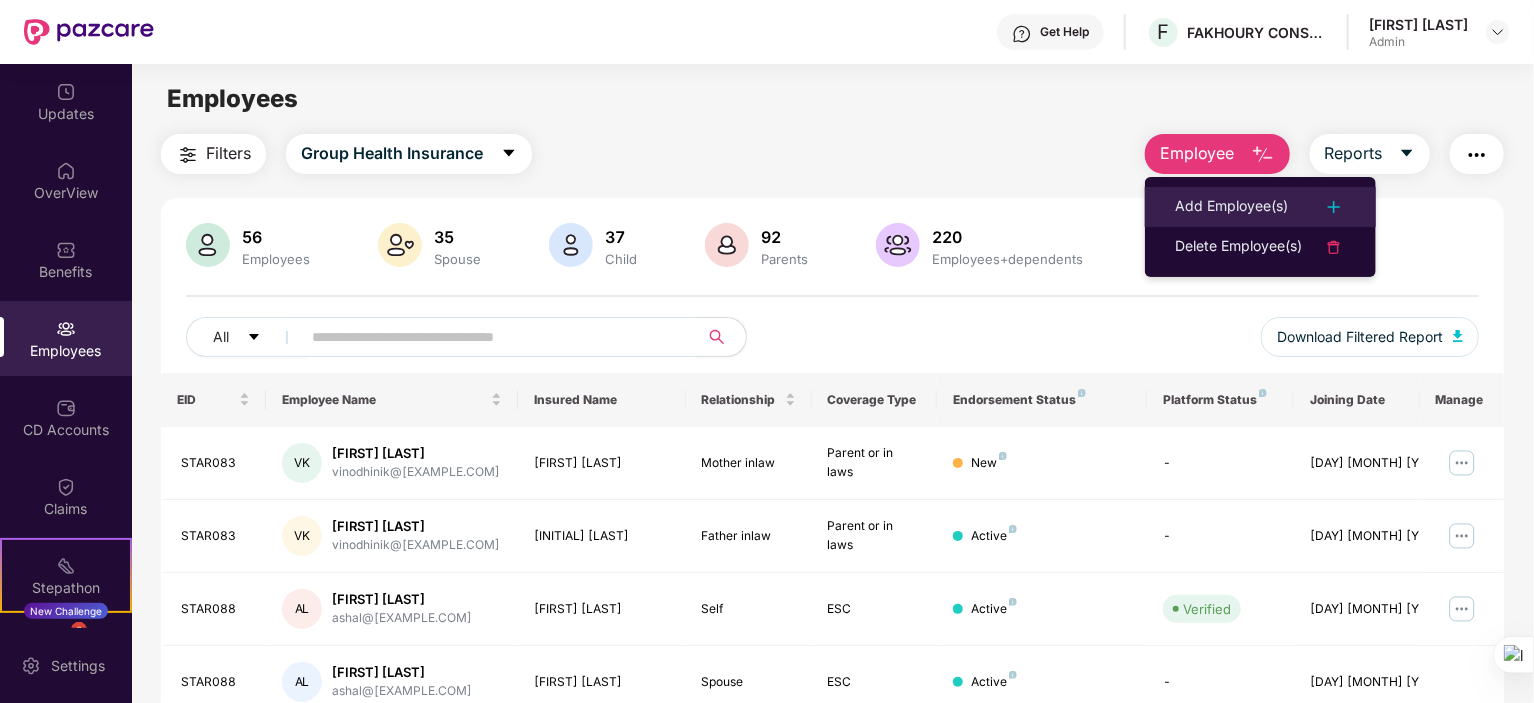 click on "Add Employee(s)" at bounding box center (1231, 207) 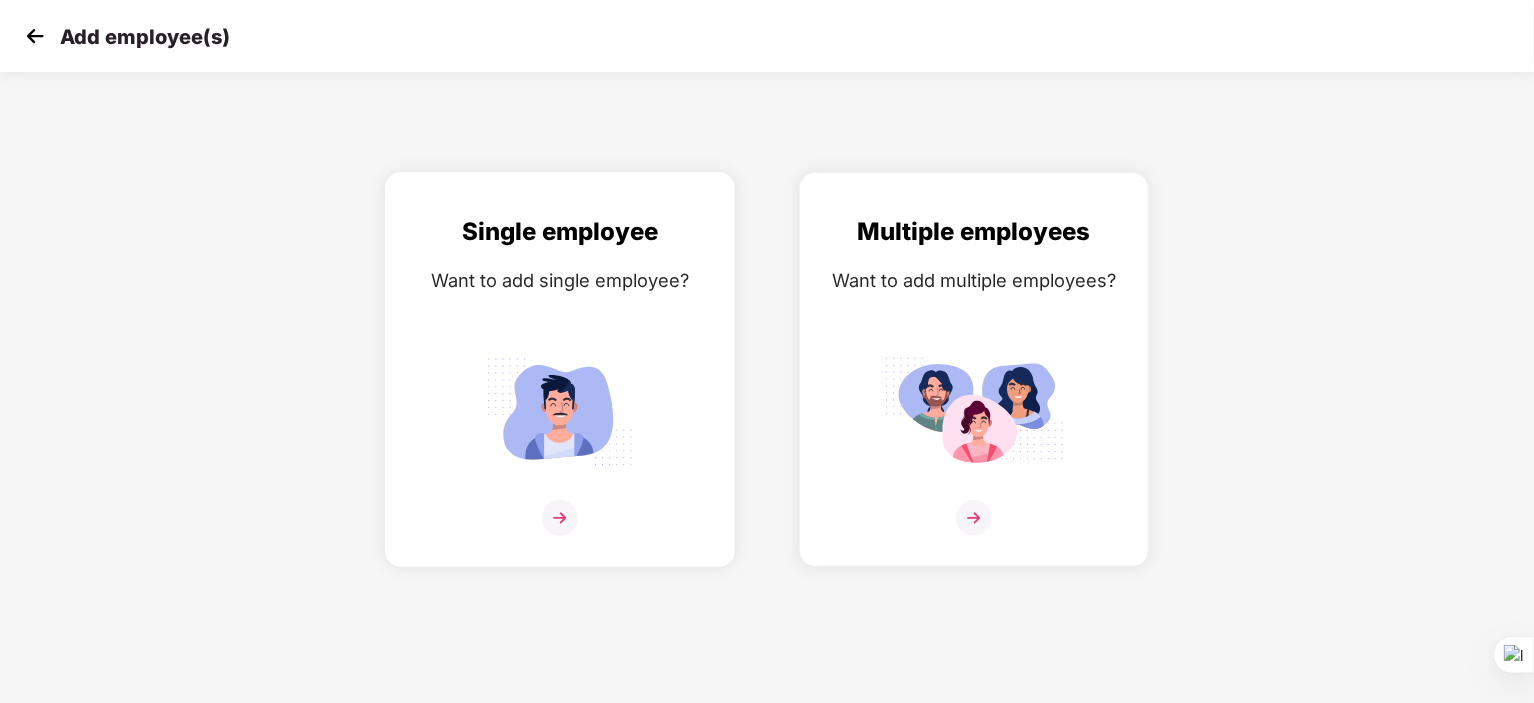 click on "Single employee Want to add single employee?" at bounding box center [560, 387] 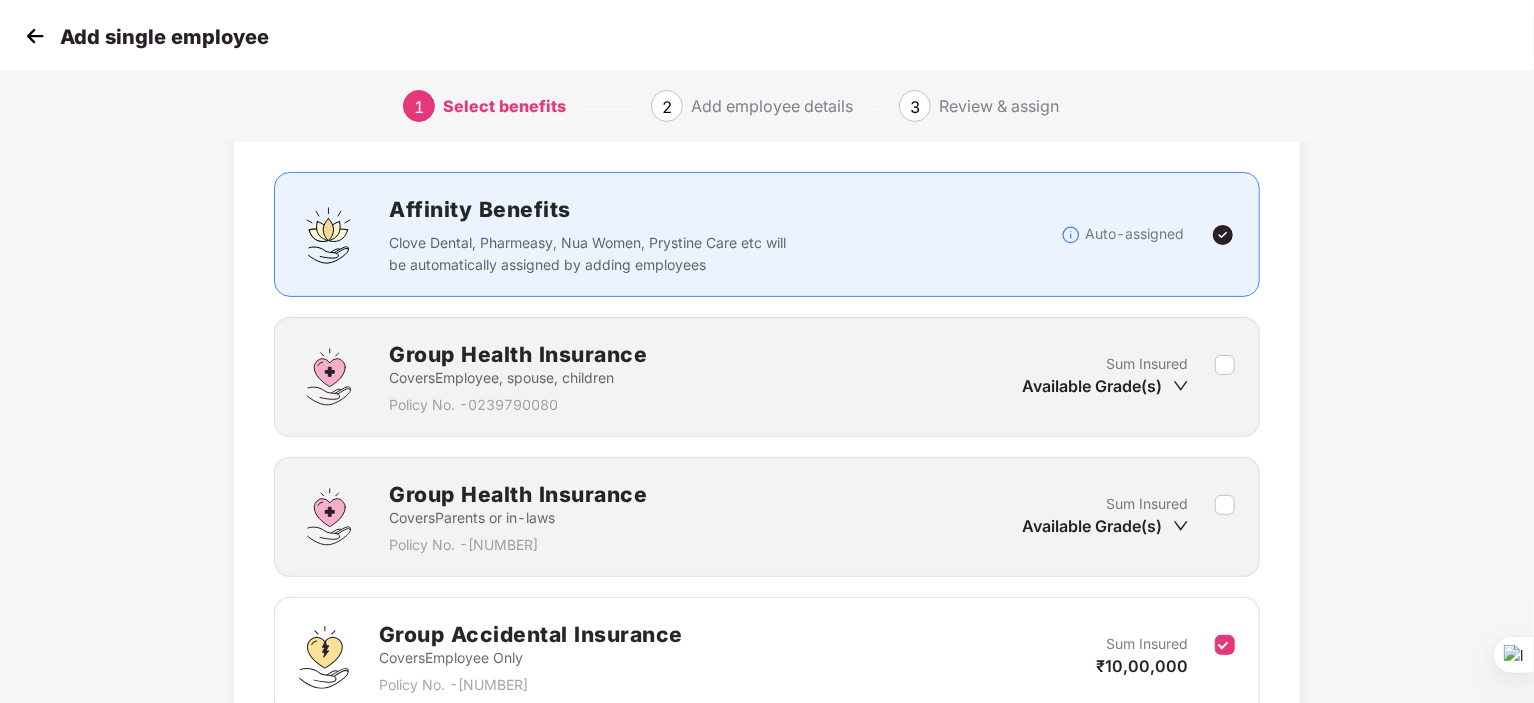 scroll, scrollTop: 0, scrollLeft: 0, axis: both 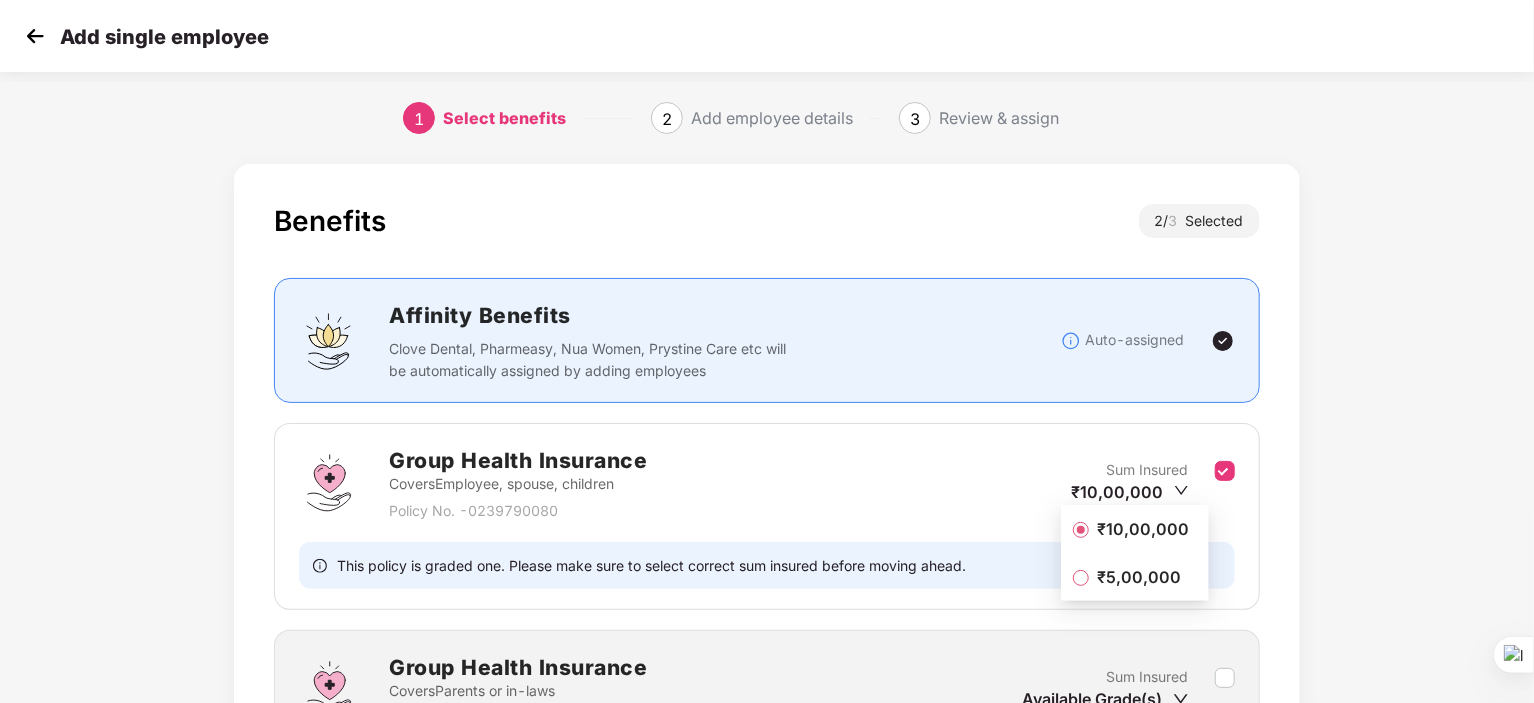click on "₹5,00,000" at bounding box center (1139, 577) 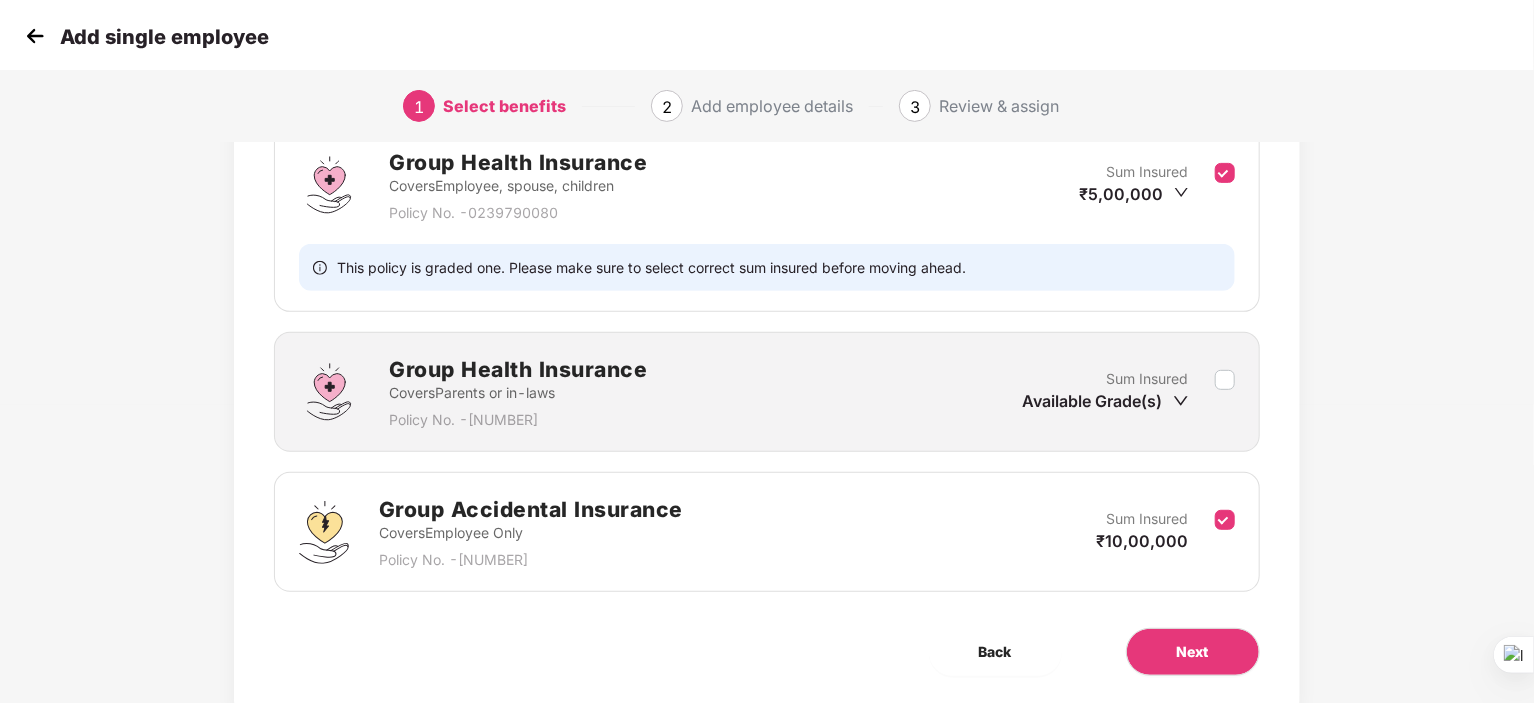 scroll, scrollTop: 300, scrollLeft: 0, axis: vertical 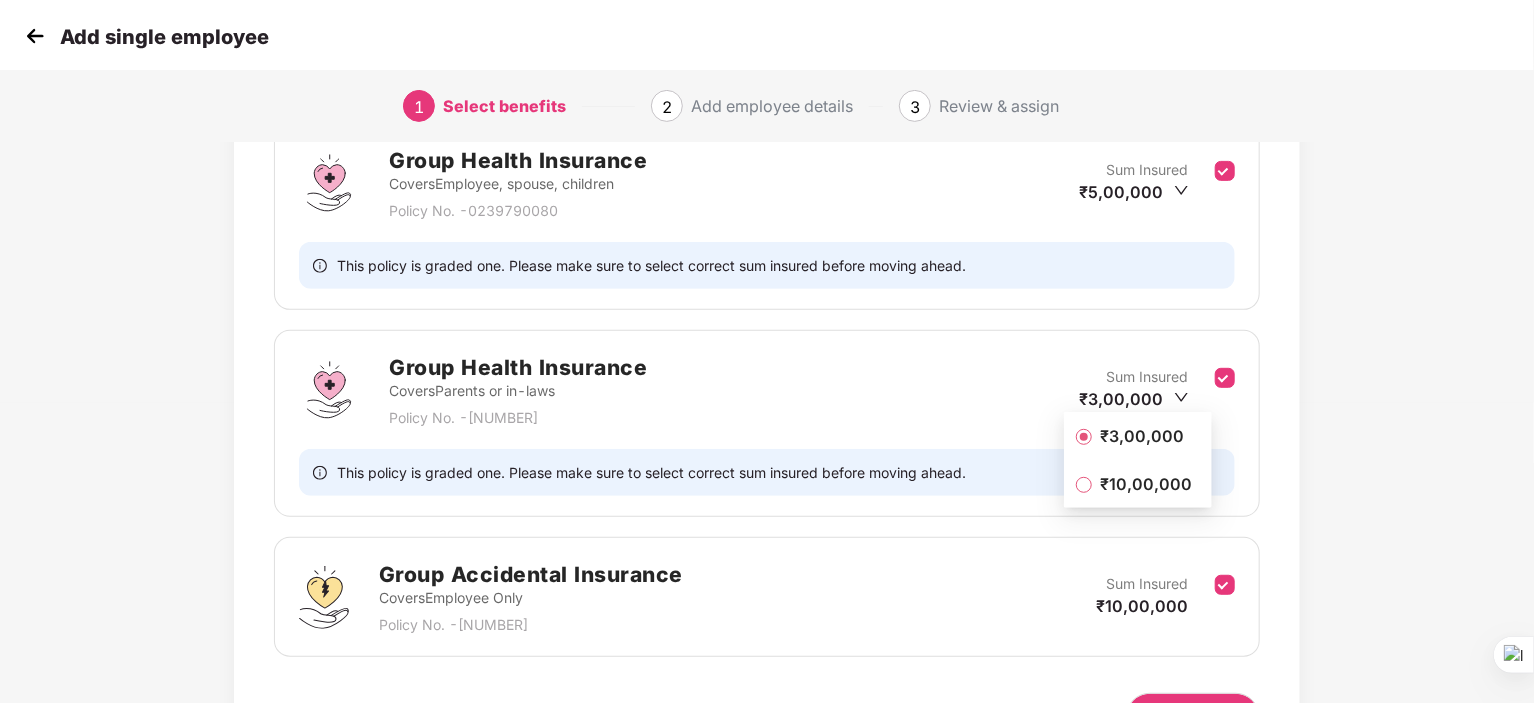 click on "₹3,00,000" at bounding box center (1142, 436) 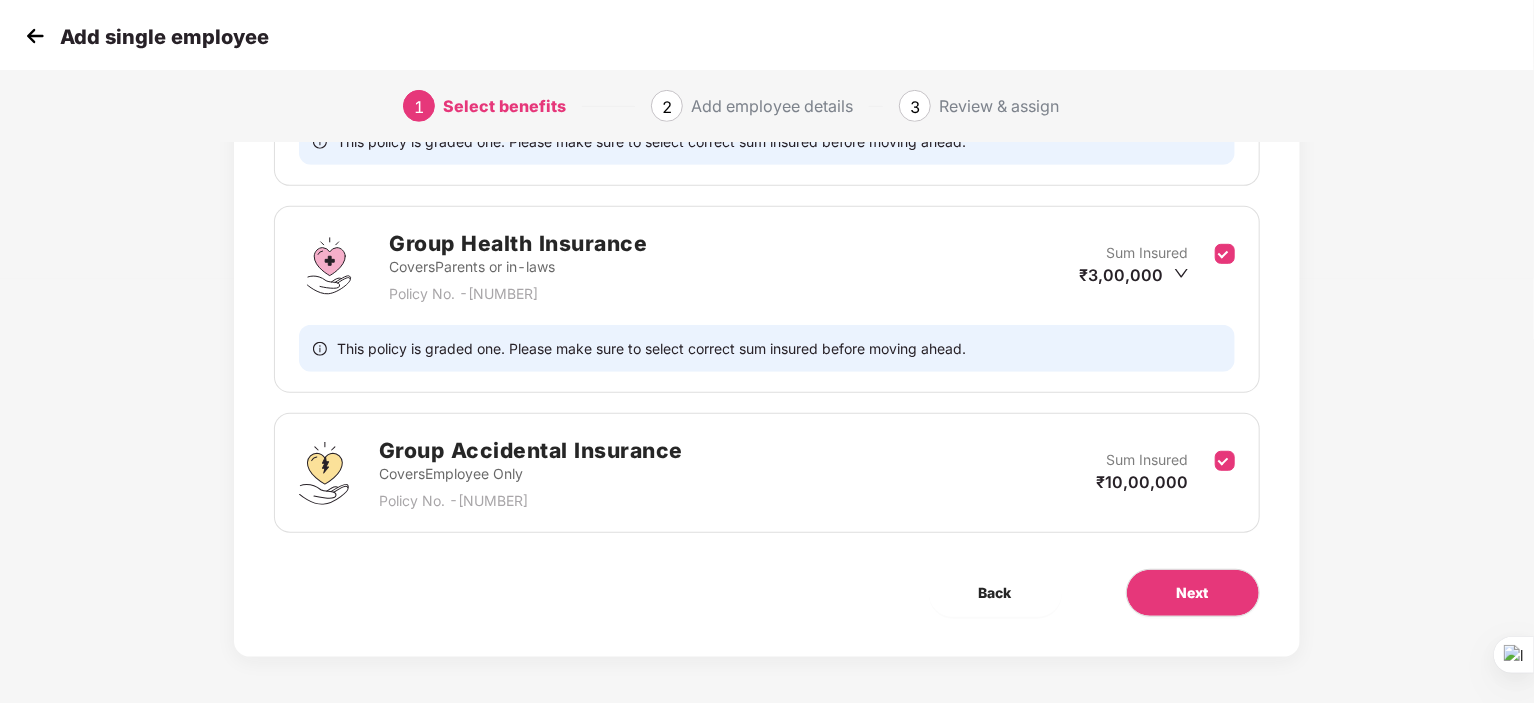 scroll, scrollTop: 426, scrollLeft: 0, axis: vertical 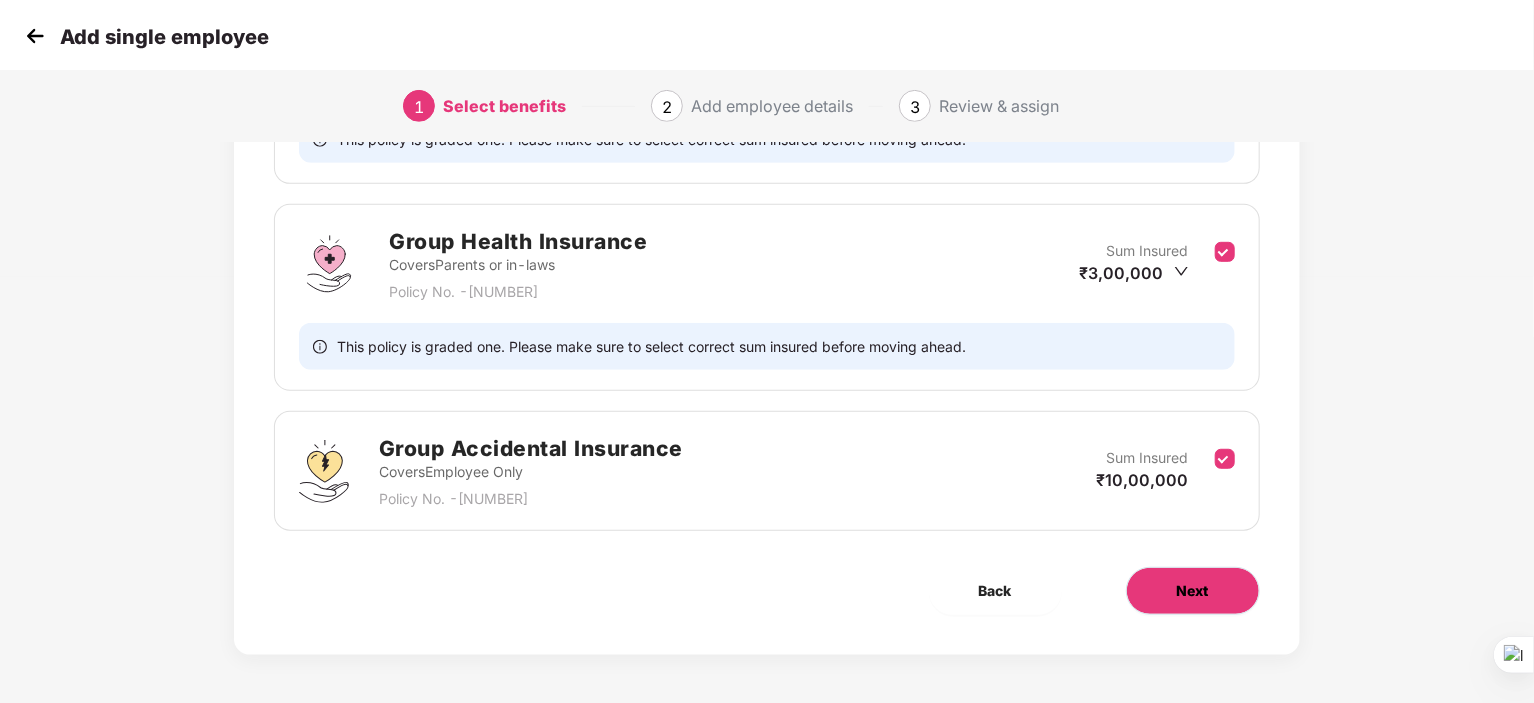 click on "Next" at bounding box center (1193, 591) 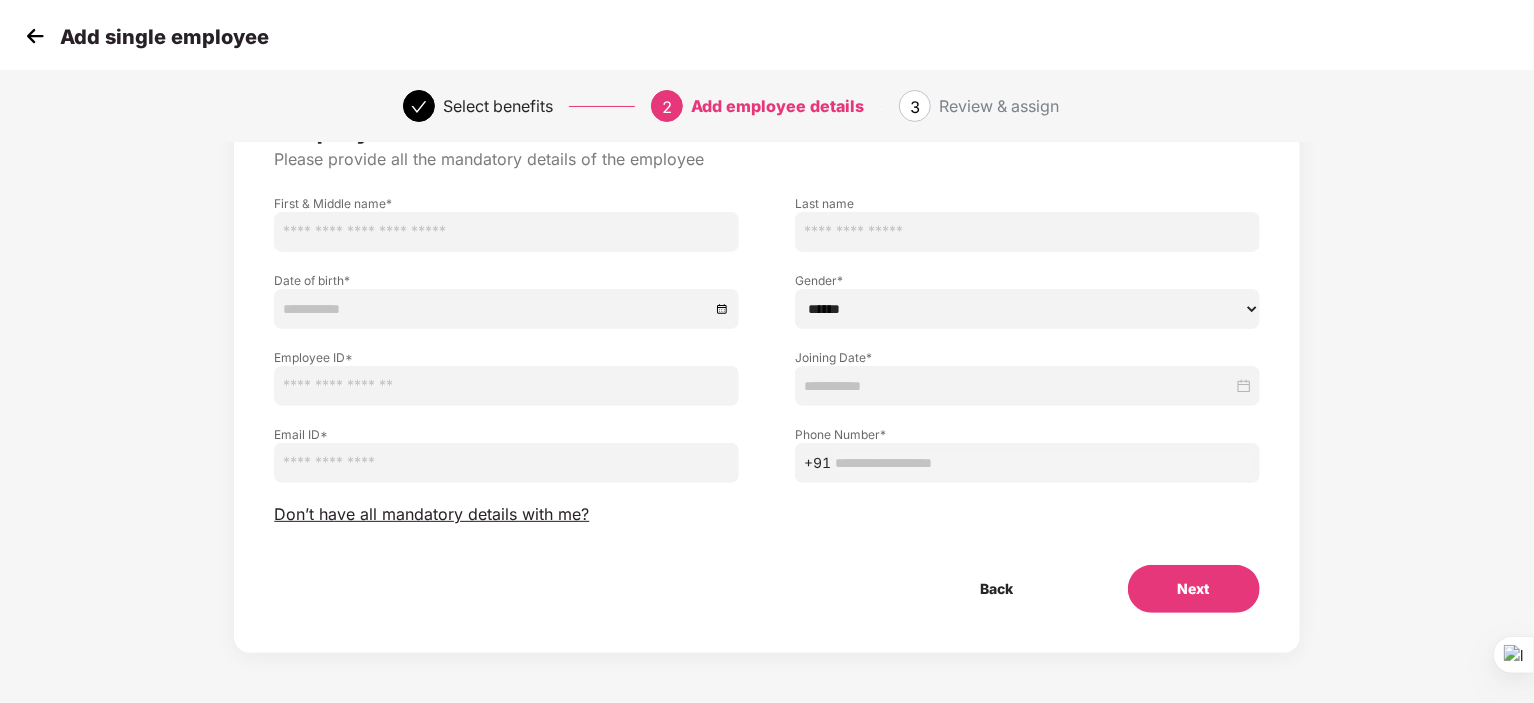 scroll, scrollTop: 0, scrollLeft: 0, axis: both 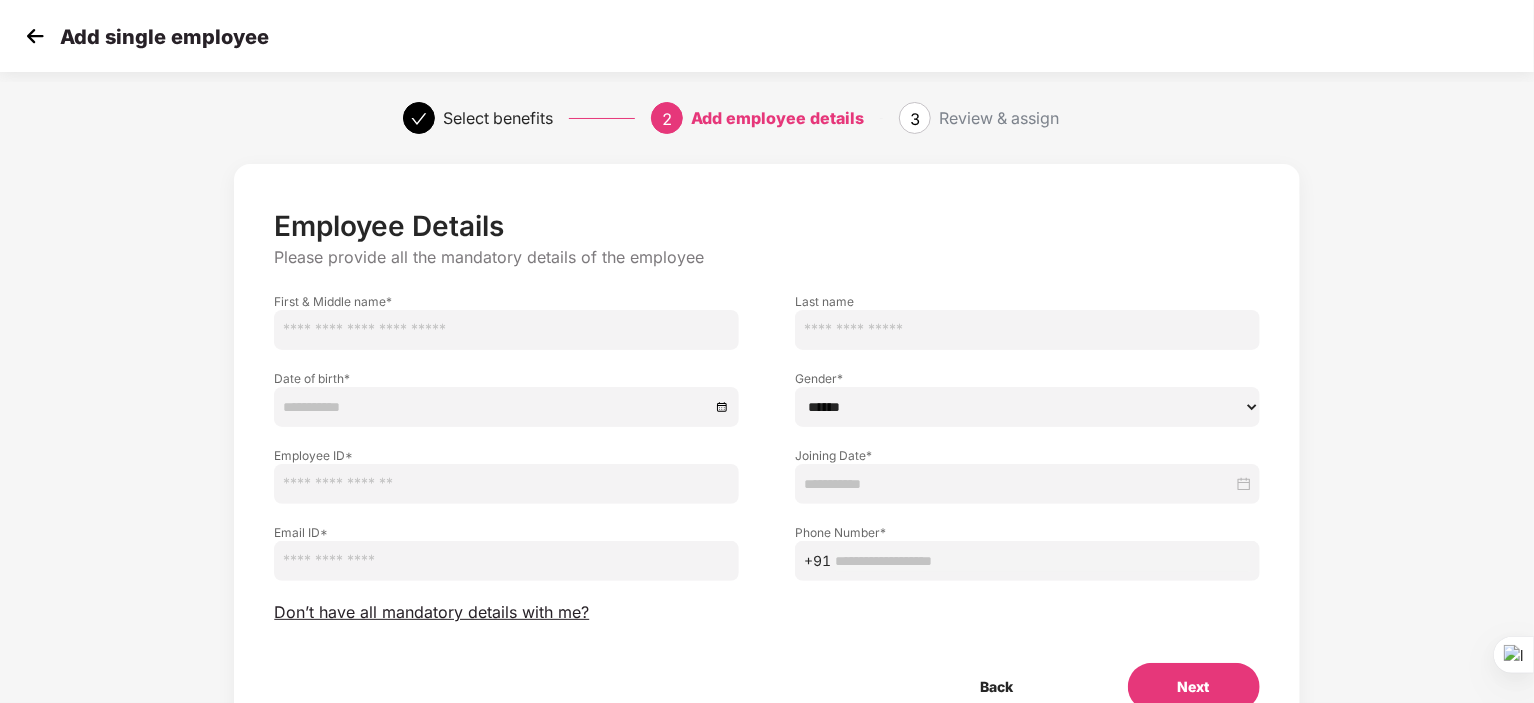 click at bounding box center (506, 330) 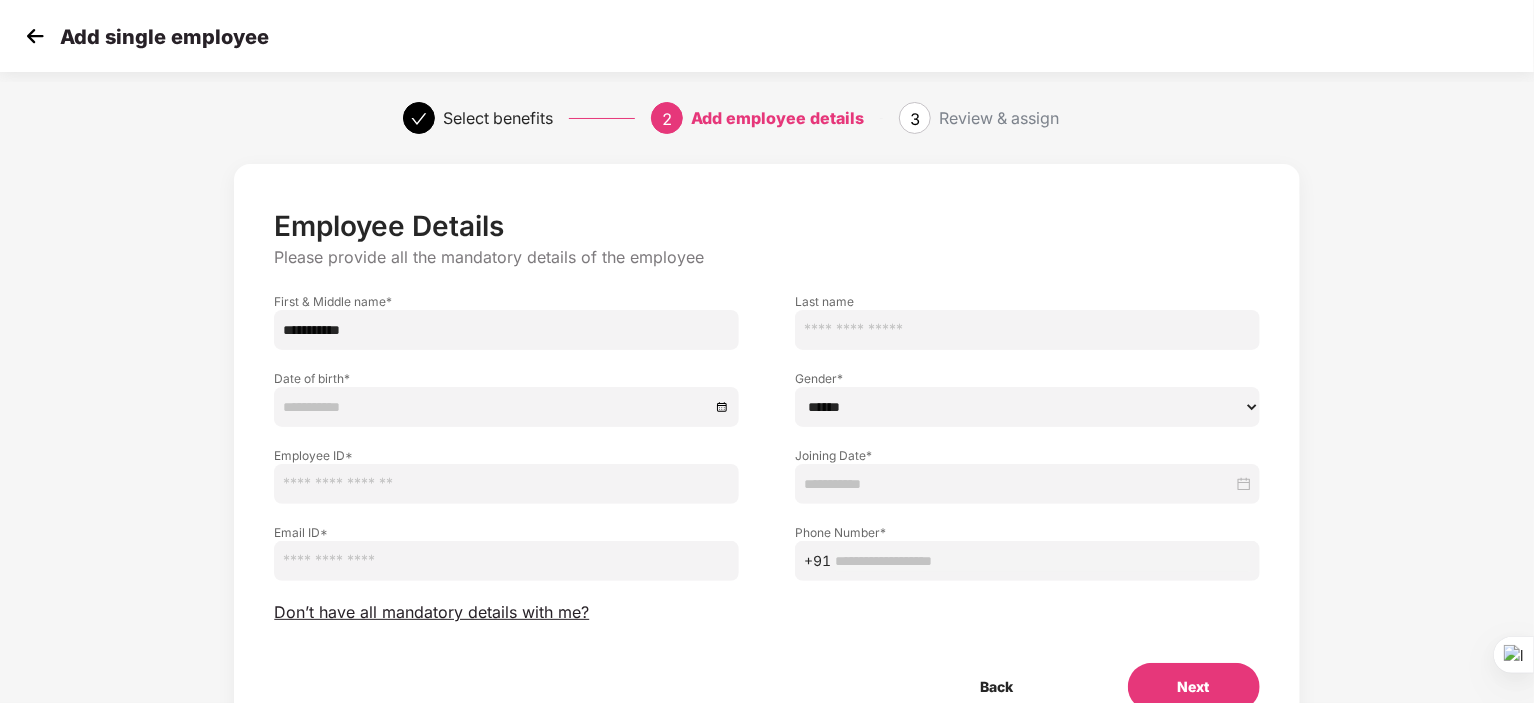 drag, startPoint x: 359, startPoint y: 329, endPoint x: 326, endPoint y: 329, distance: 33 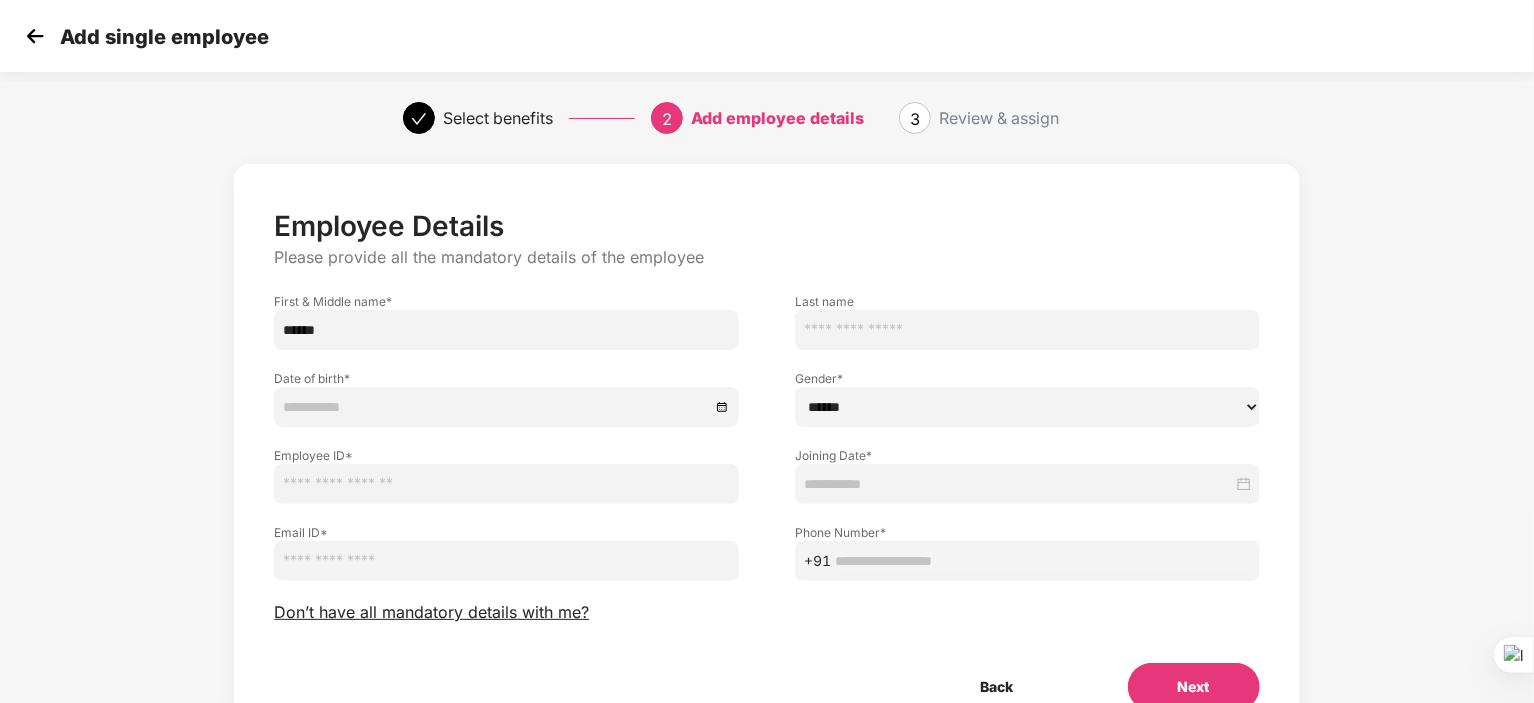 type on "*****" 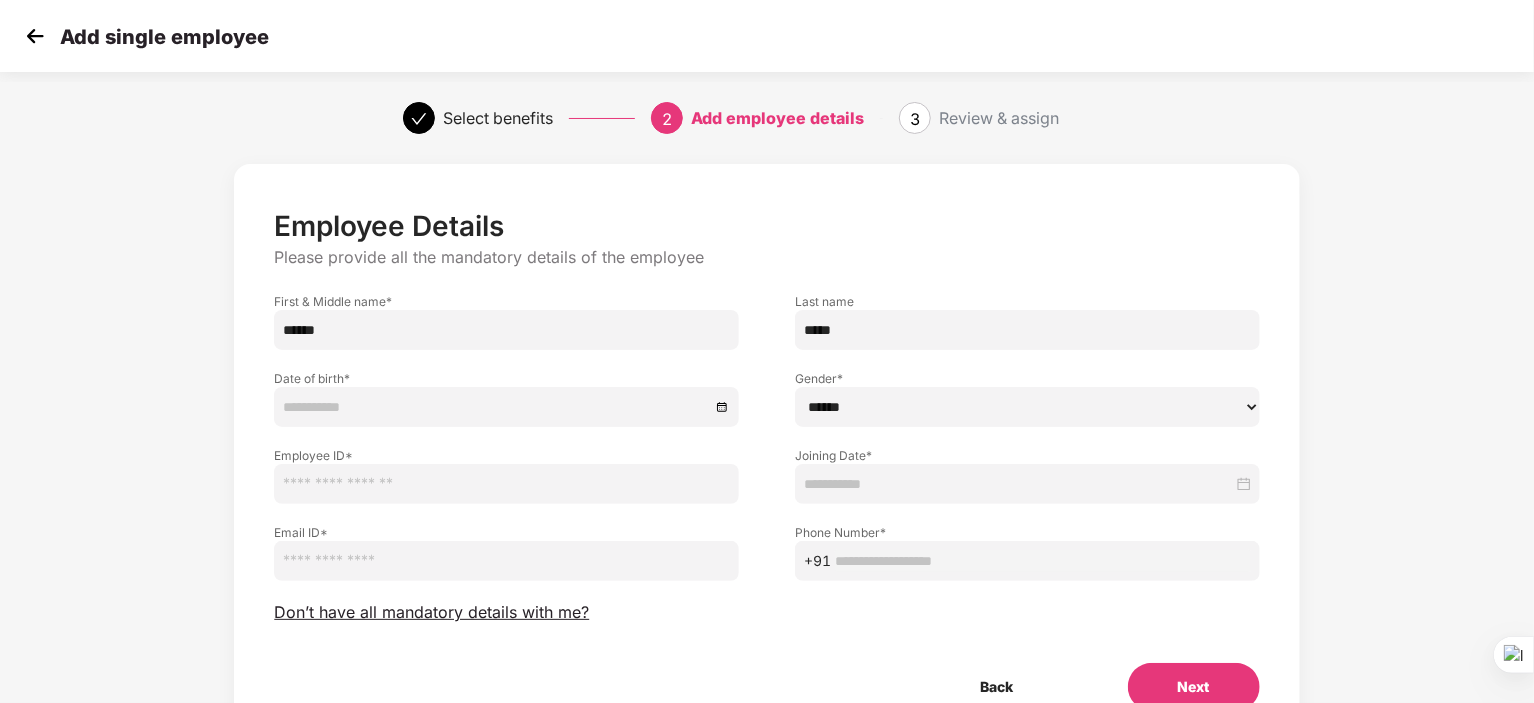 type on "*****" 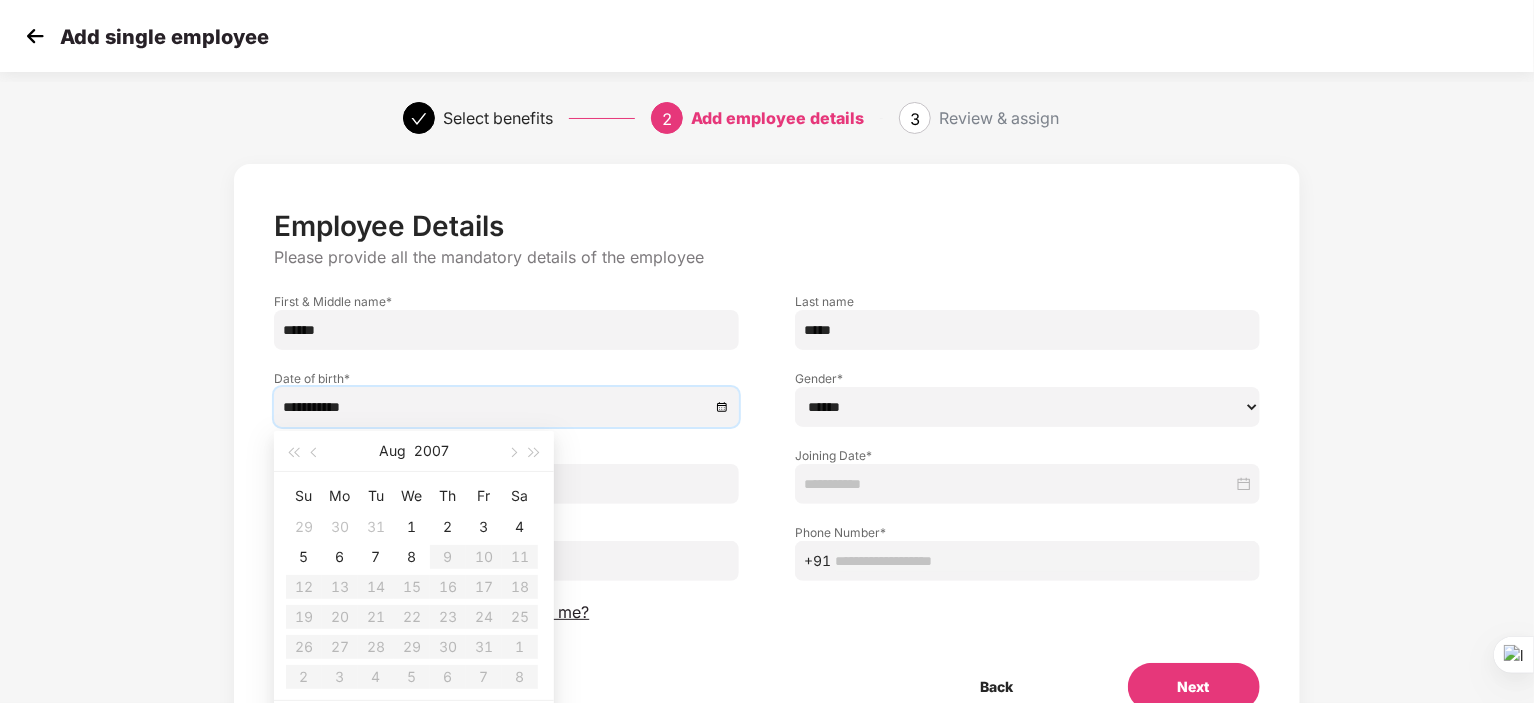 type on "**********" 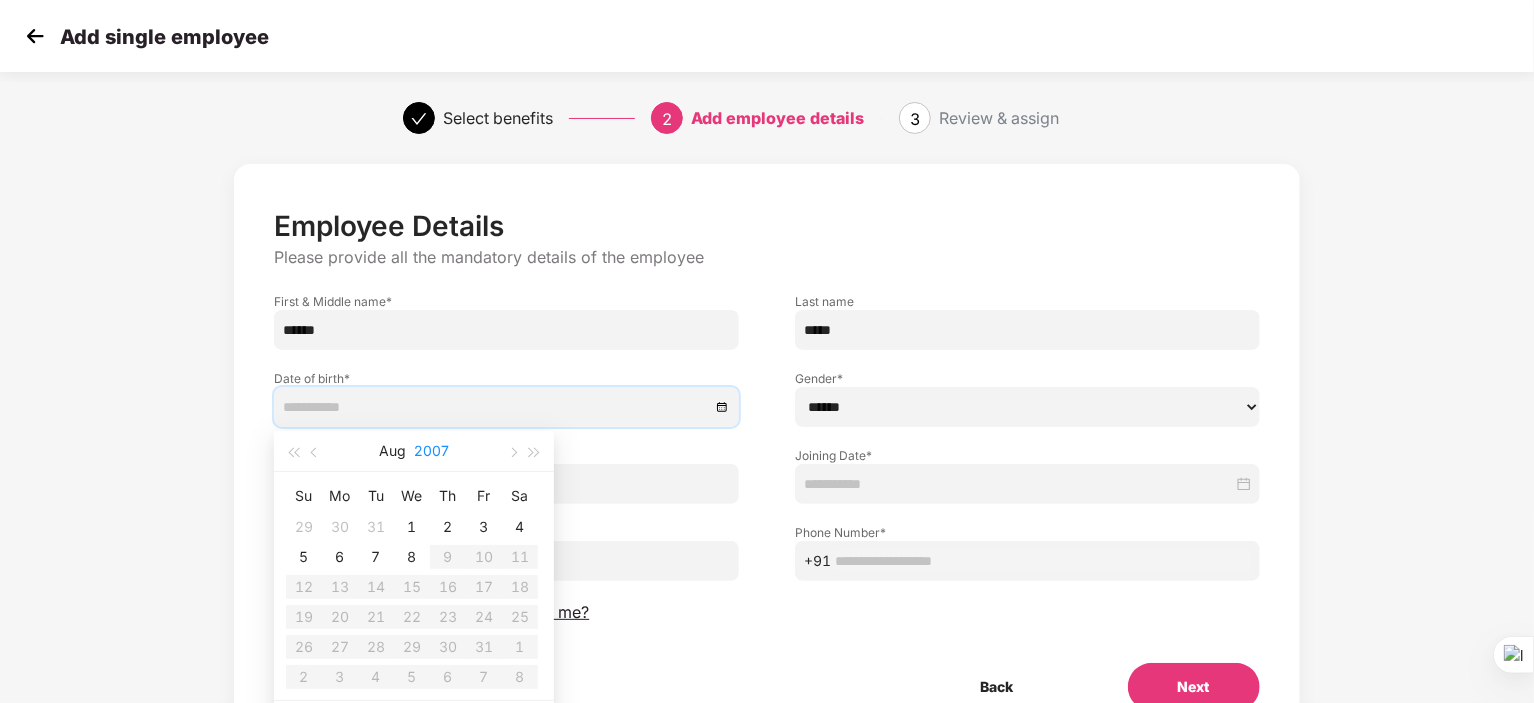 click on "2007" at bounding box center (431, 451) 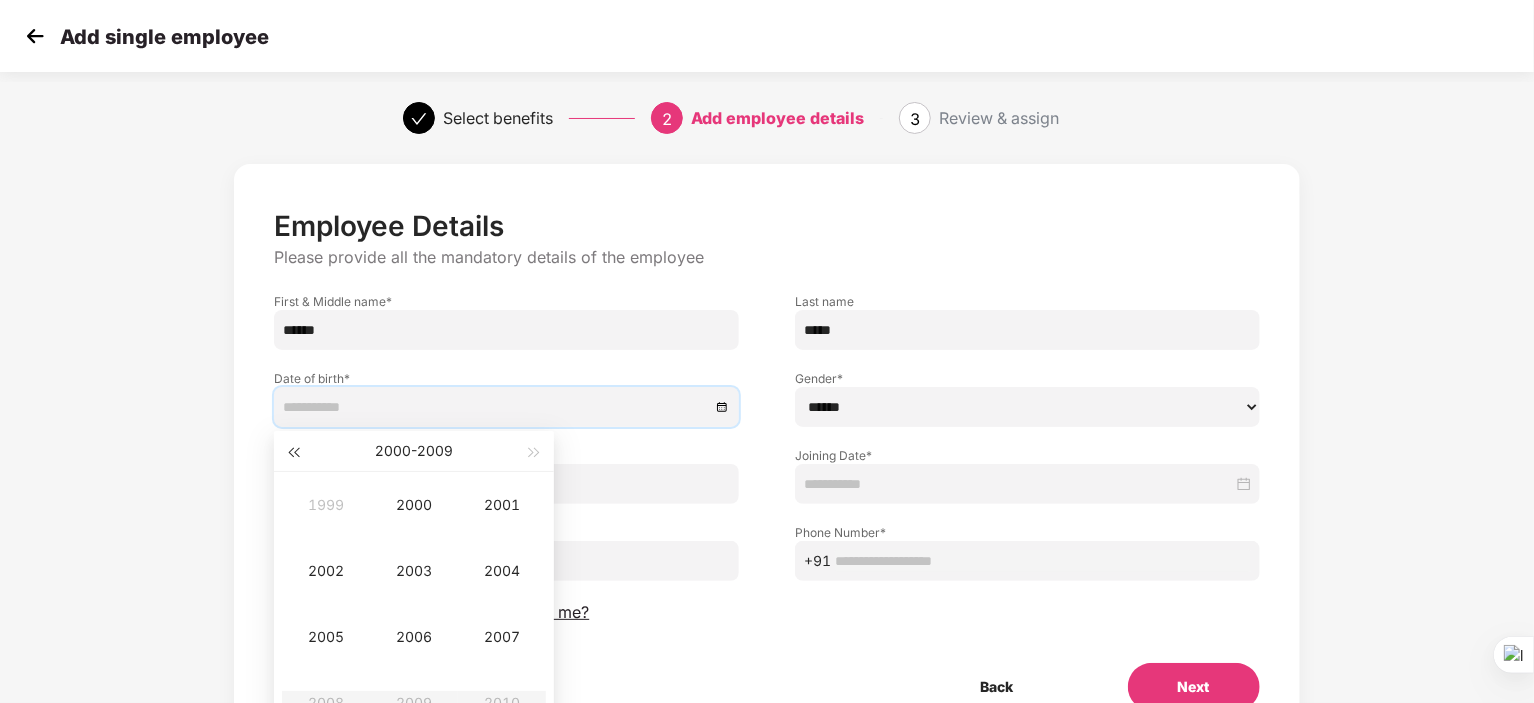 click at bounding box center [293, 451] 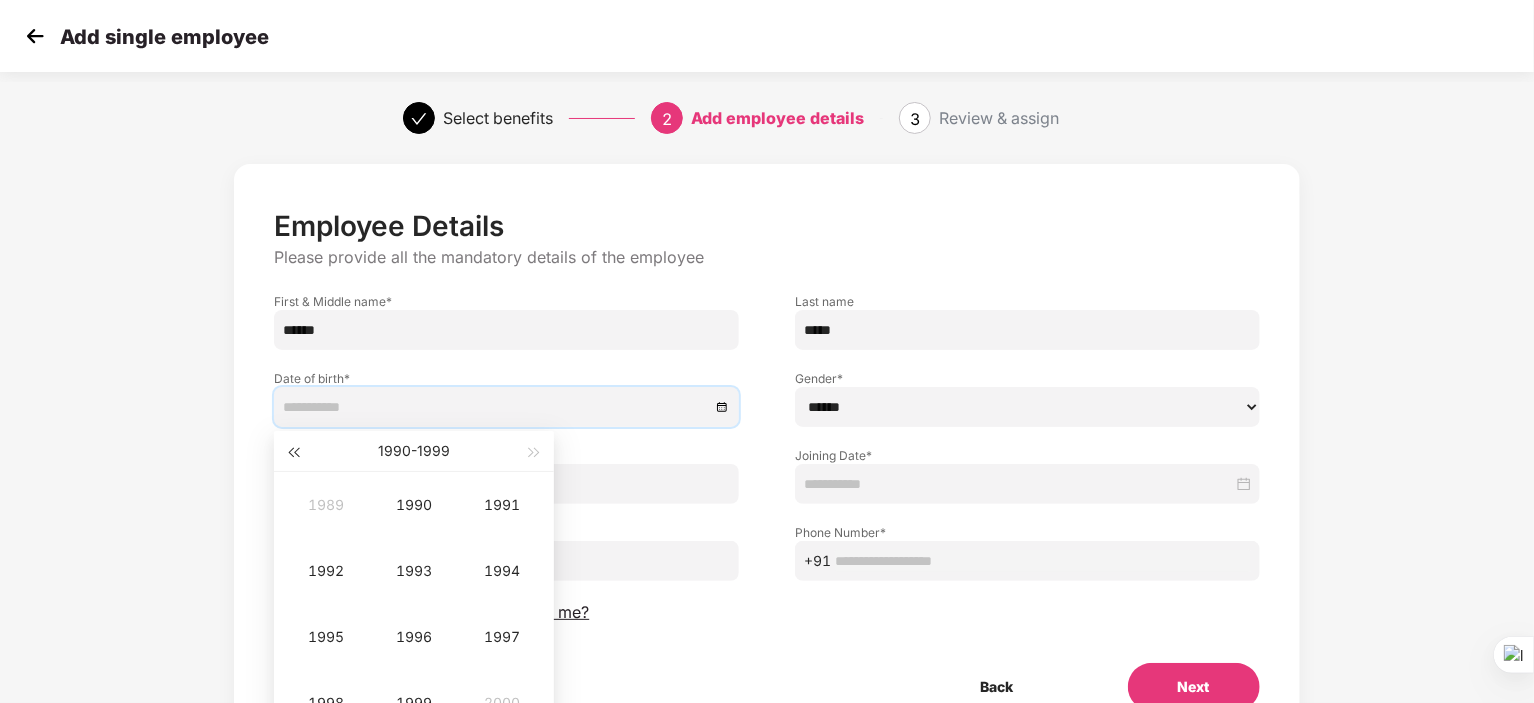 click at bounding box center (293, 451) 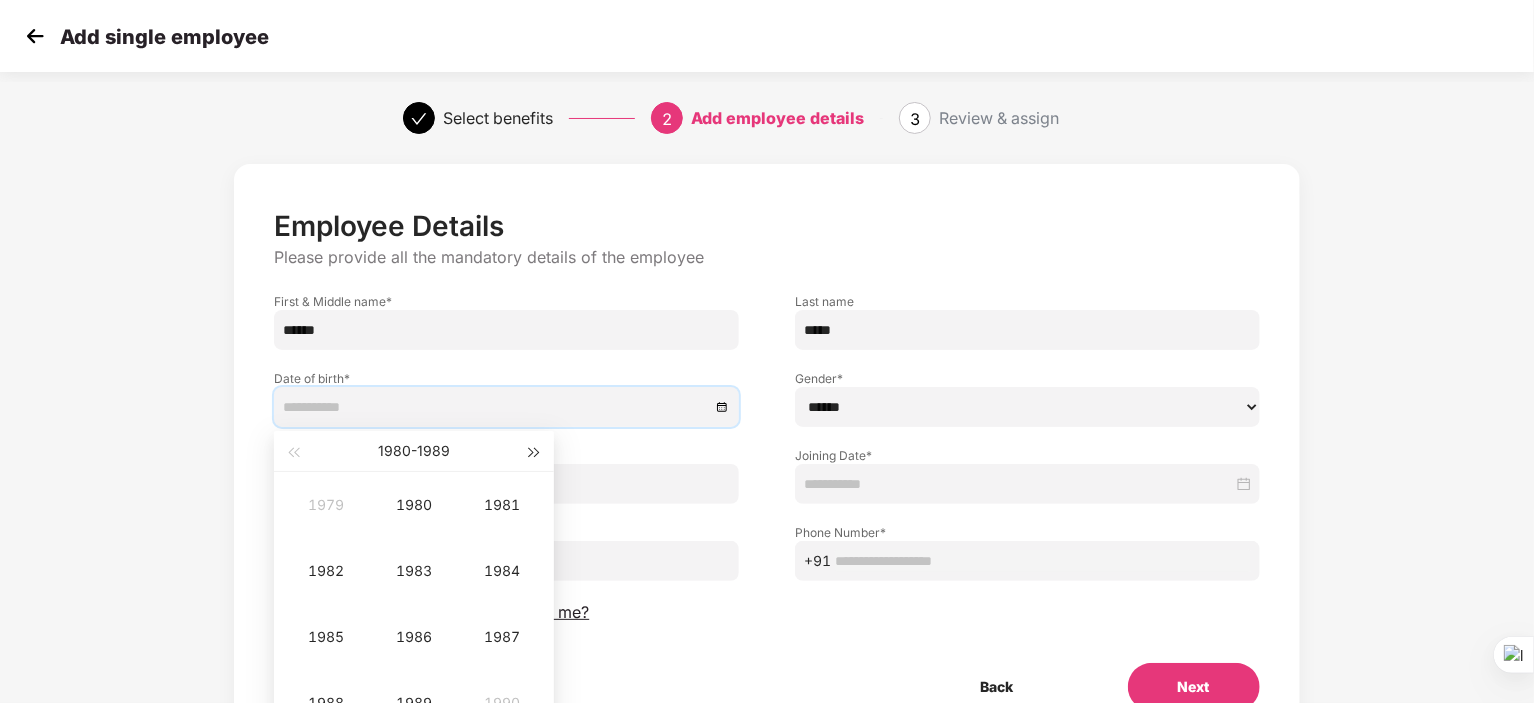 click at bounding box center [535, 451] 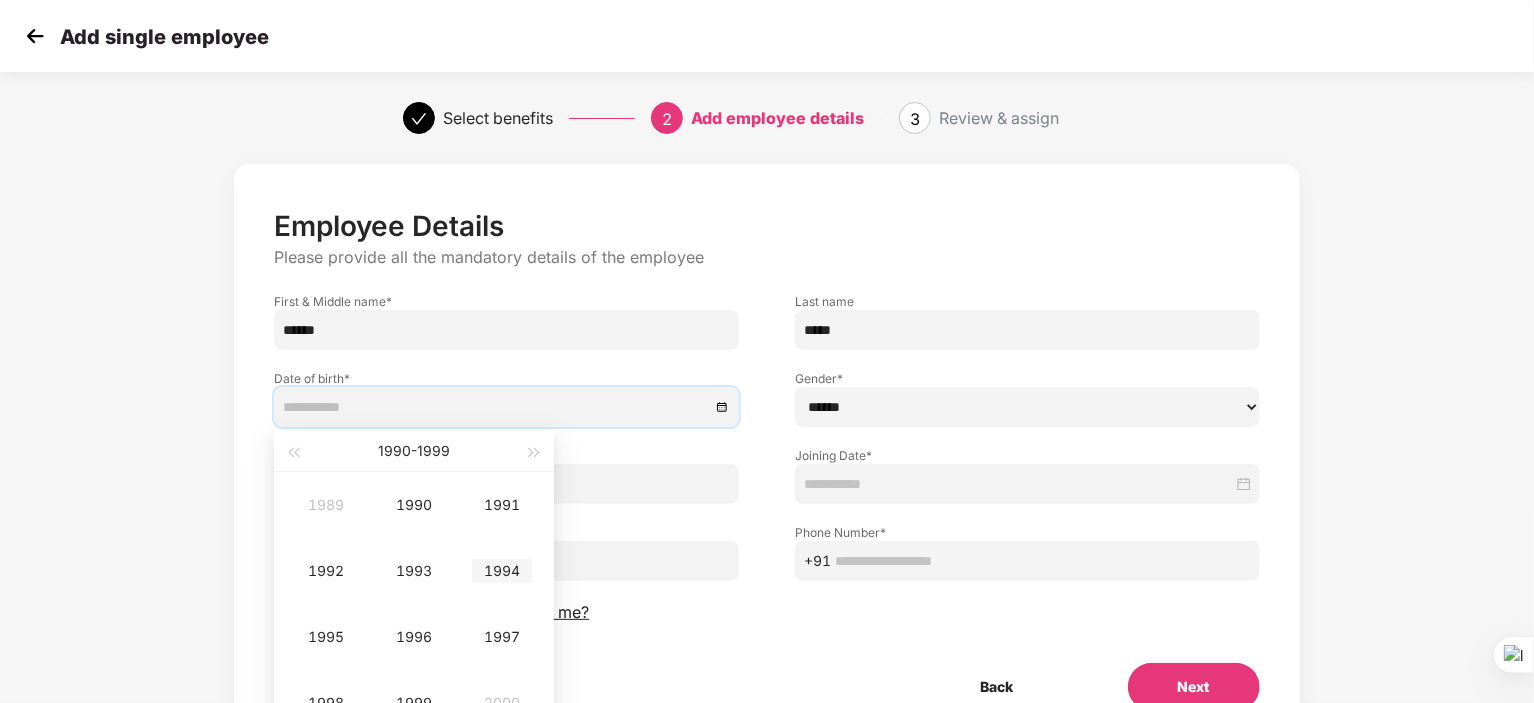 type on "**********" 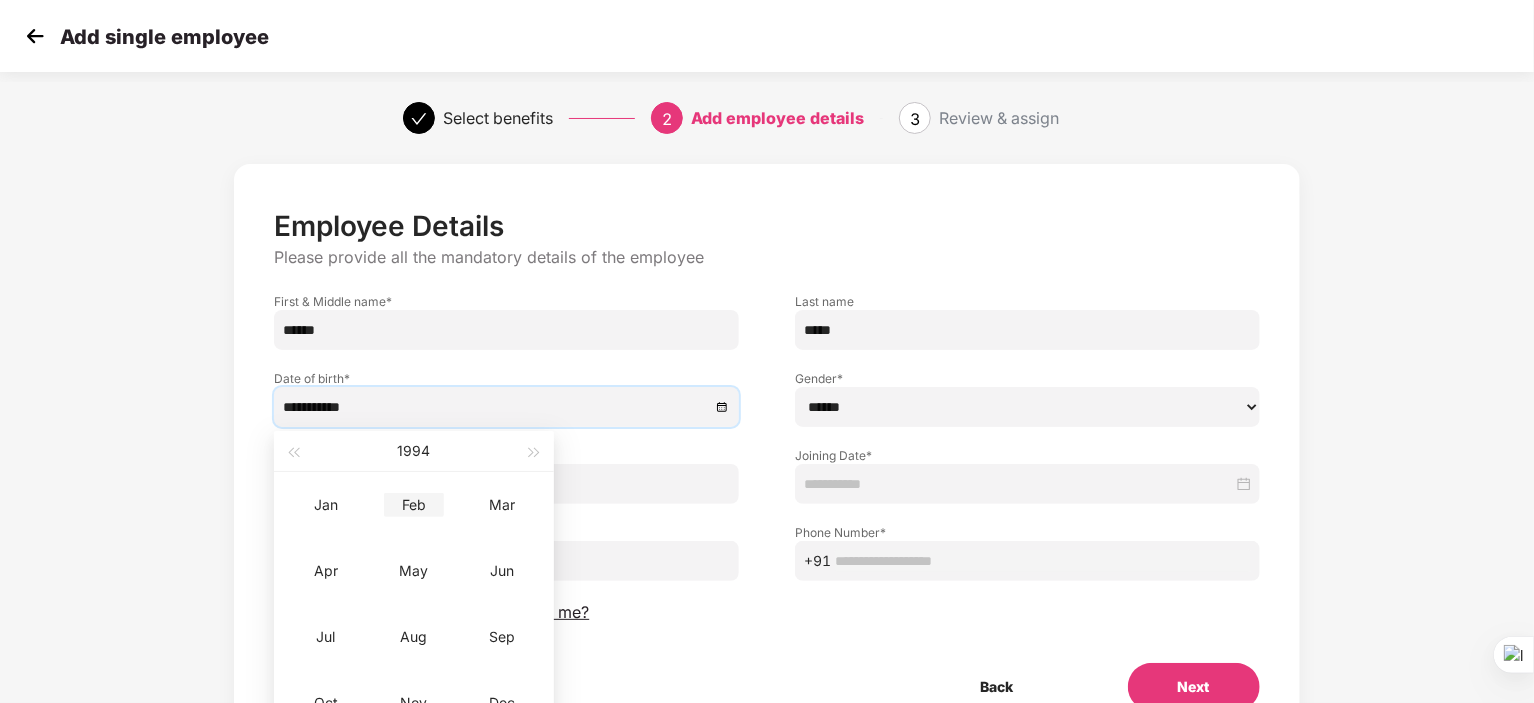 type on "**********" 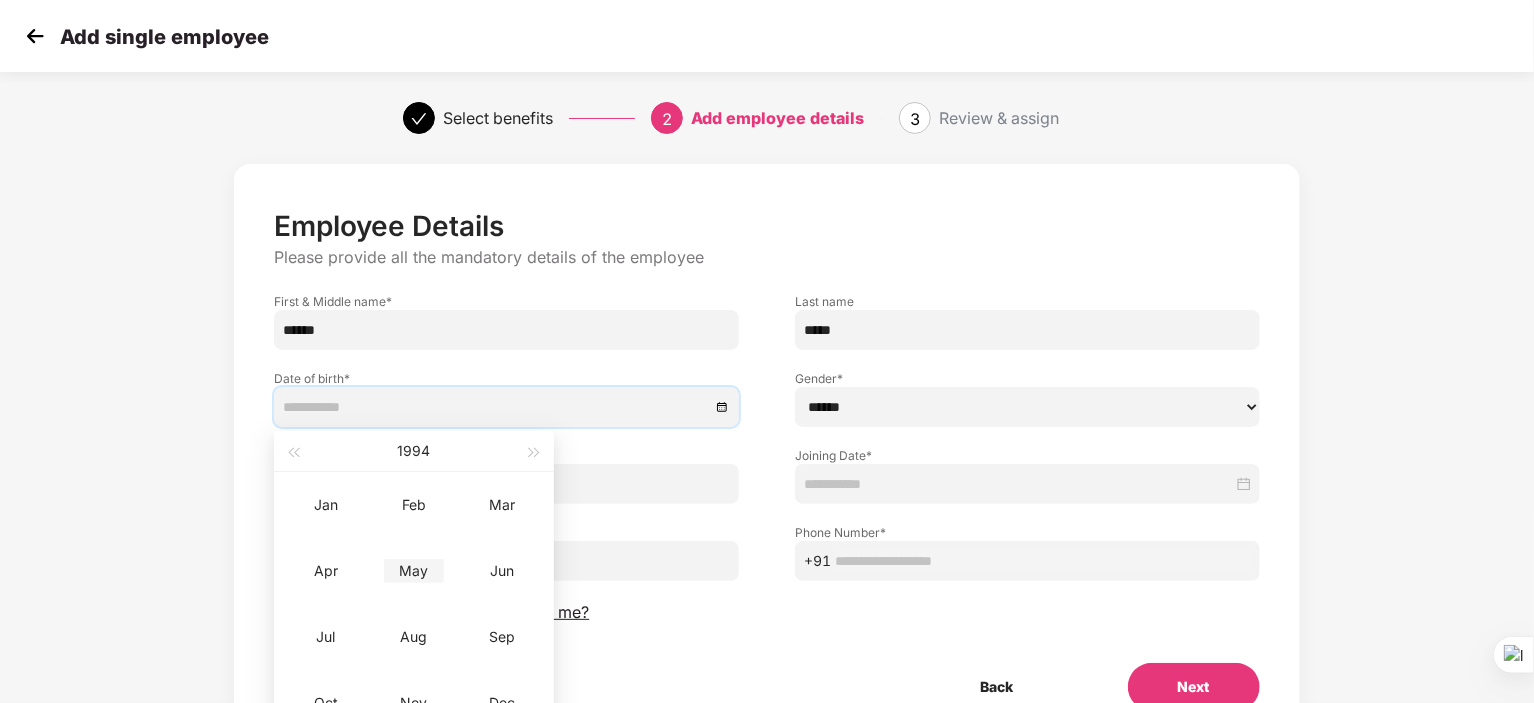 type on "**********" 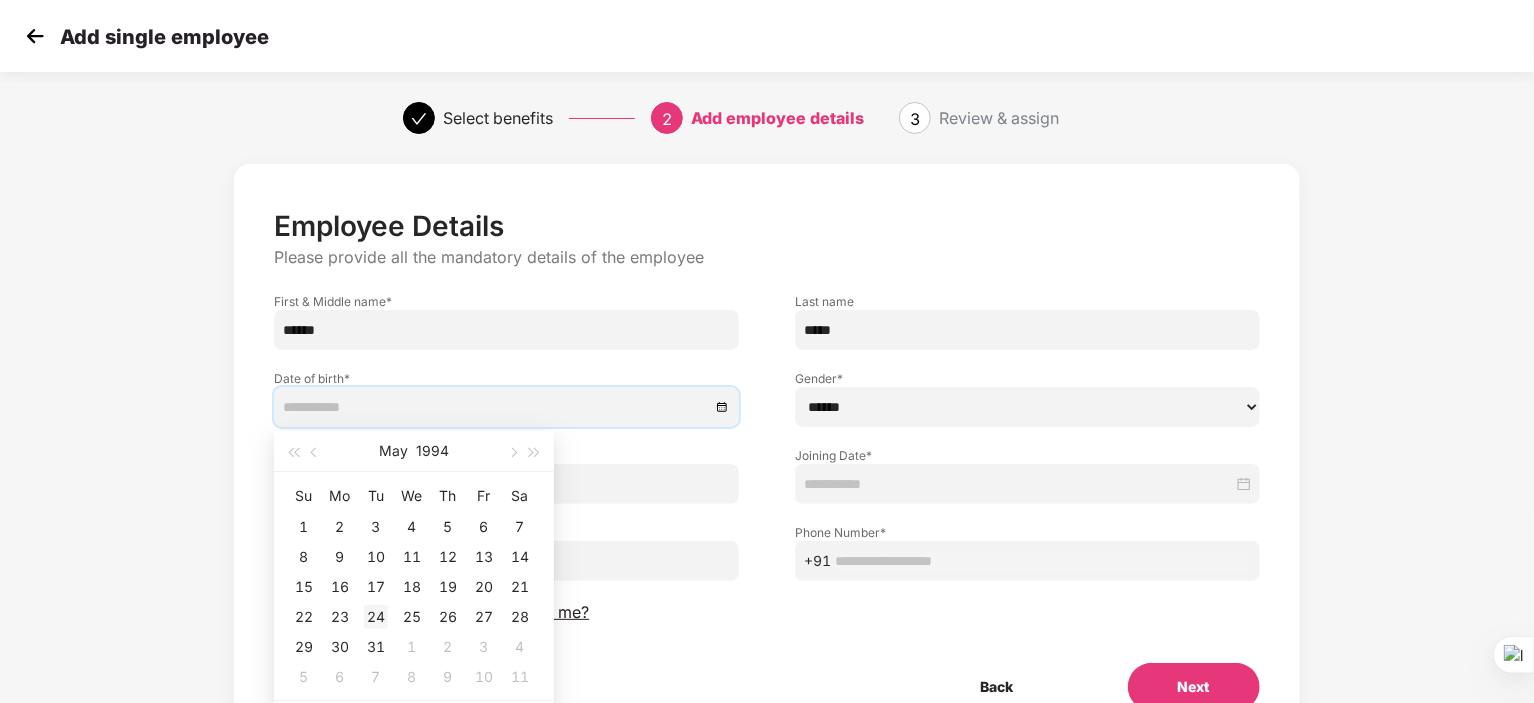 type on "**********" 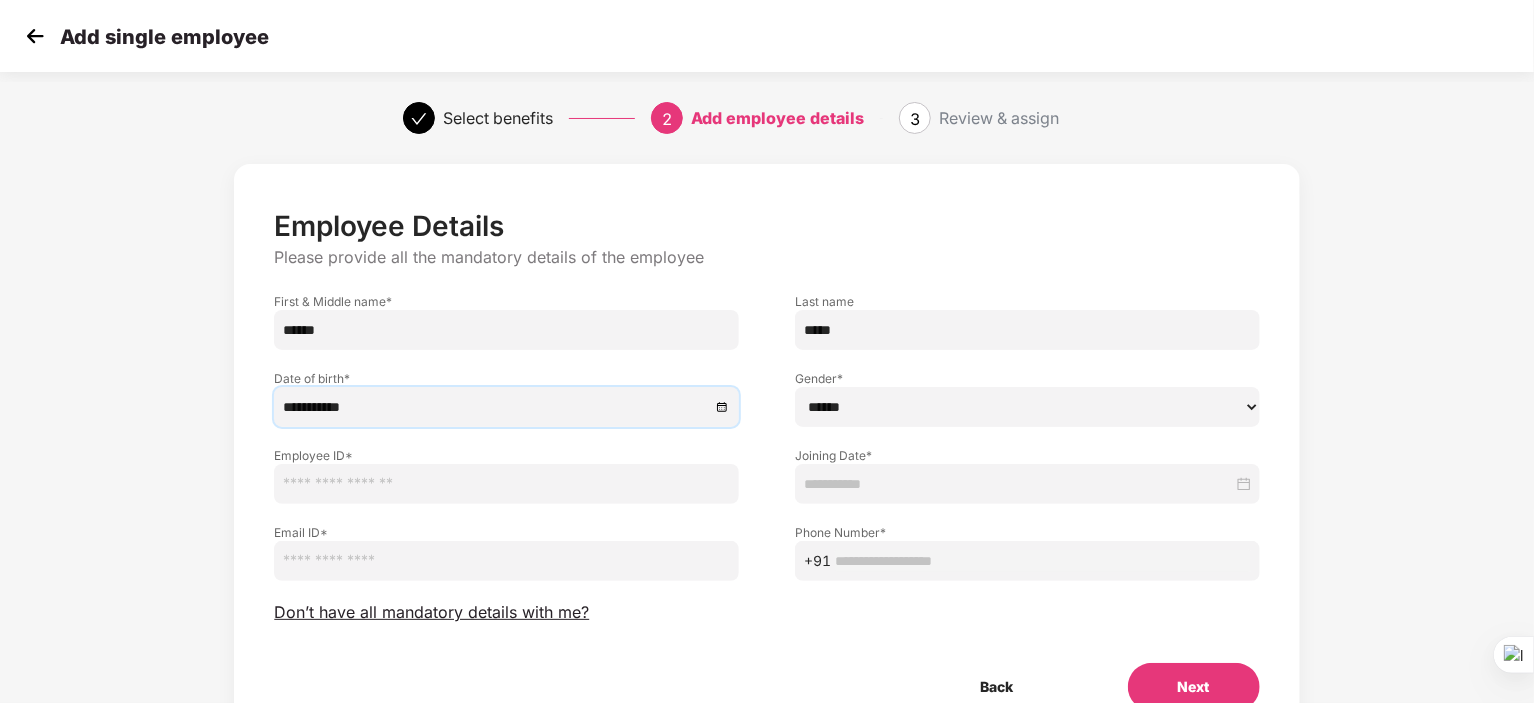click on "****** **** ******" at bounding box center [1027, 407] 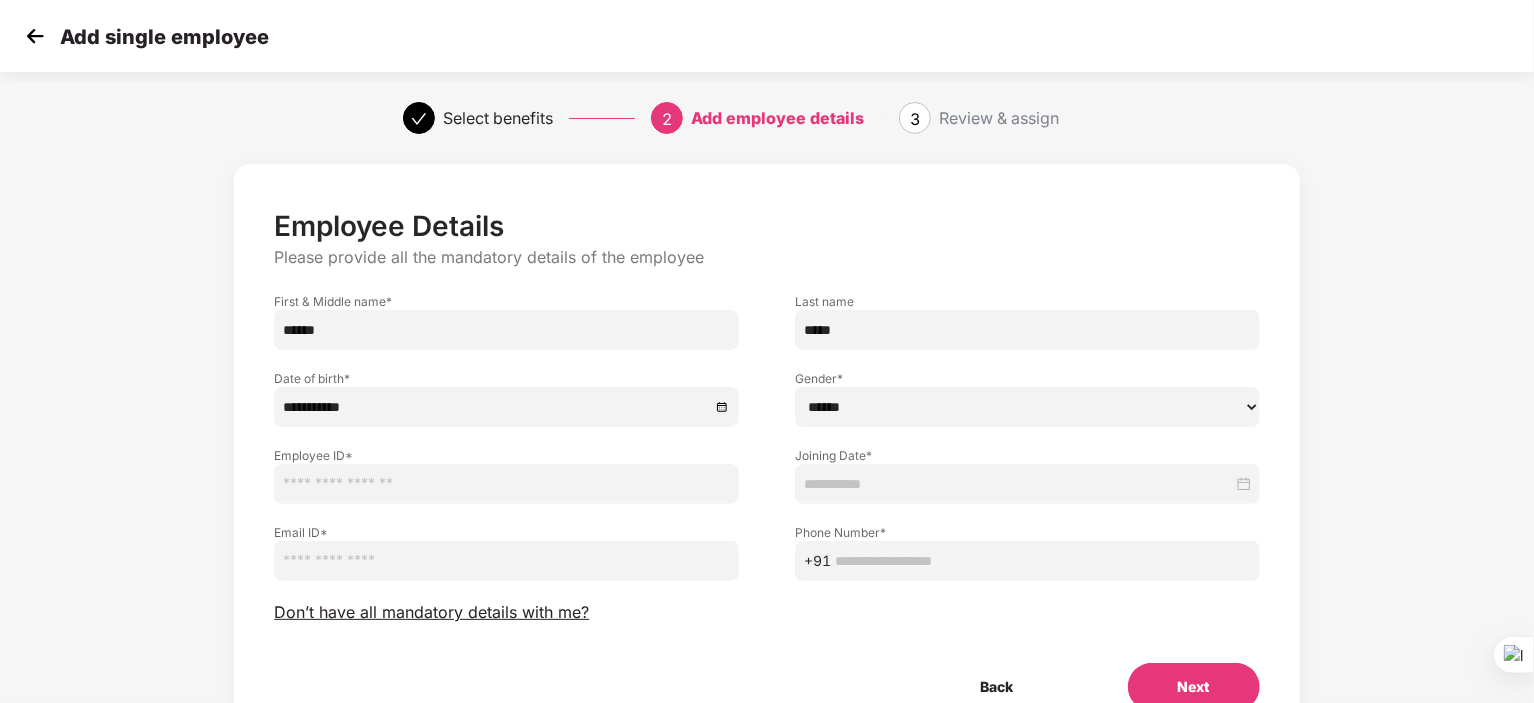 select on "****" 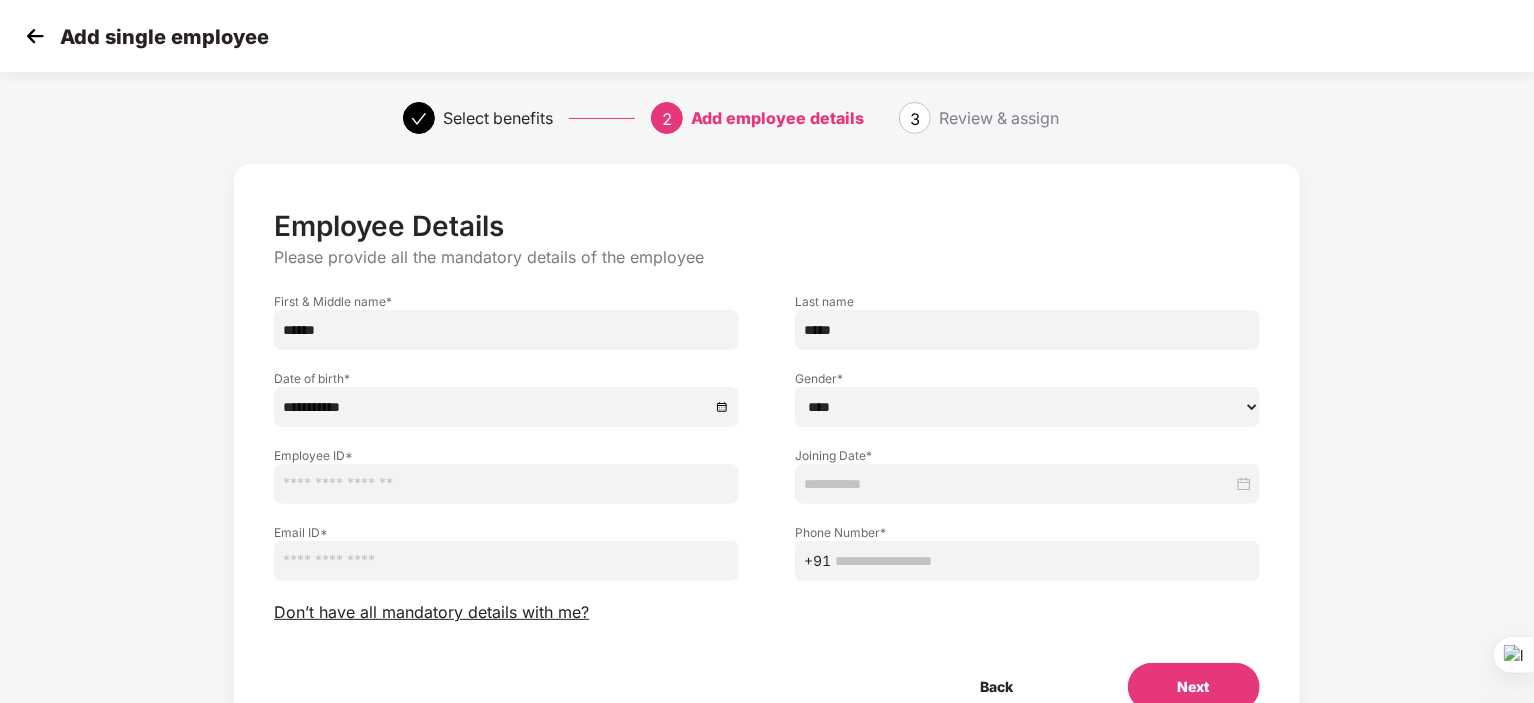click on "****** **** ******" at bounding box center (1027, 407) 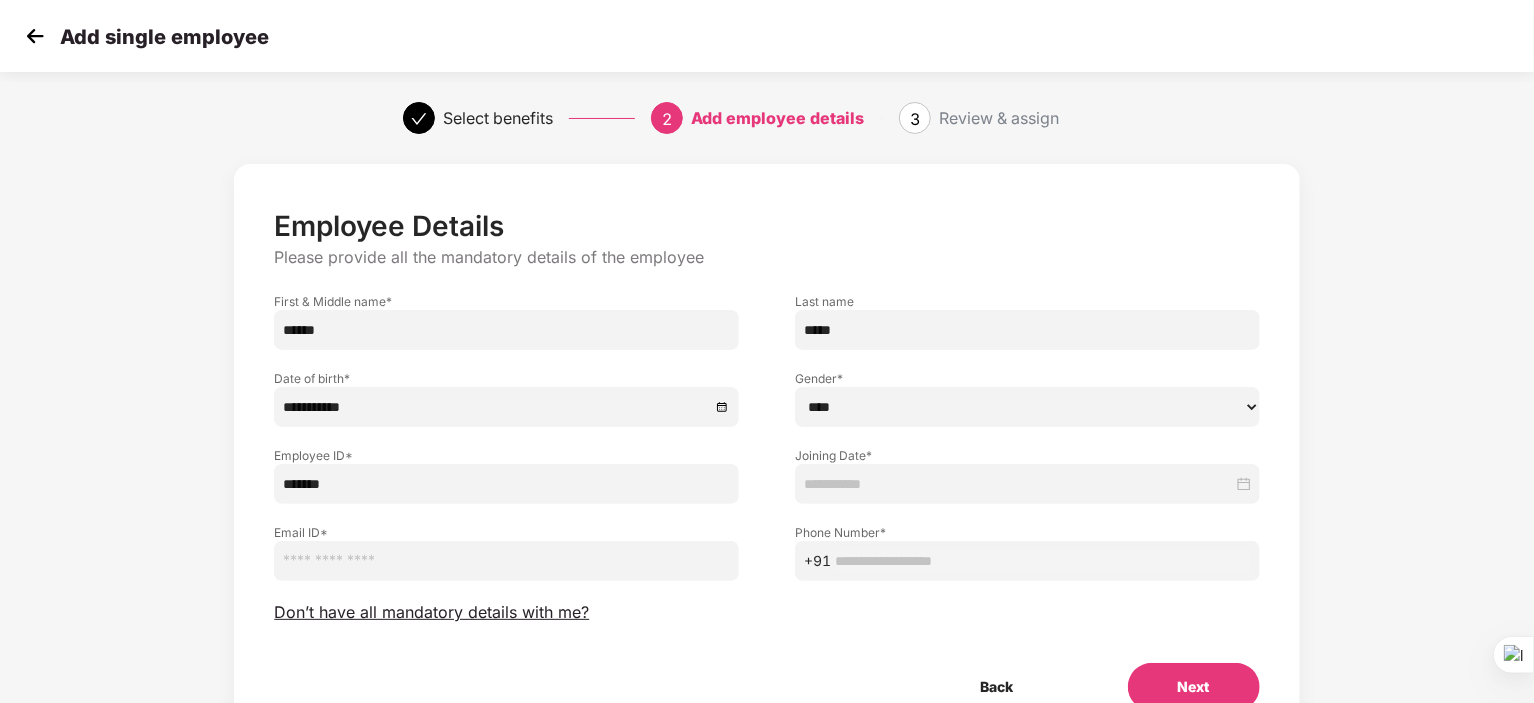 type on "*******" 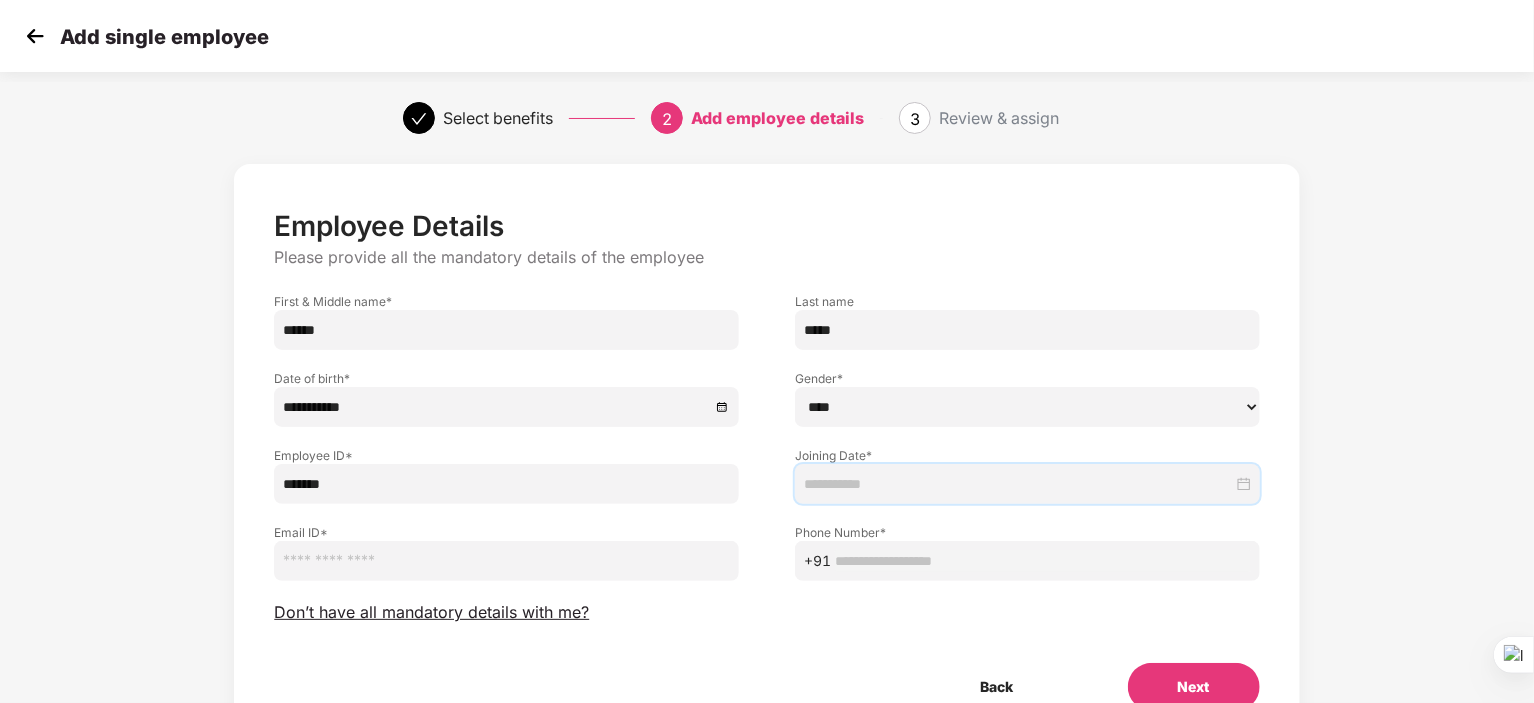 click at bounding box center (1018, 484) 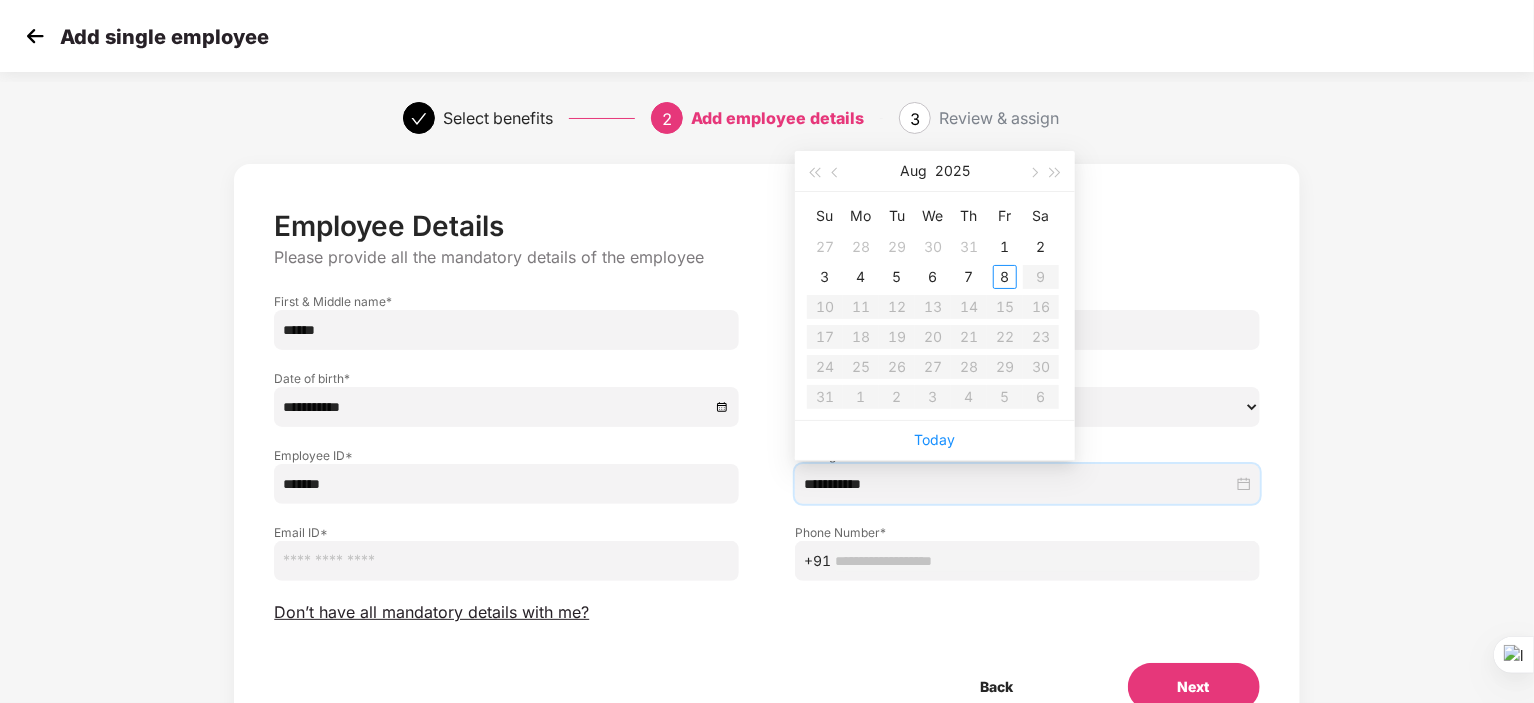 type on "**********" 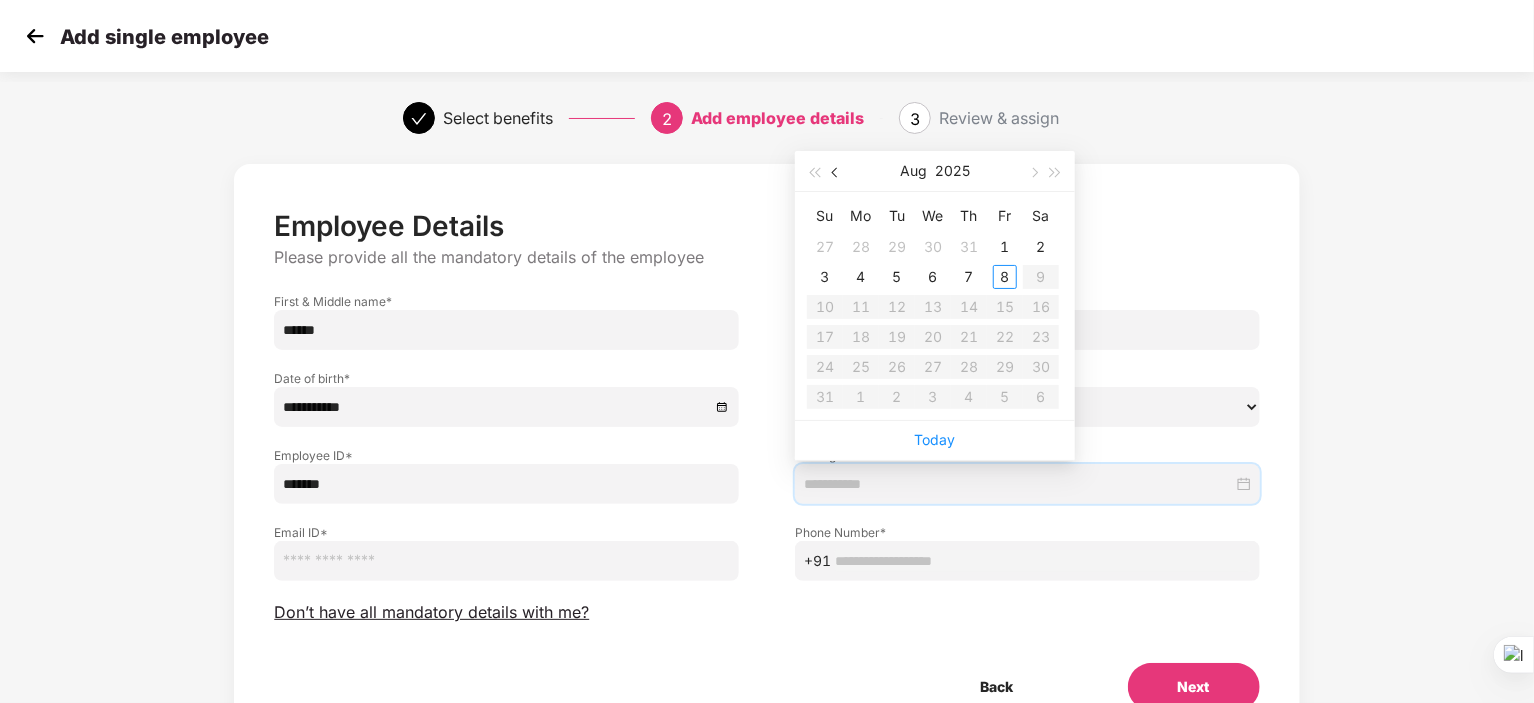 click at bounding box center (836, 171) 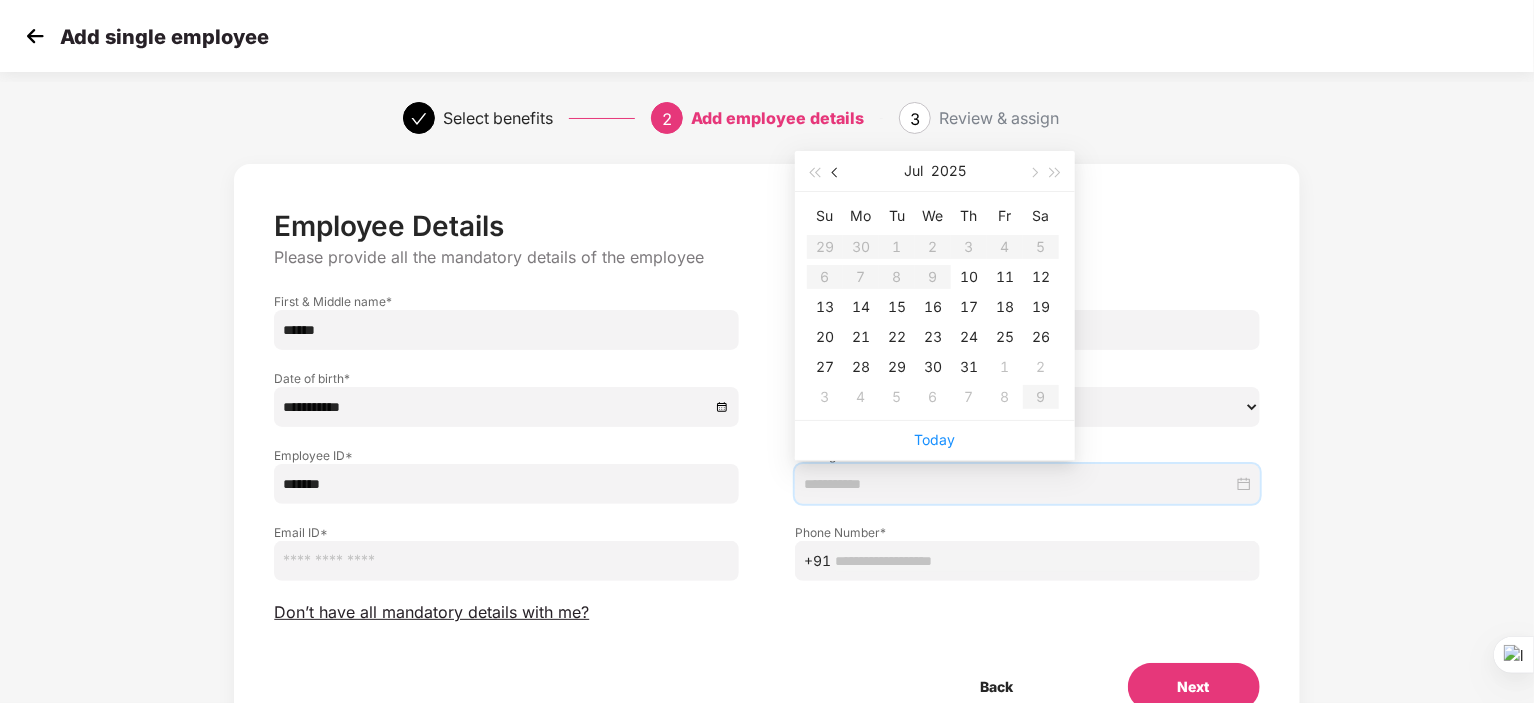 click at bounding box center (836, 171) 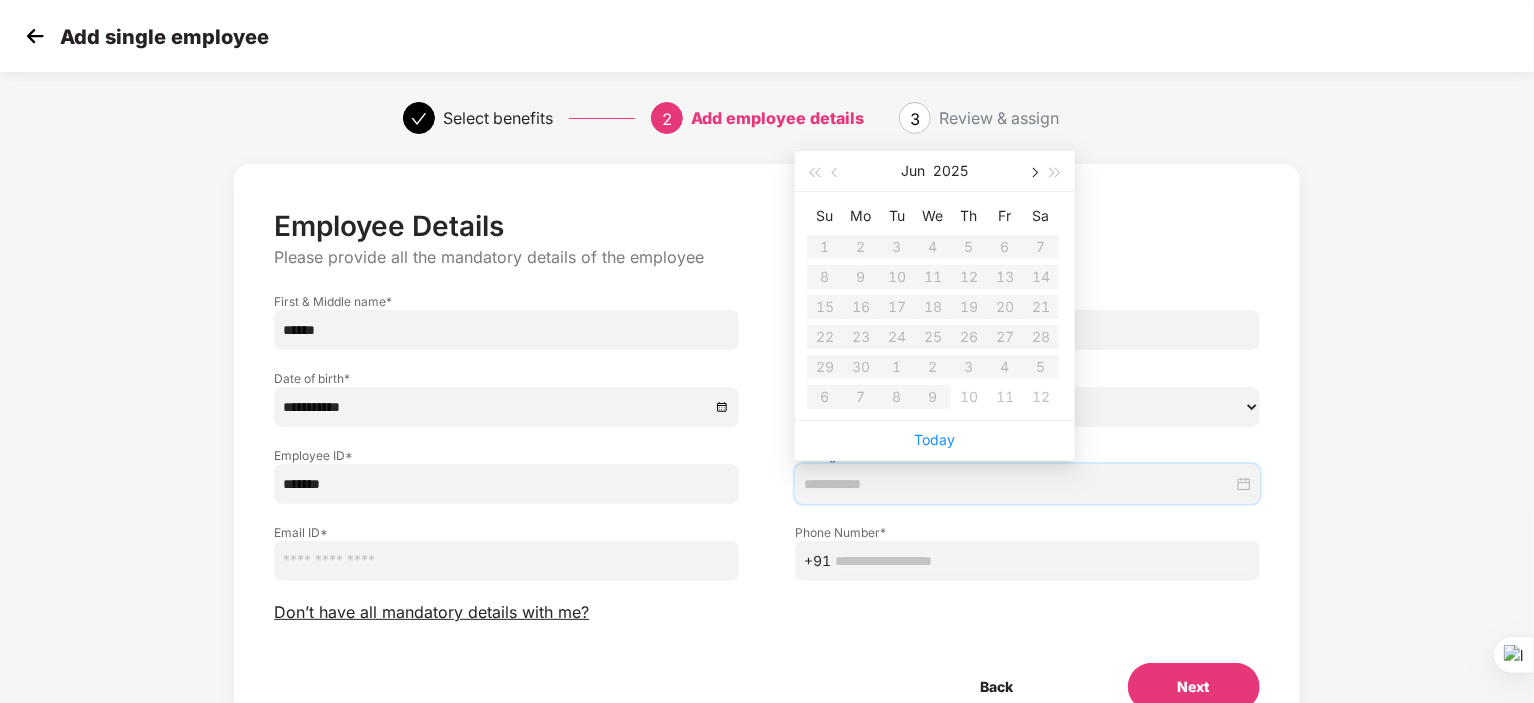 click at bounding box center [1033, 173] 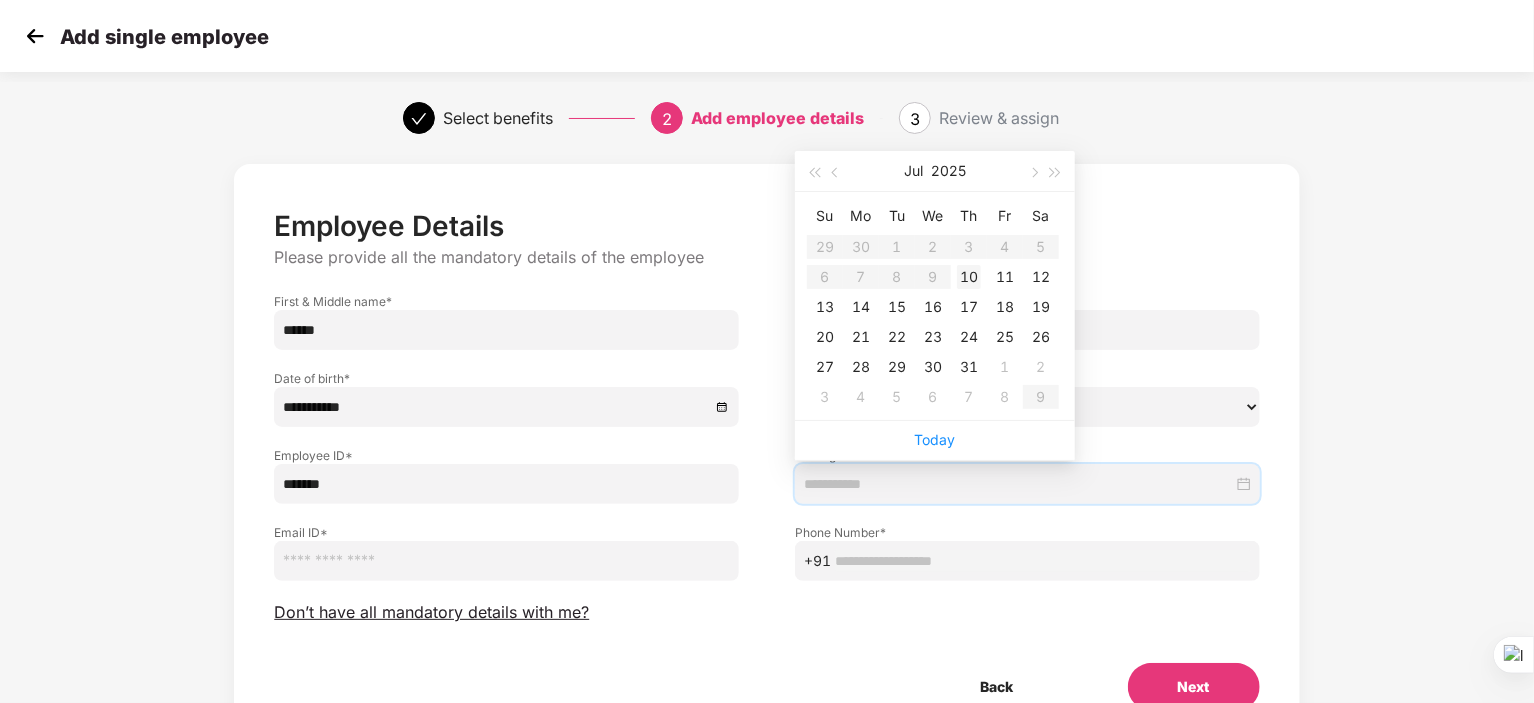 type on "**********" 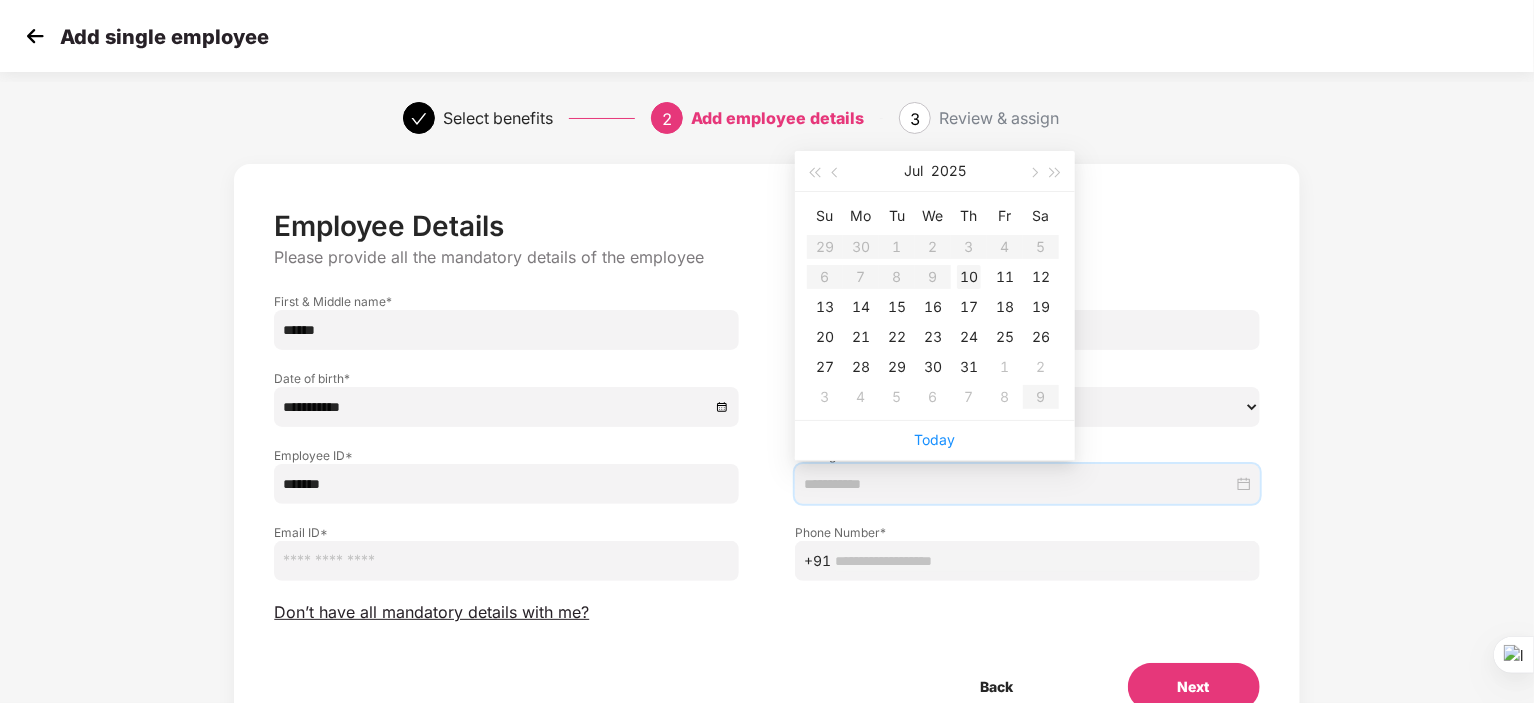 click on "10" at bounding box center [969, 277] 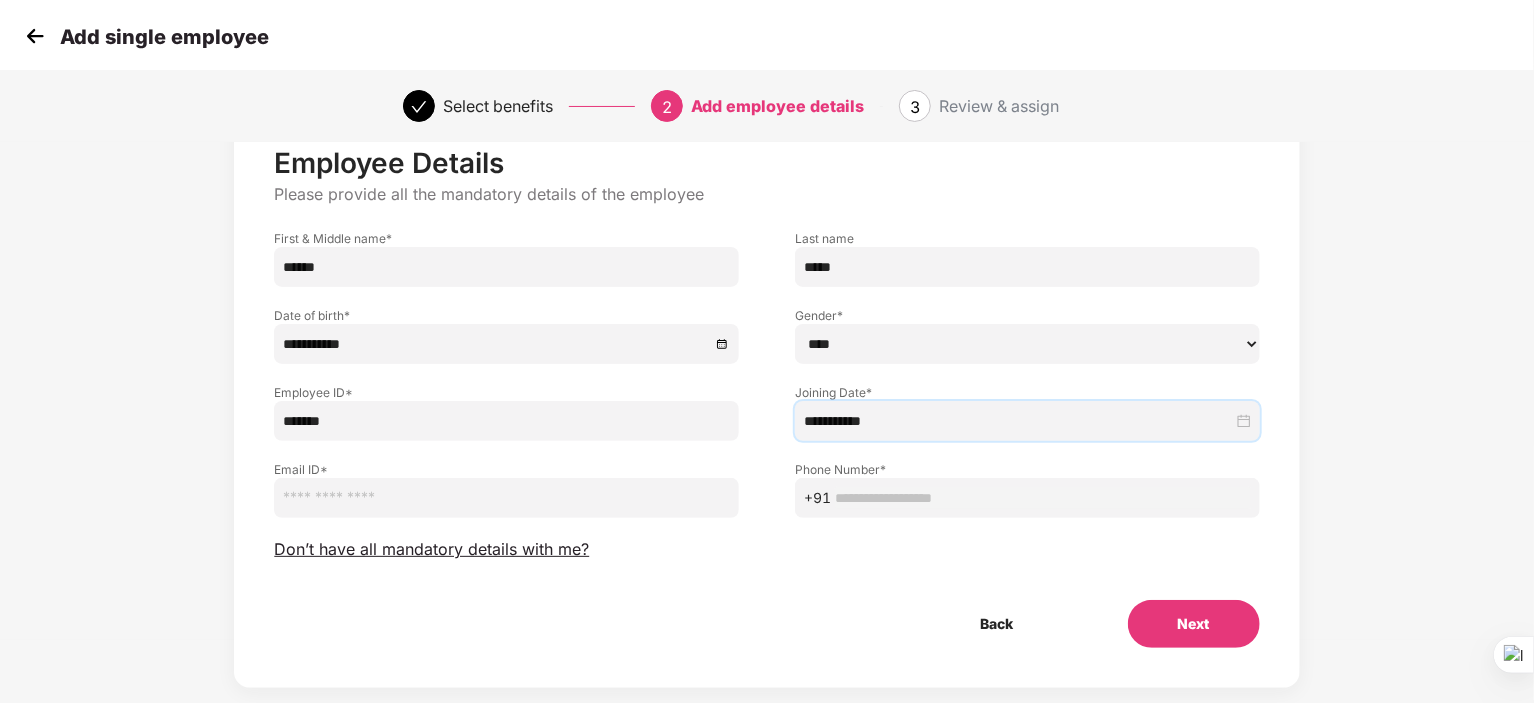 scroll, scrollTop: 97, scrollLeft: 0, axis: vertical 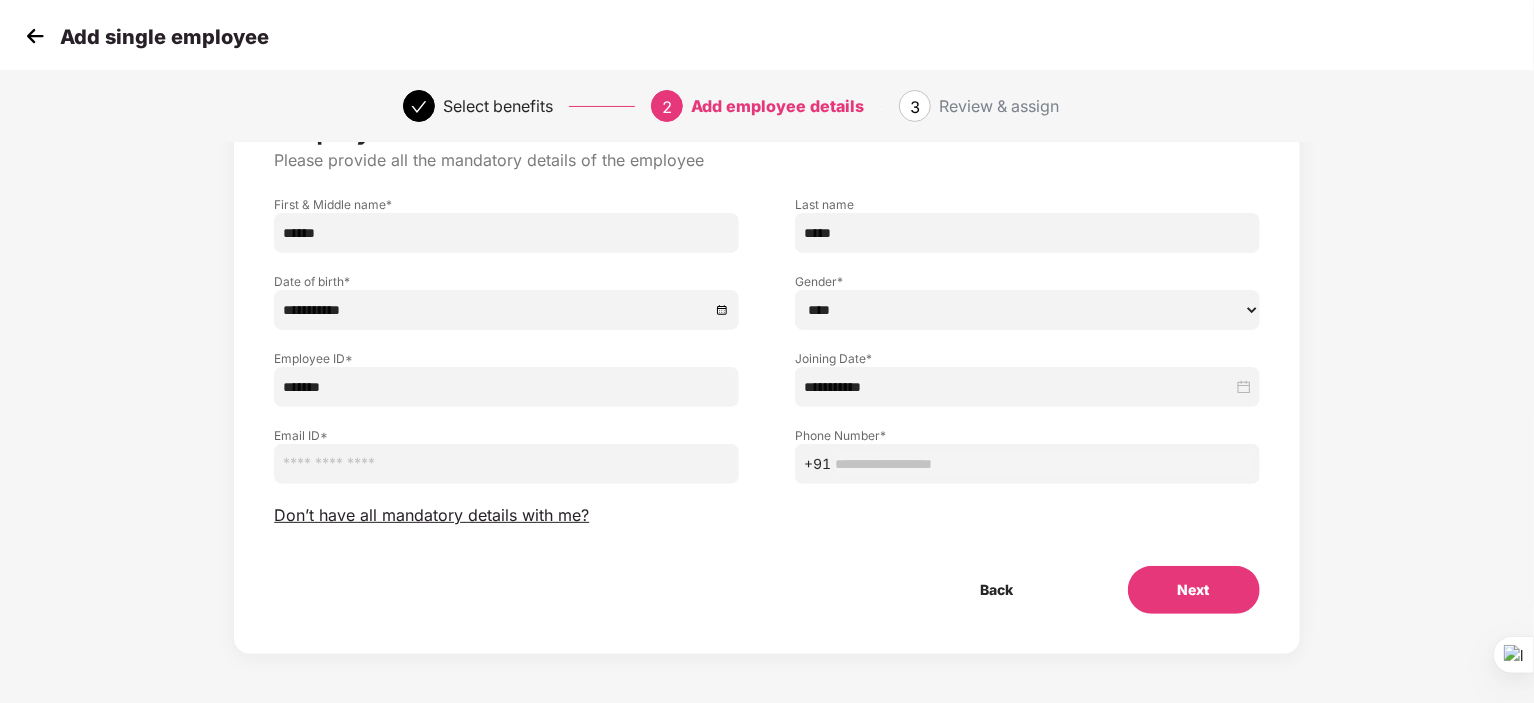 click at bounding box center [506, 464] 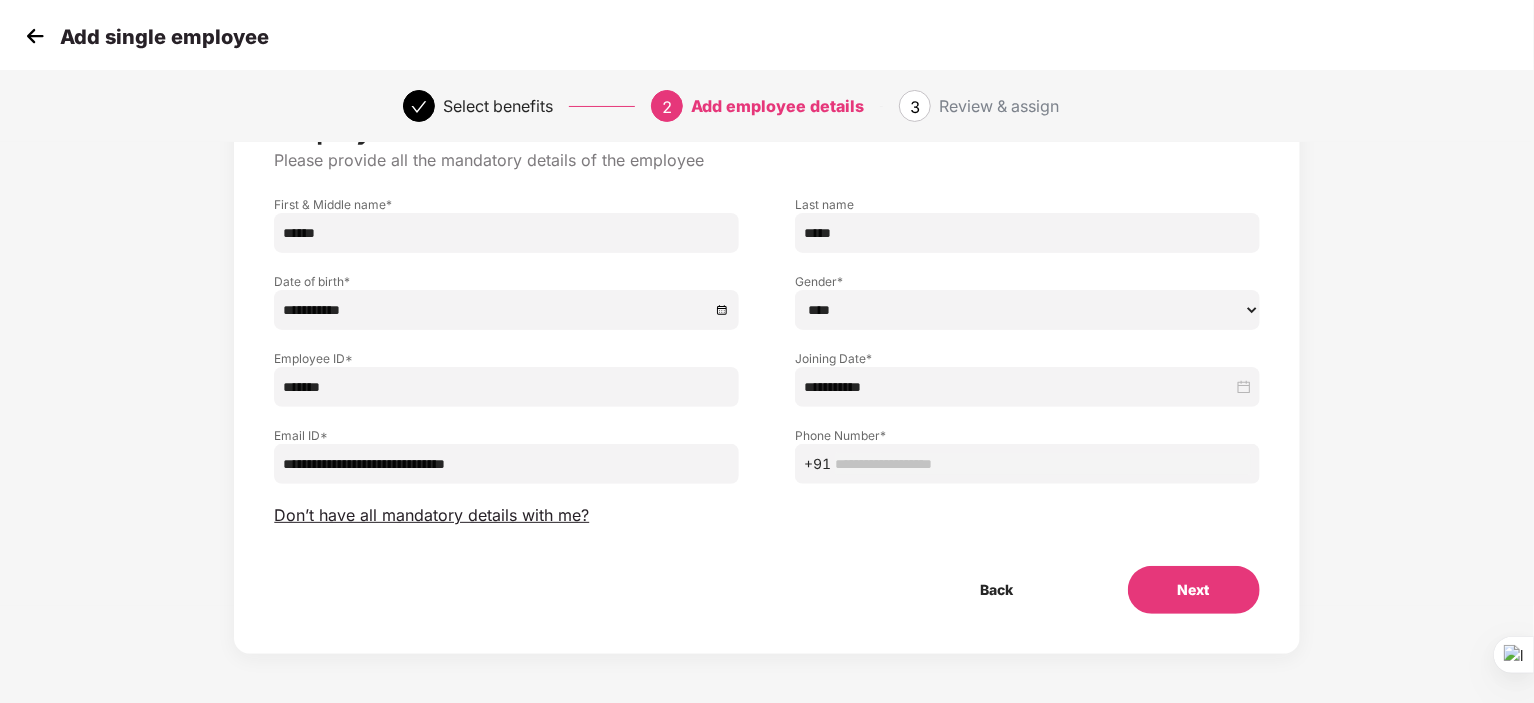 type on "**********" 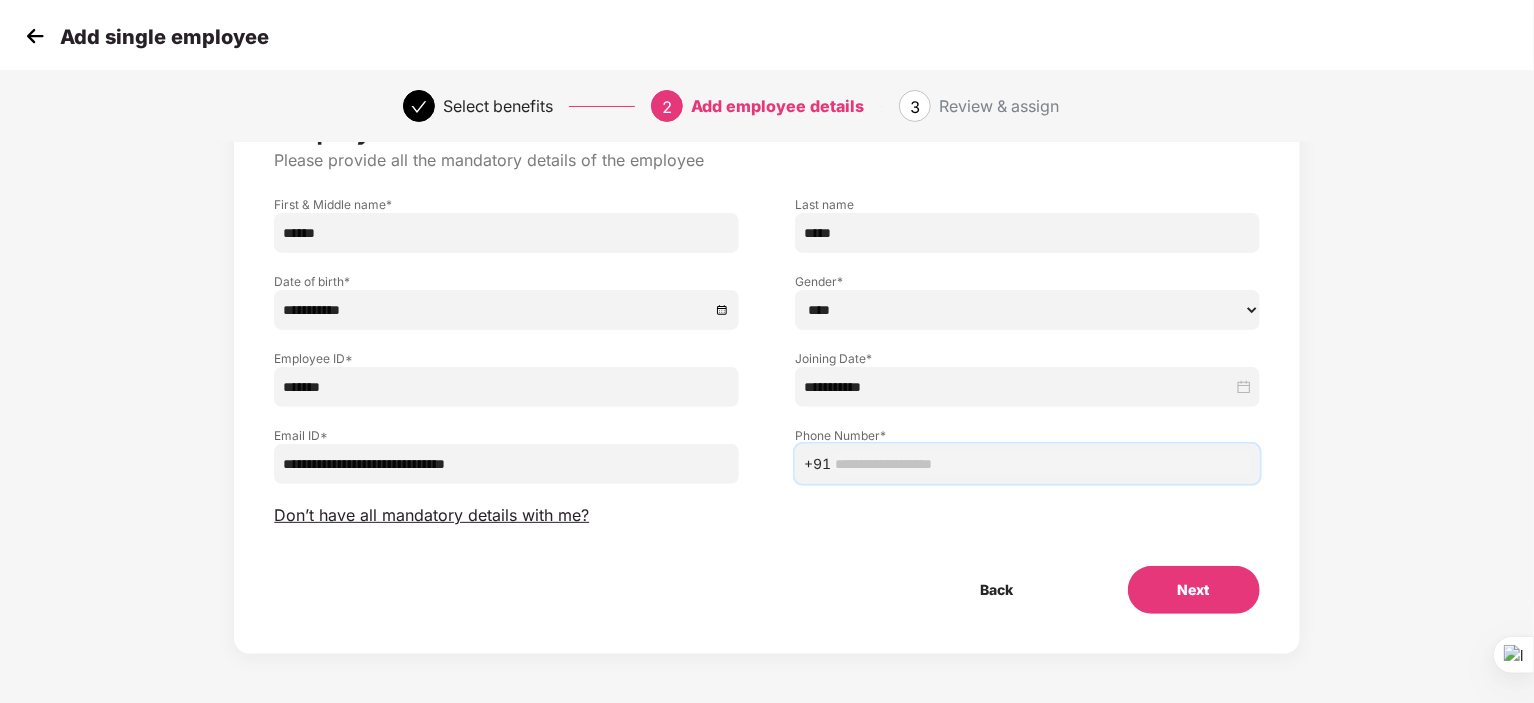 click at bounding box center (1043, 464) 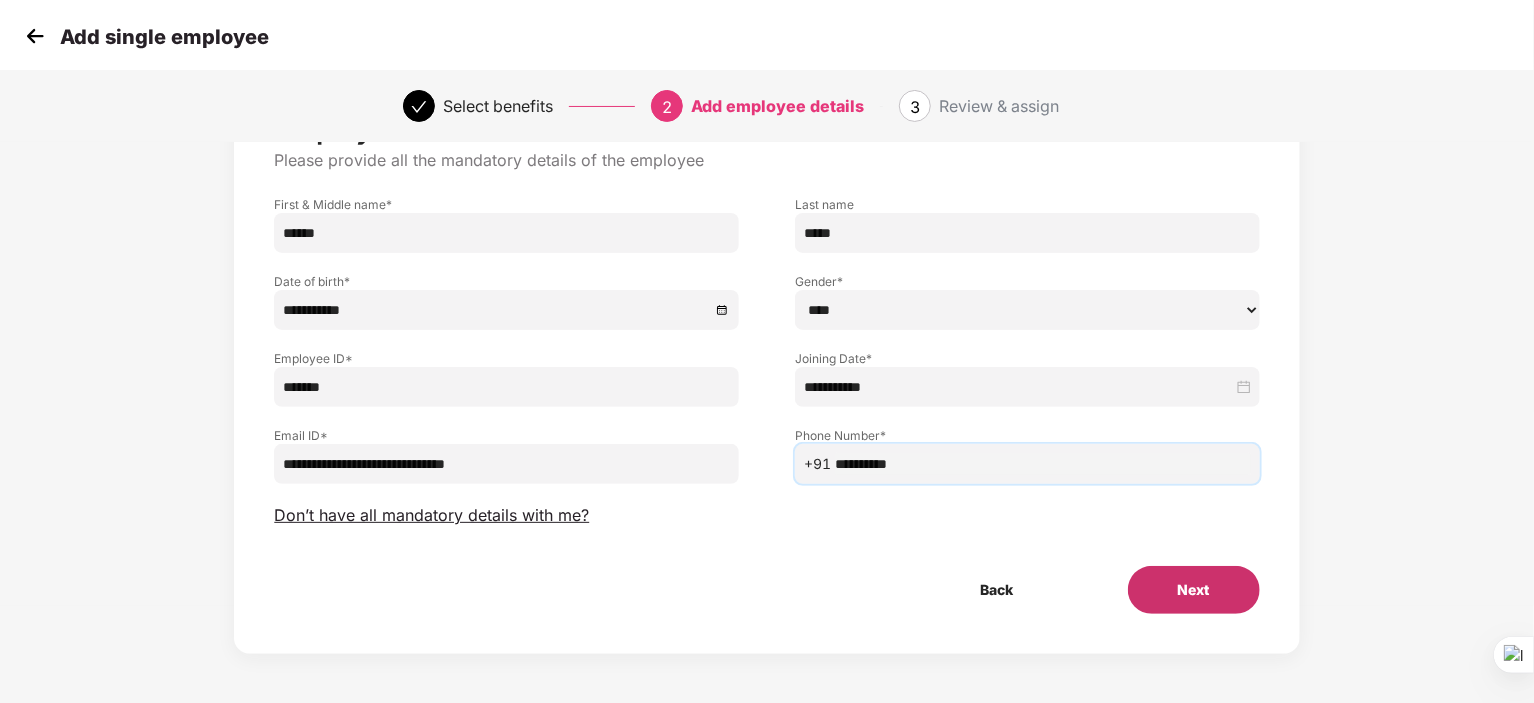 type on "**********" 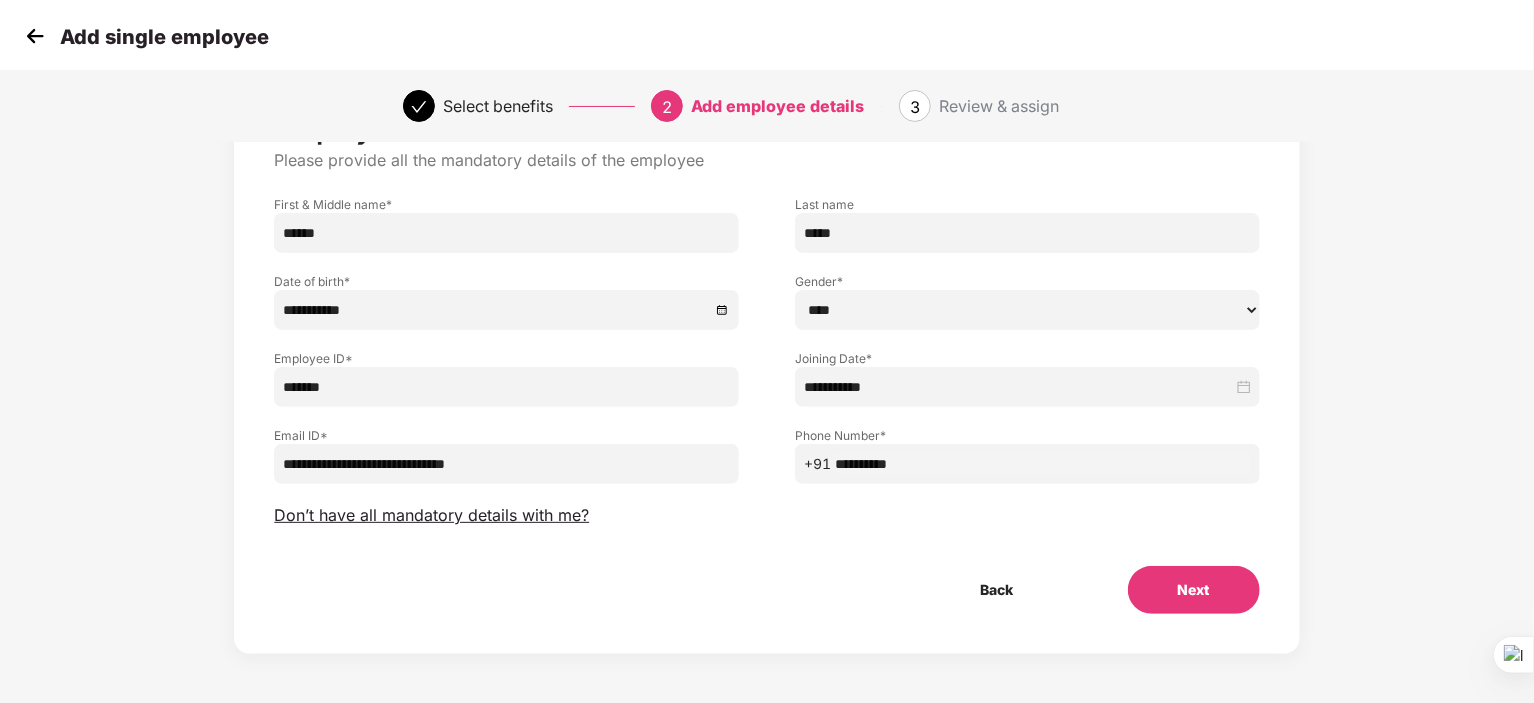 click on "Next" at bounding box center (1194, 590) 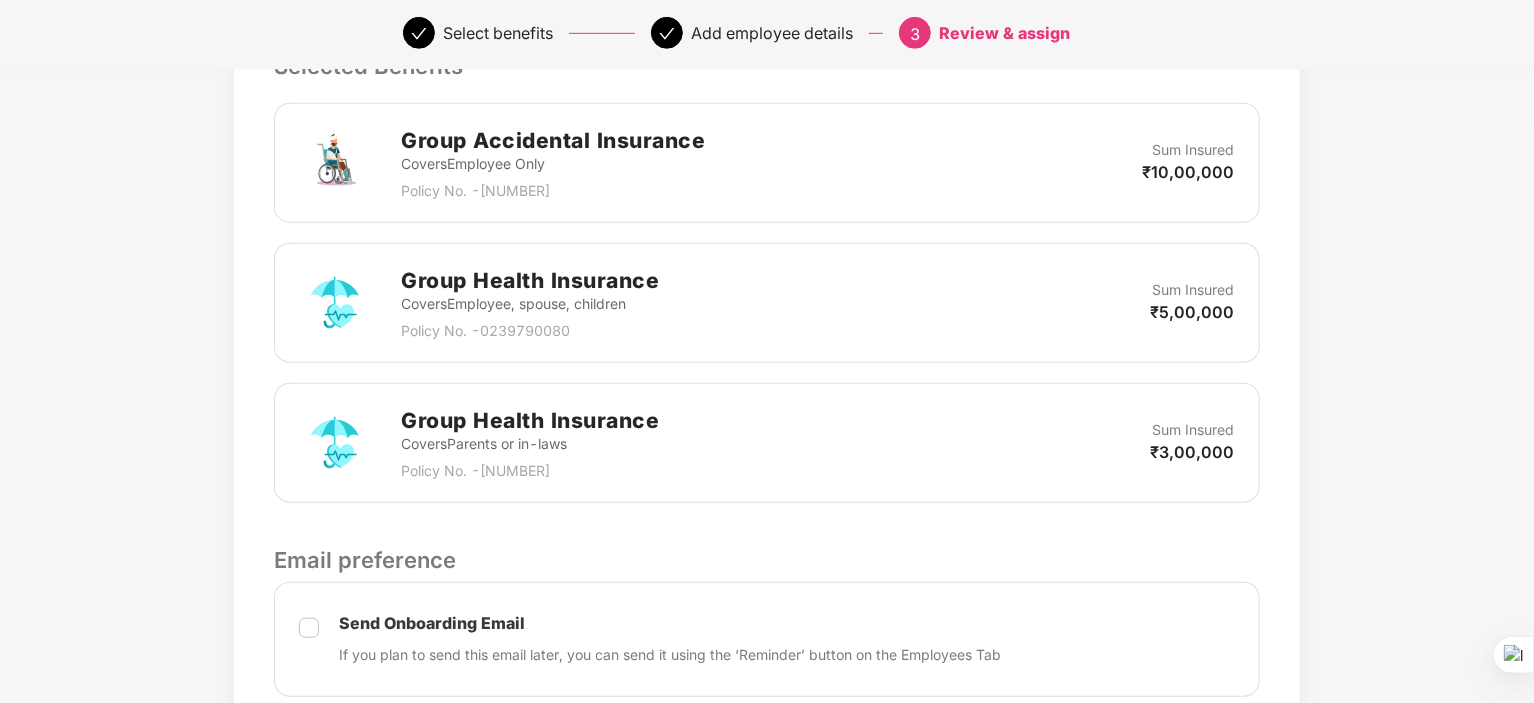 scroll, scrollTop: 800, scrollLeft: 0, axis: vertical 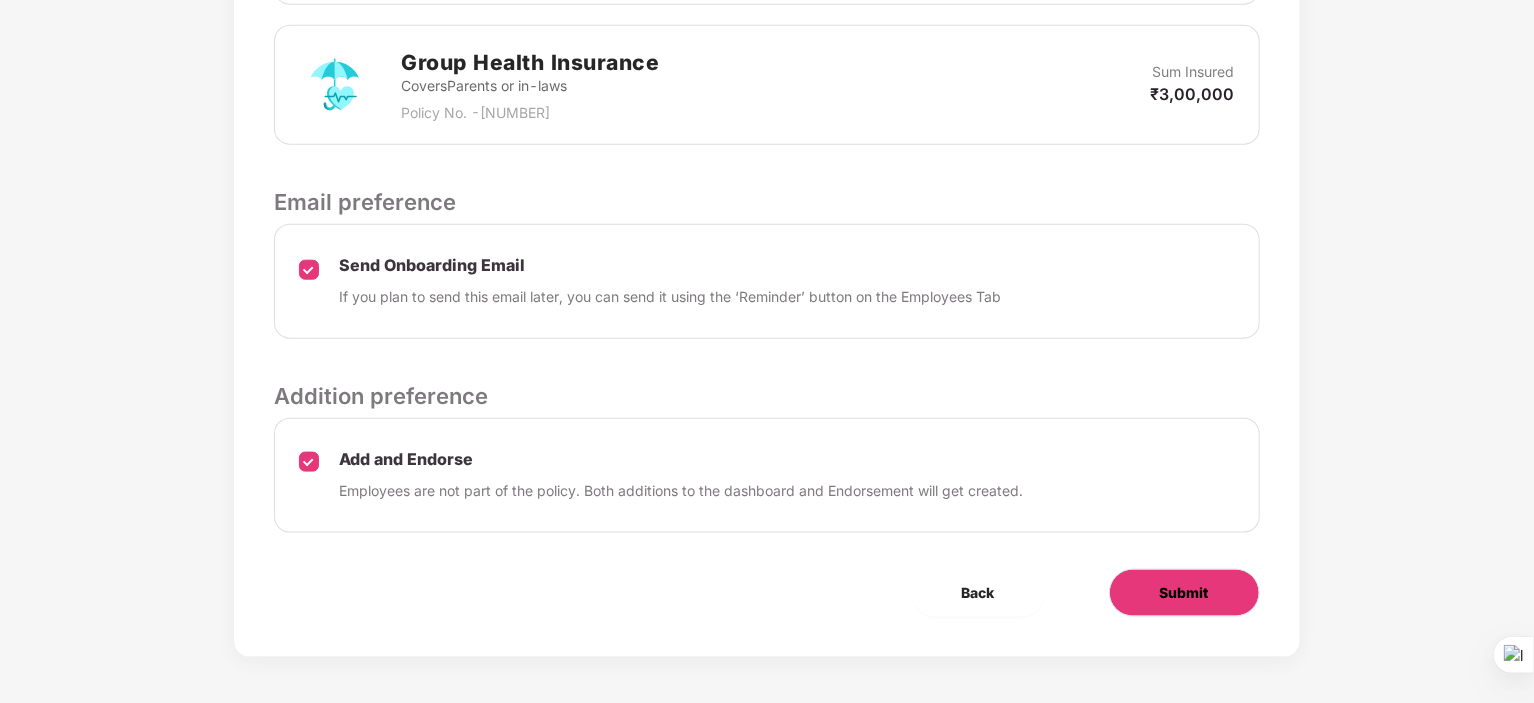 click on "Submit" at bounding box center (1184, 593) 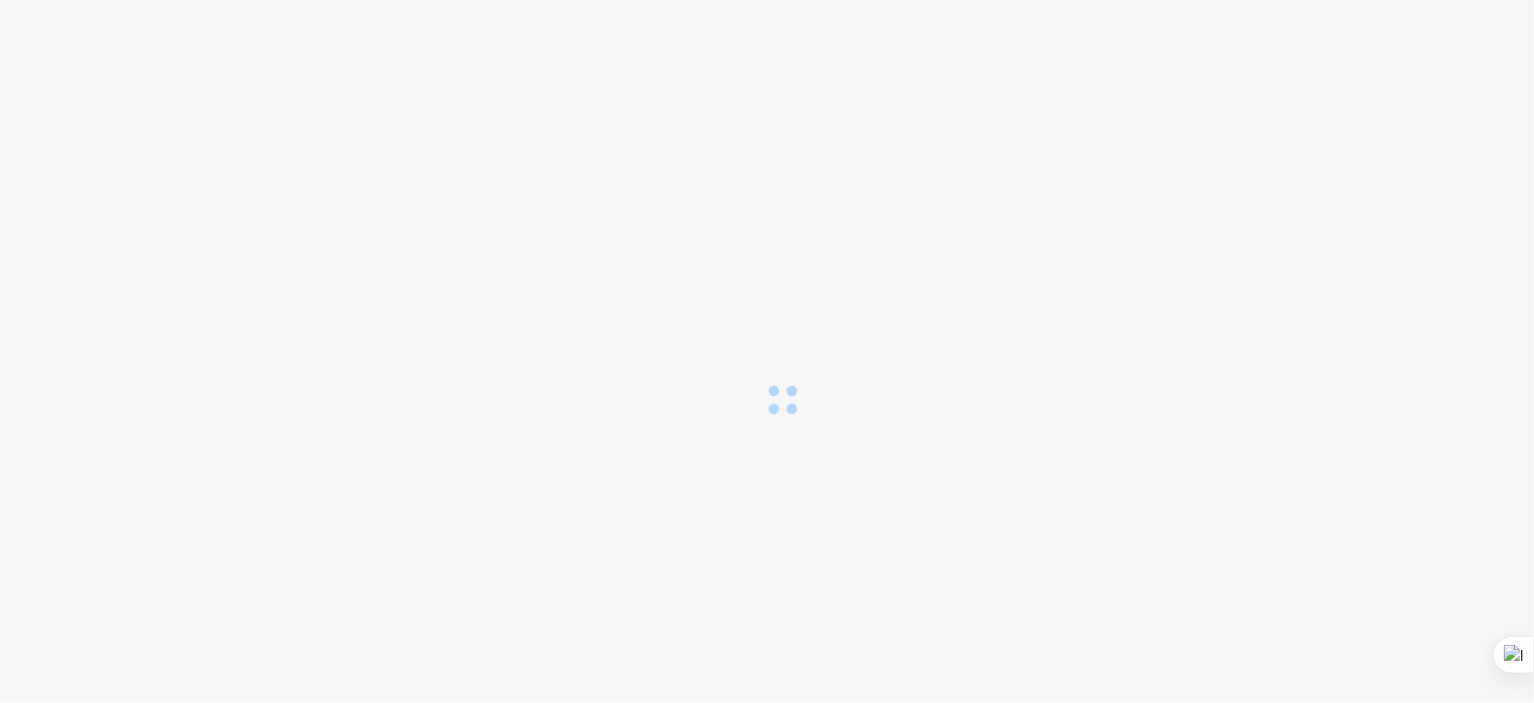 scroll, scrollTop: 0, scrollLeft: 0, axis: both 